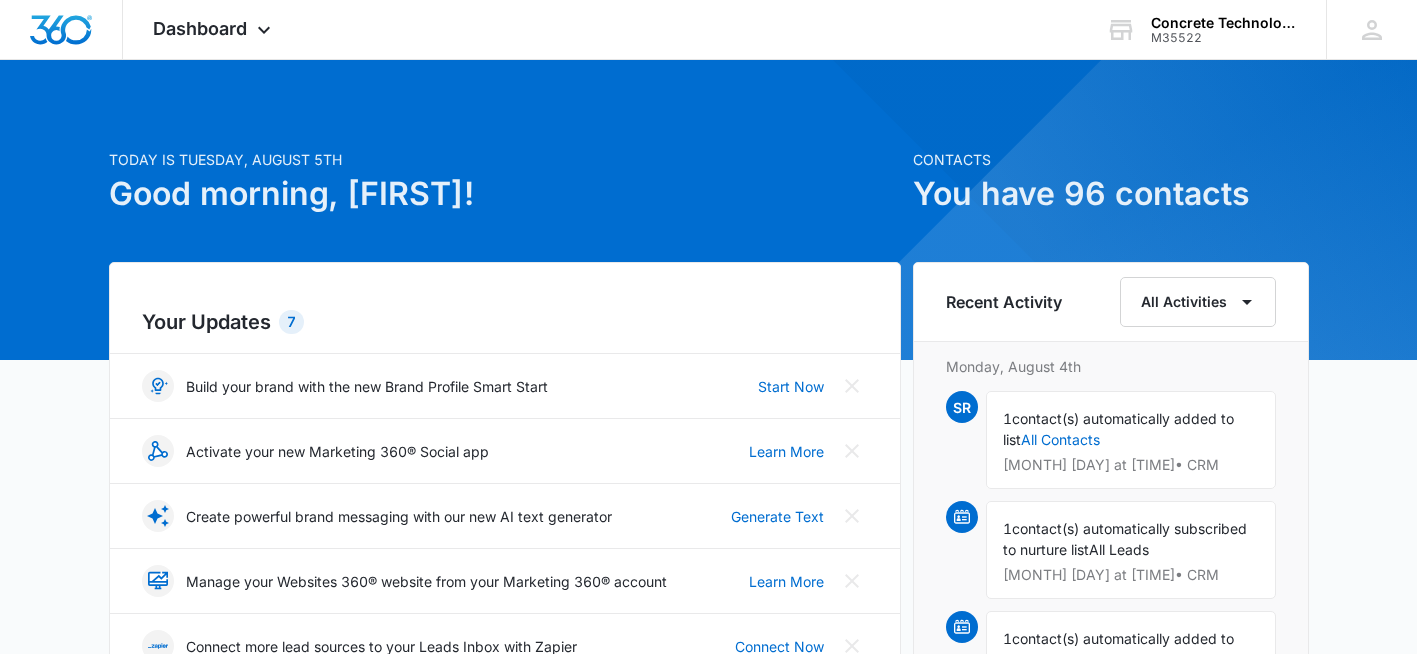 scroll, scrollTop: 0, scrollLeft: 0, axis: both 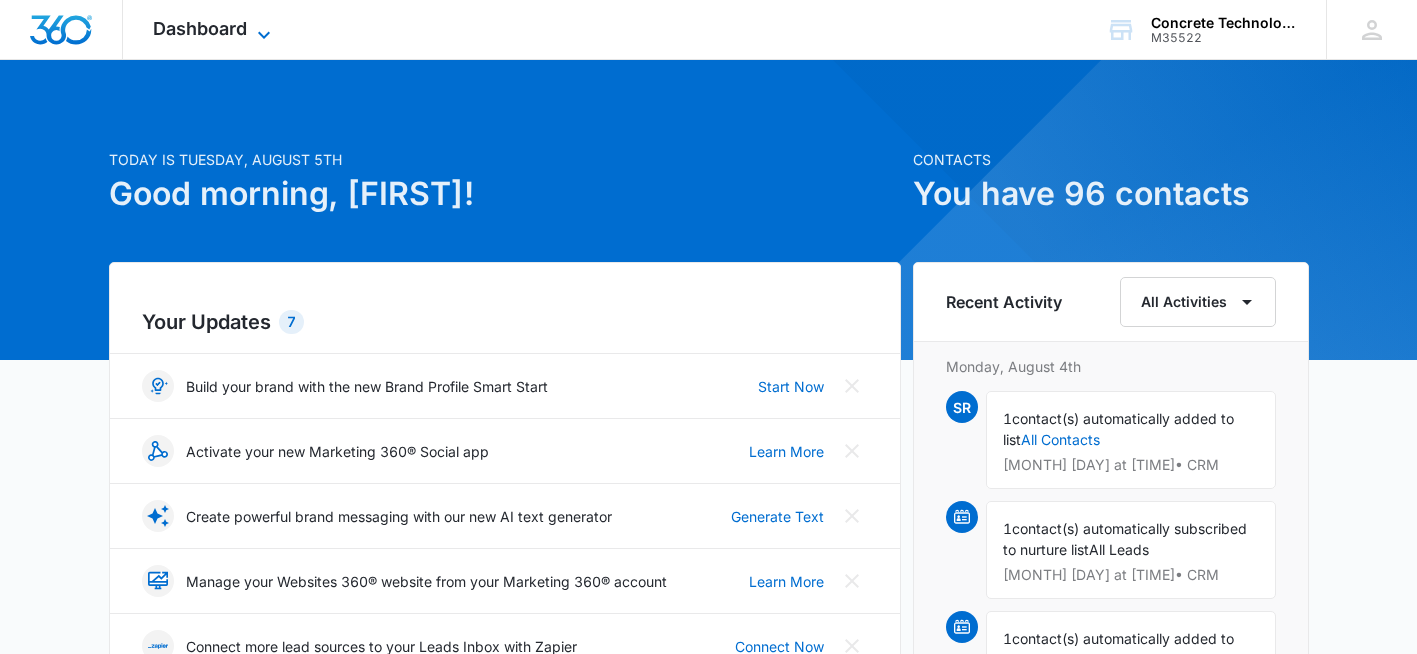 click on "Dashboard" at bounding box center (200, 28) 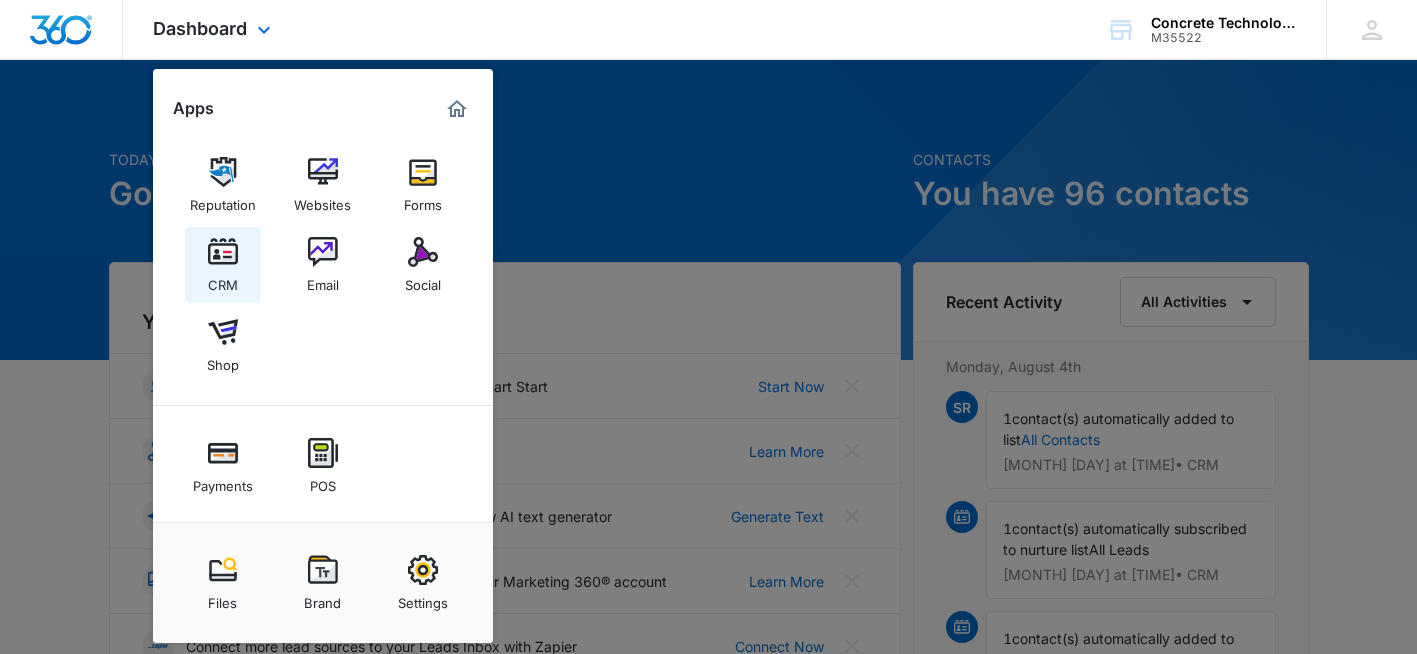click at bounding box center (223, 252) 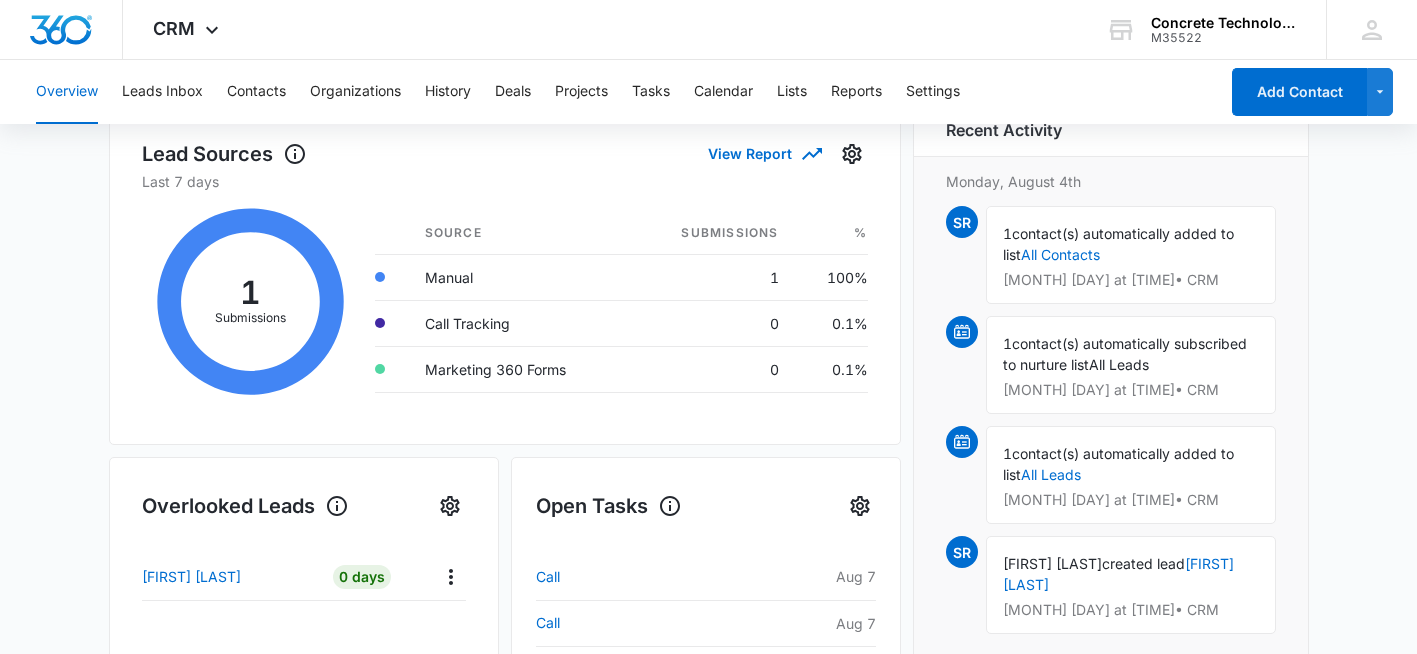scroll, scrollTop: 300, scrollLeft: 0, axis: vertical 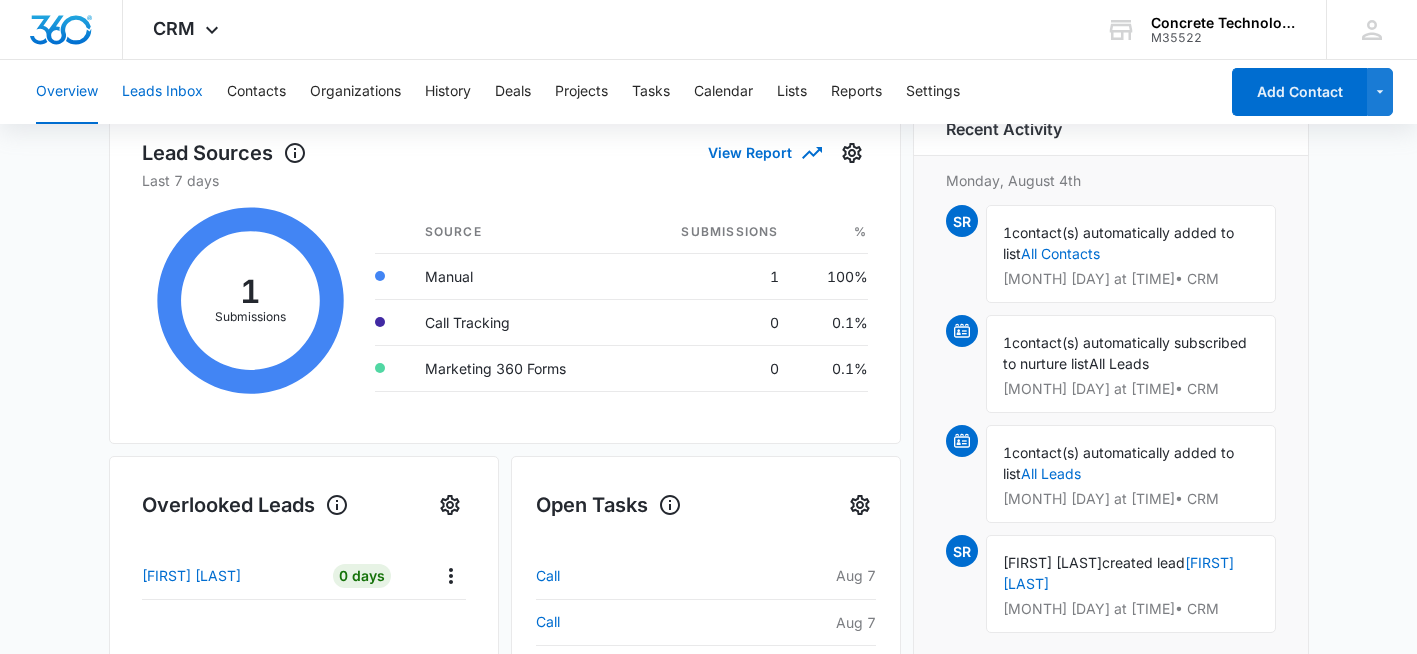 click on "Leads Inbox" at bounding box center [162, 92] 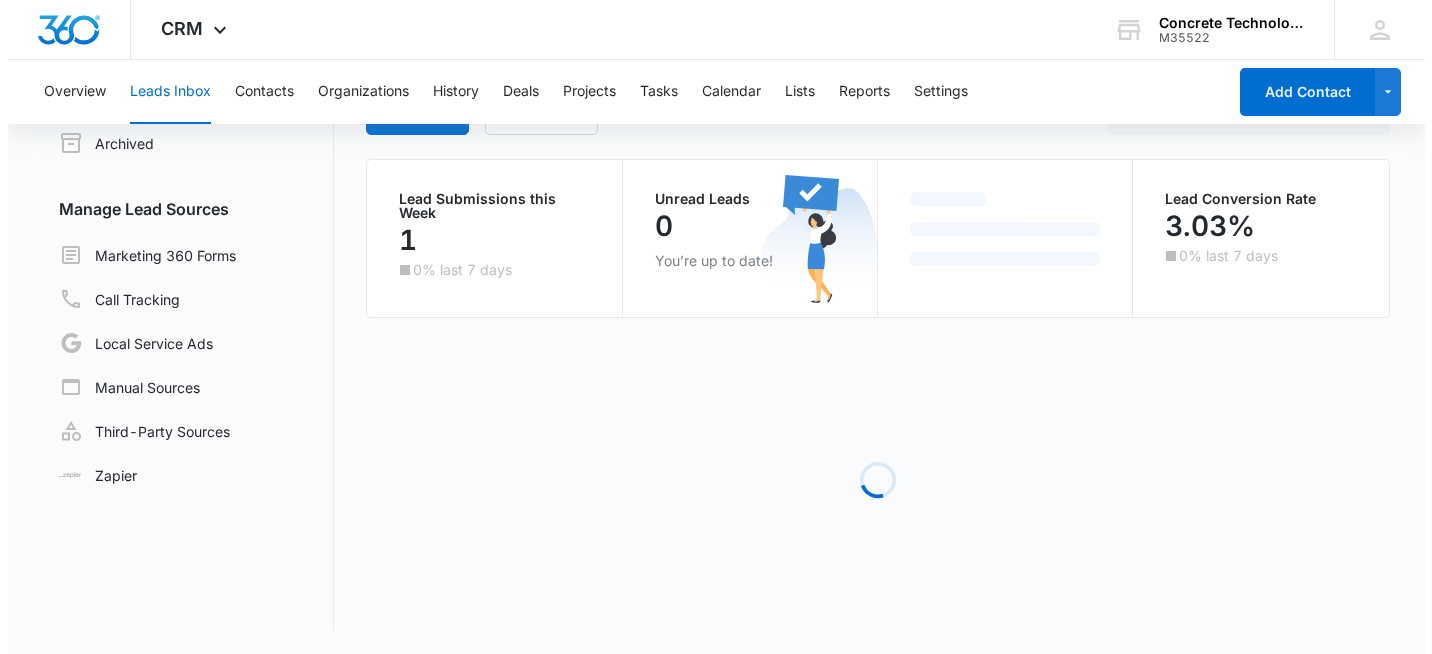 scroll, scrollTop: 0, scrollLeft: 0, axis: both 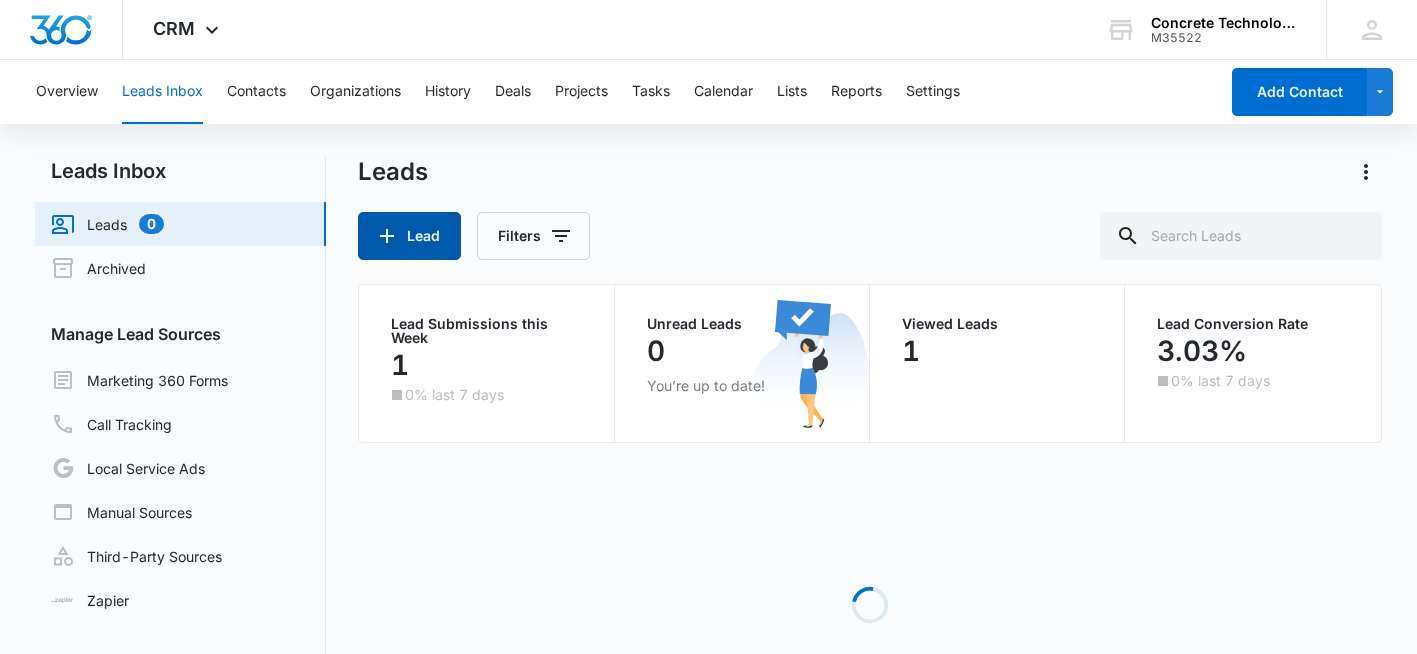 click on "Lead" at bounding box center (409, 236) 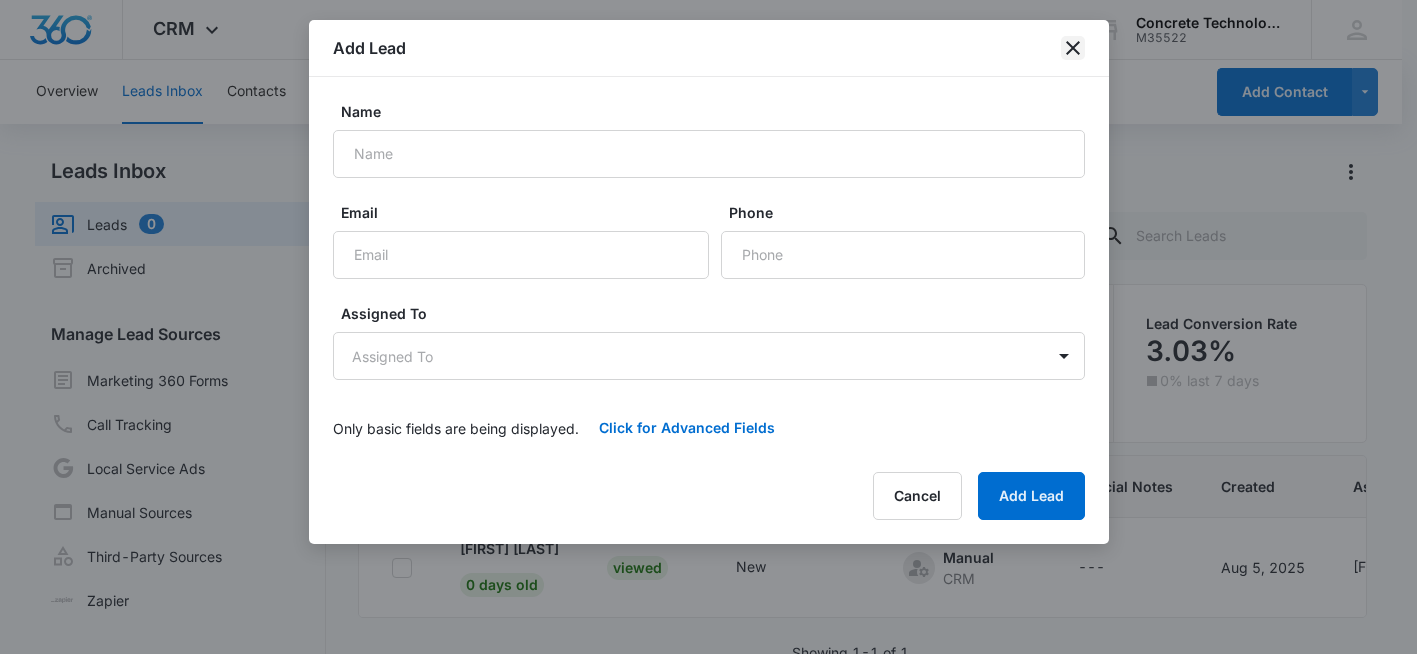 click 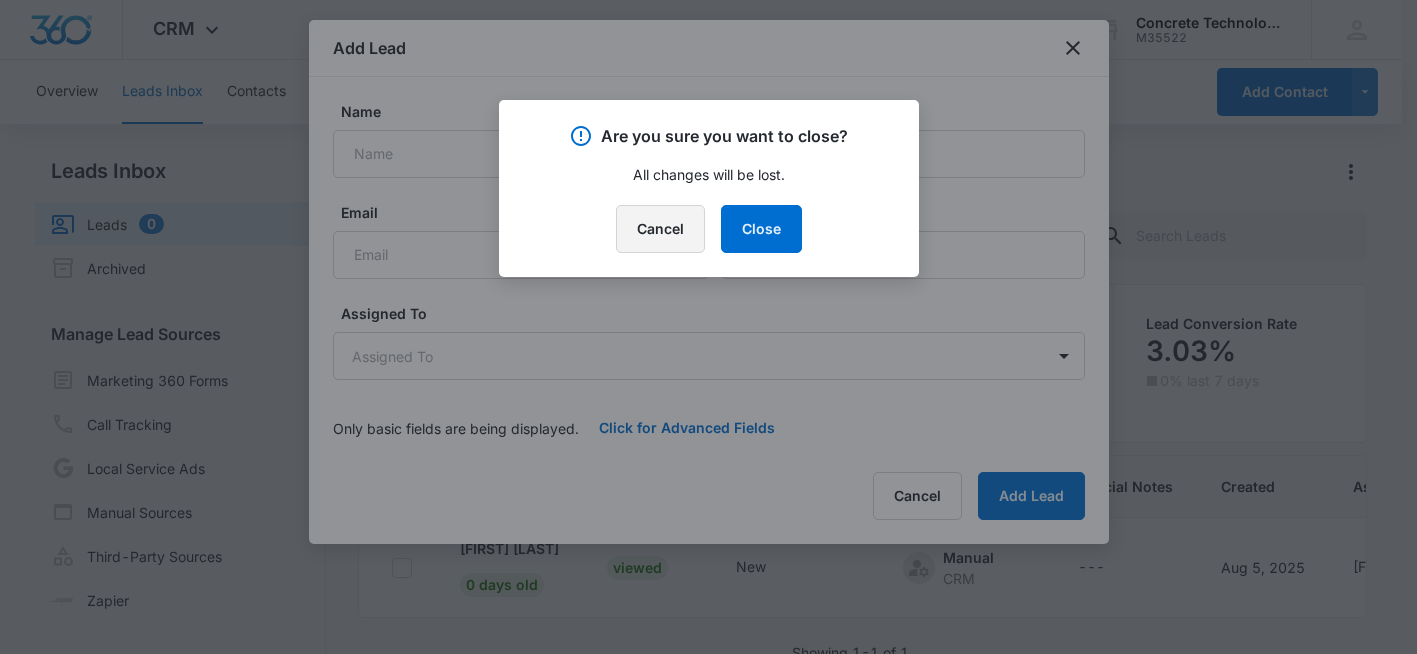 click on "Cancel" at bounding box center [660, 229] 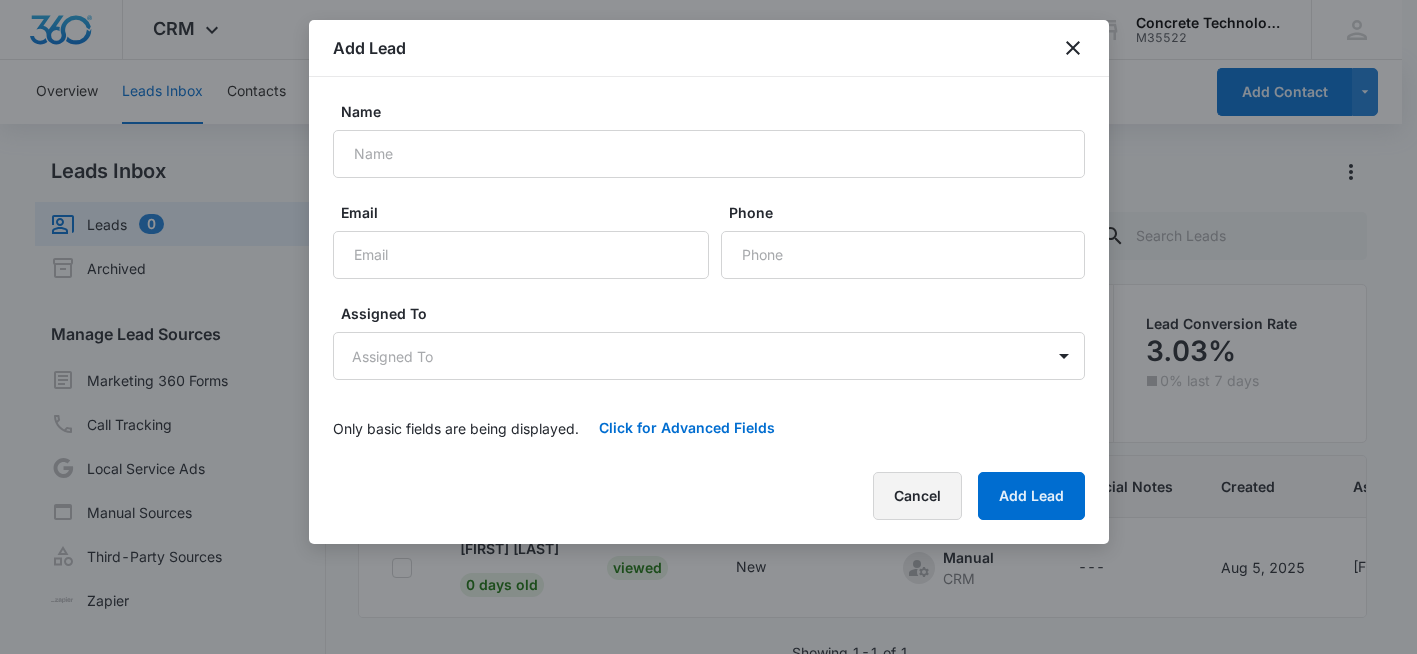 click on "Cancel" at bounding box center (917, 496) 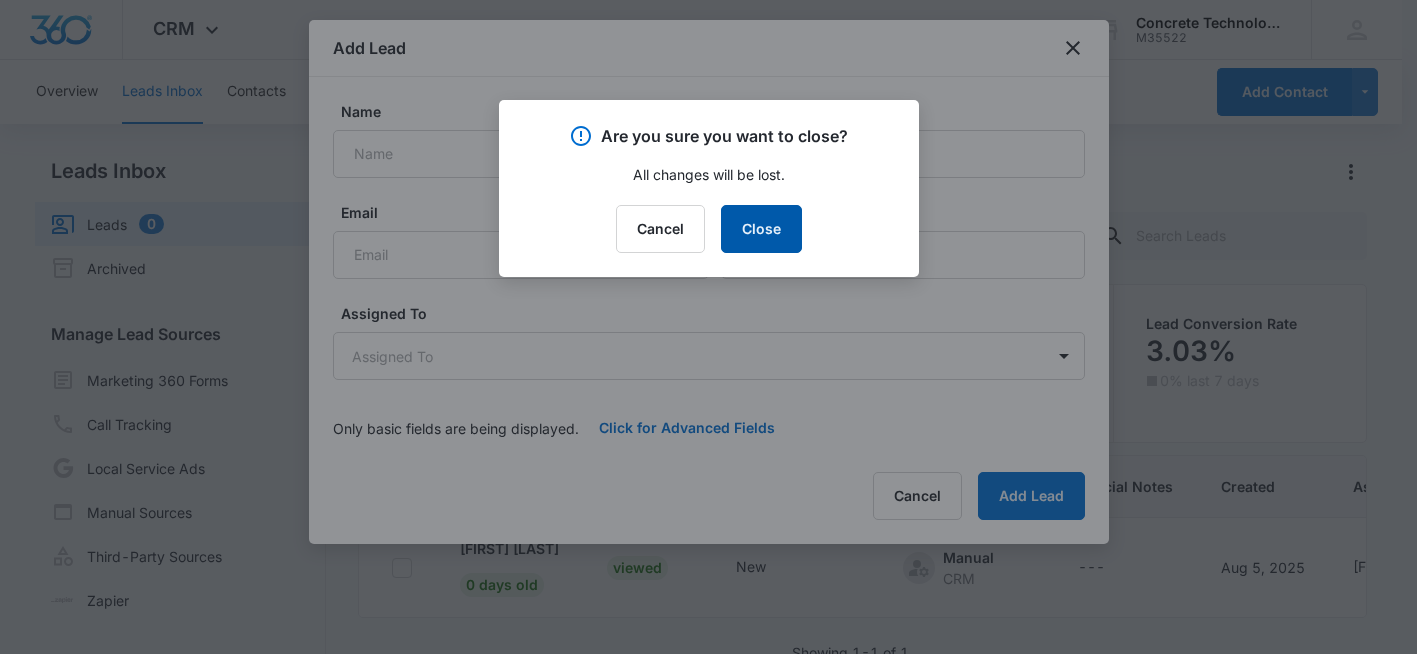 click on "Close" at bounding box center (761, 229) 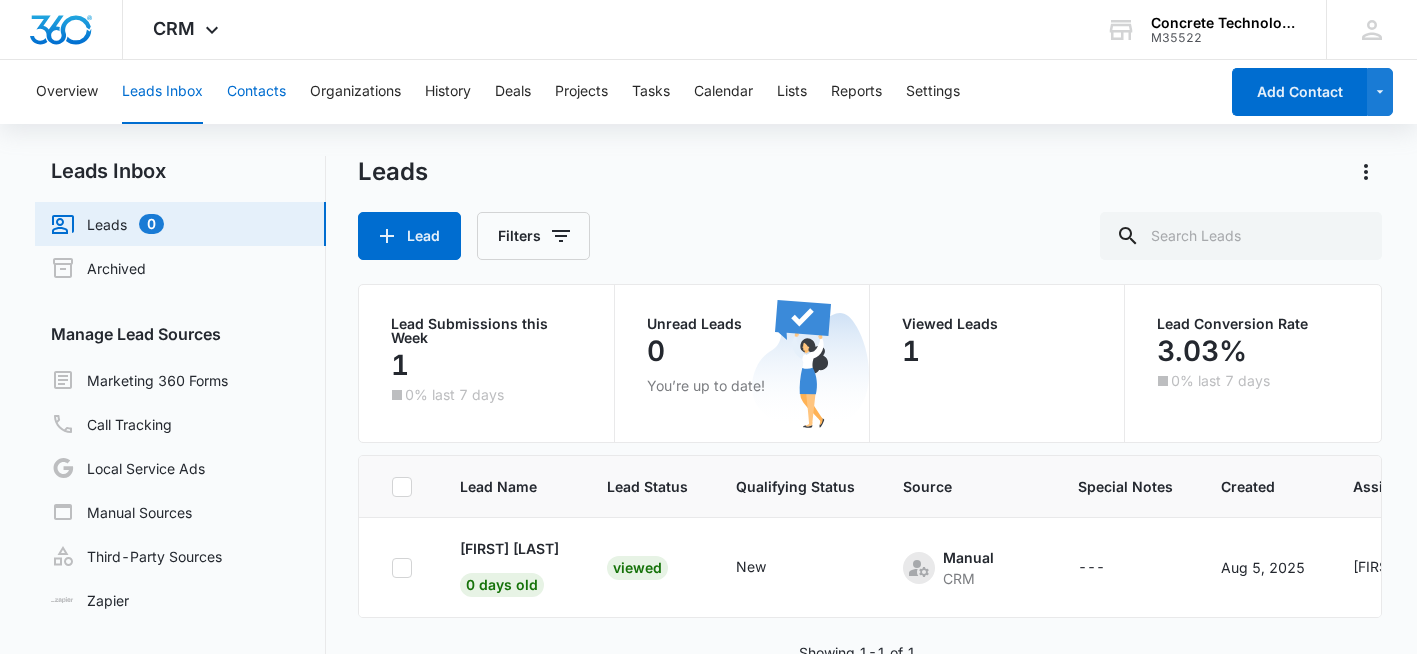 click on "Contacts" at bounding box center [256, 92] 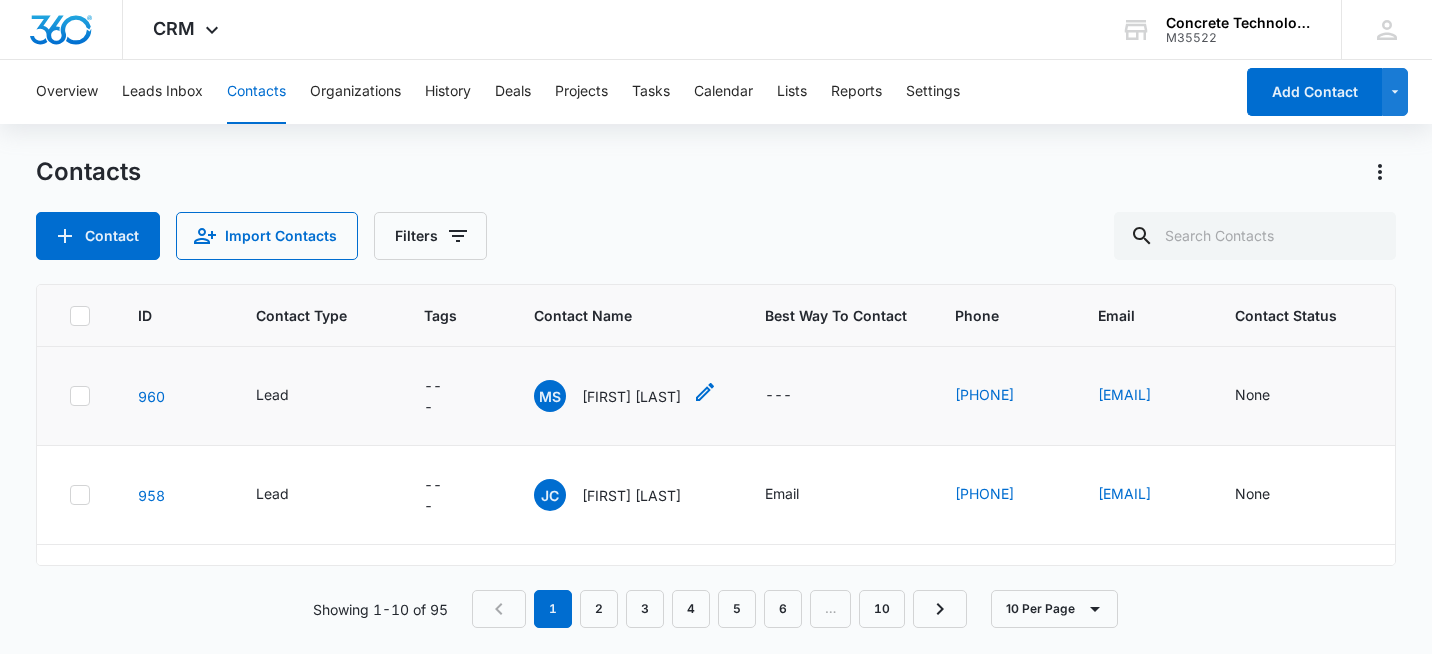 click on "[FIRST] [LAST]" at bounding box center [631, 396] 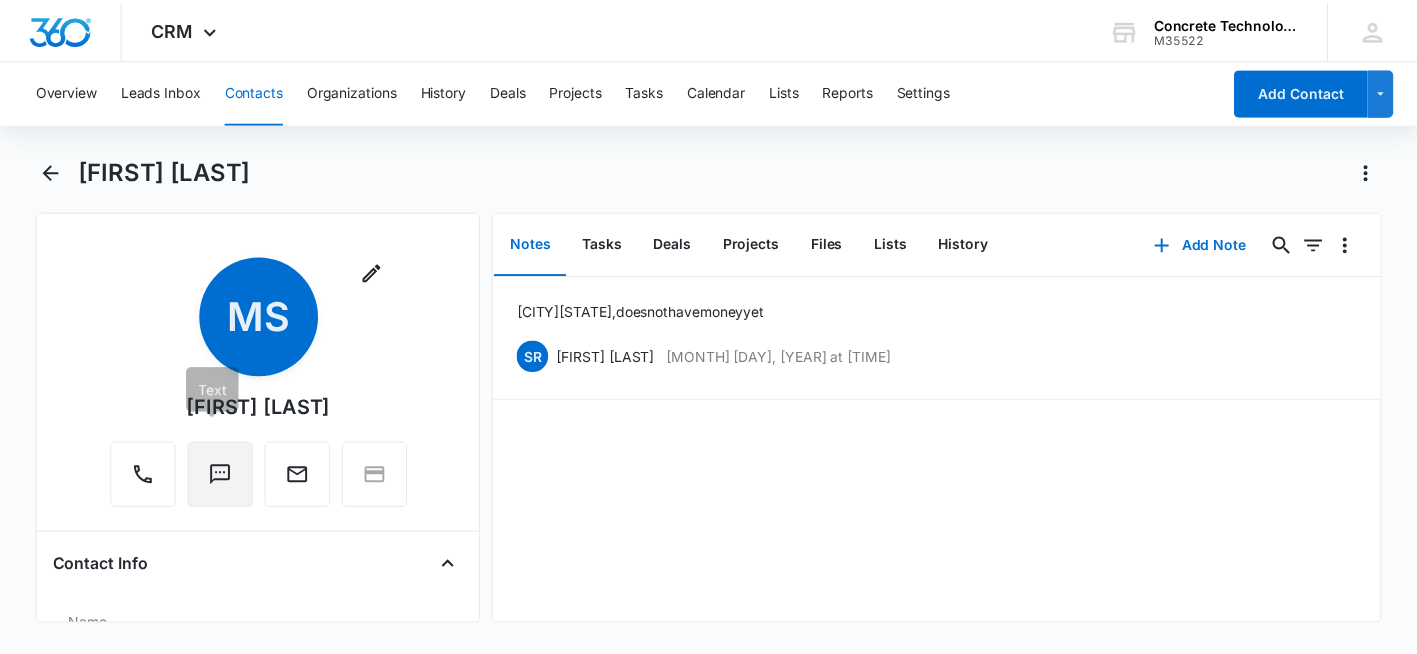 scroll, scrollTop: 100, scrollLeft: 0, axis: vertical 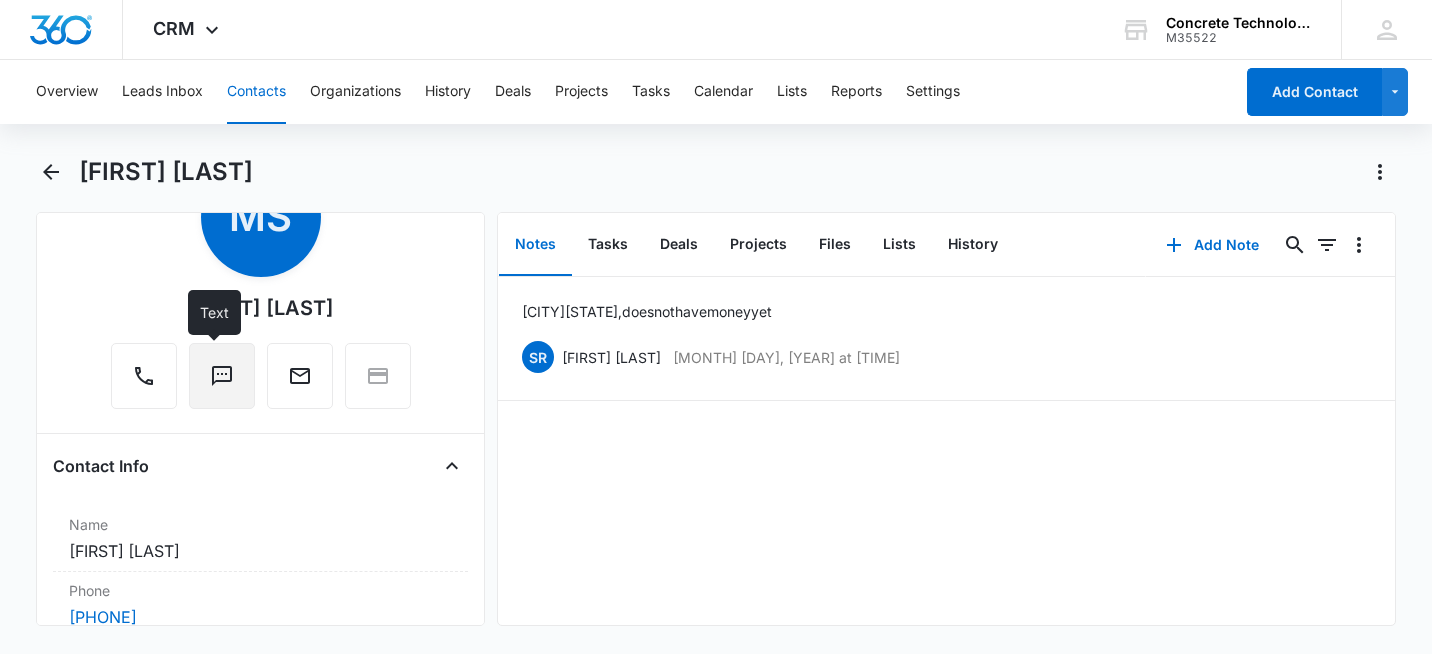 click at bounding box center (222, 376) 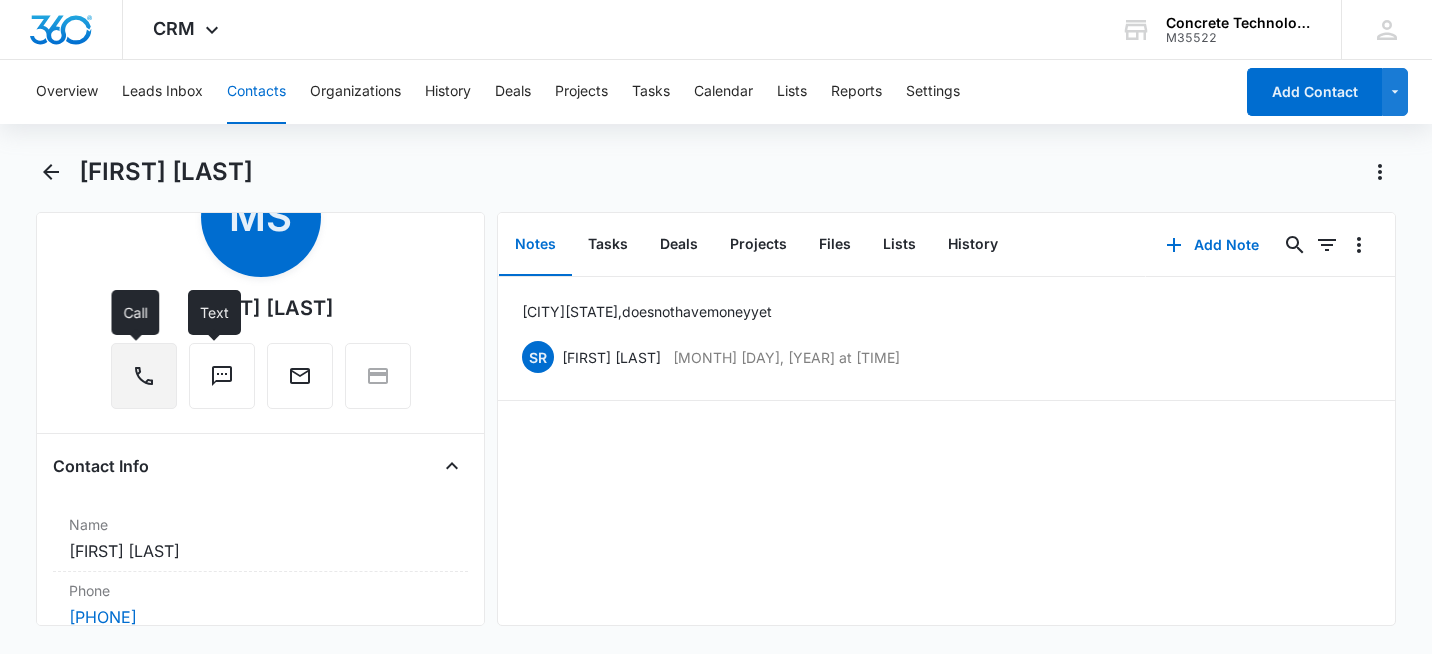 click 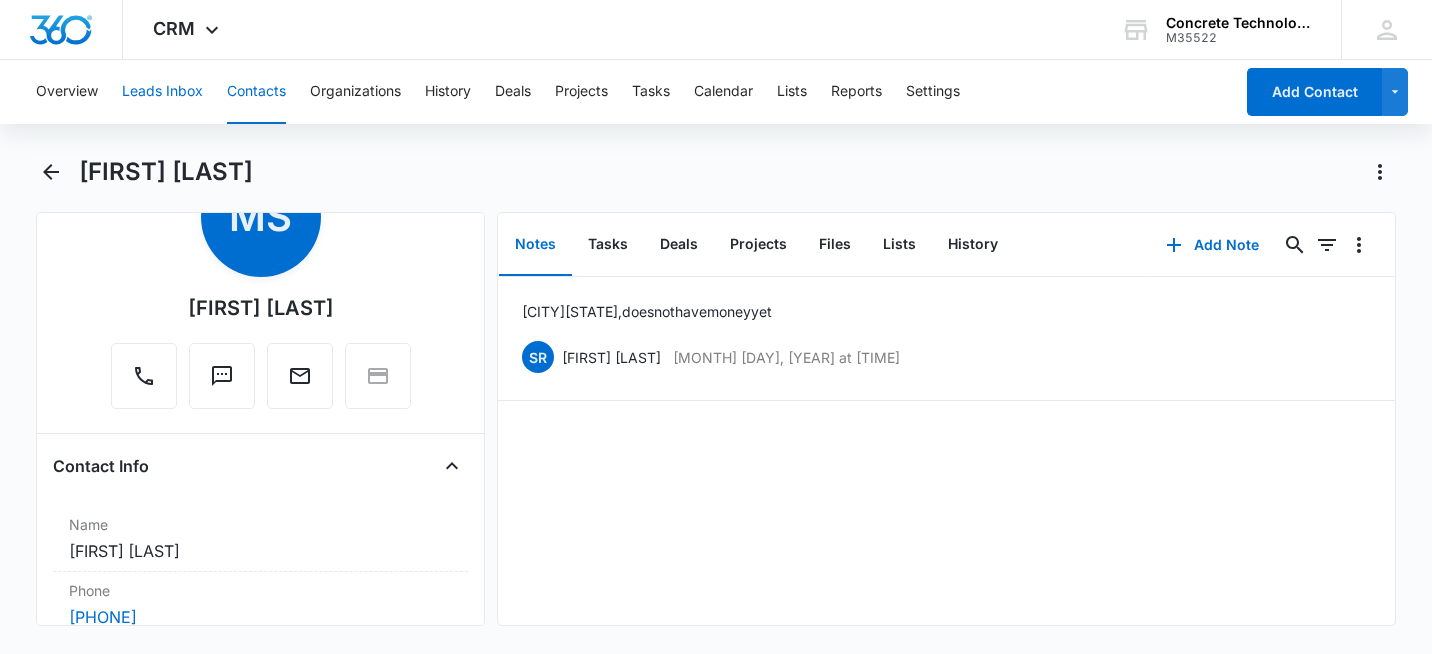 click on "Leads Inbox" at bounding box center (162, 92) 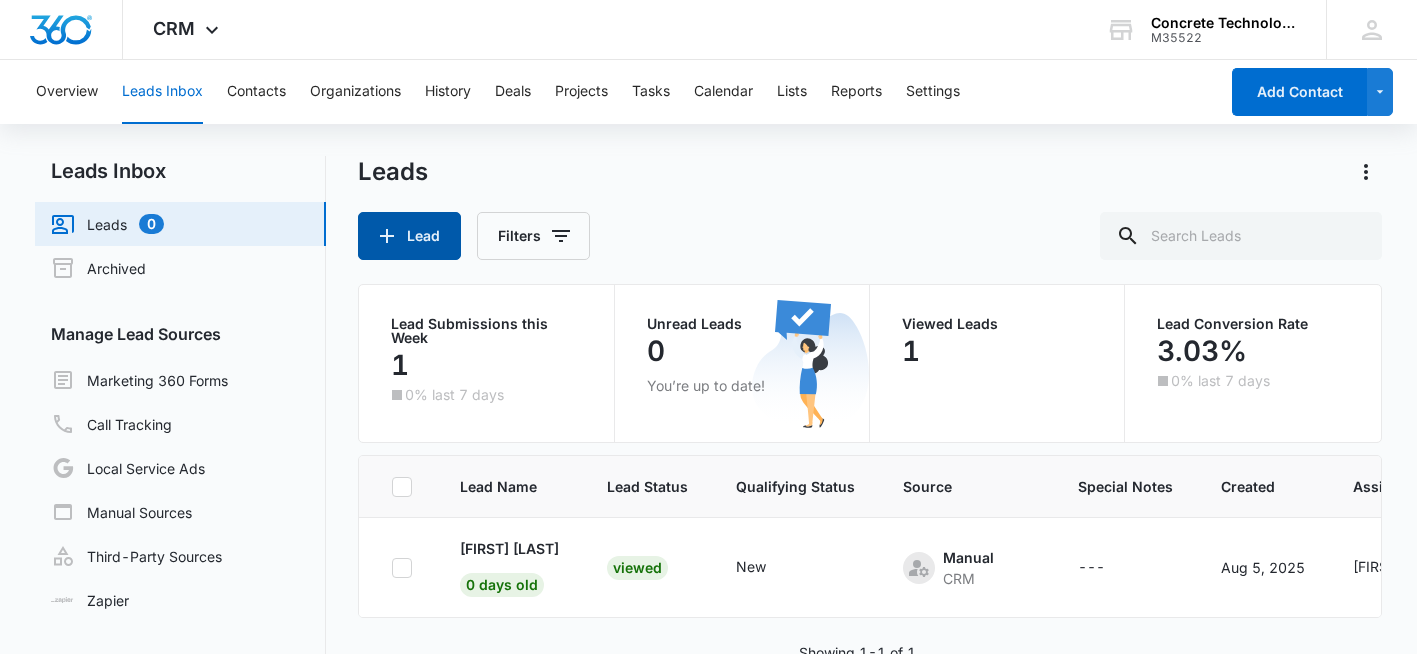 click on "Lead" at bounding box center (409, 236) 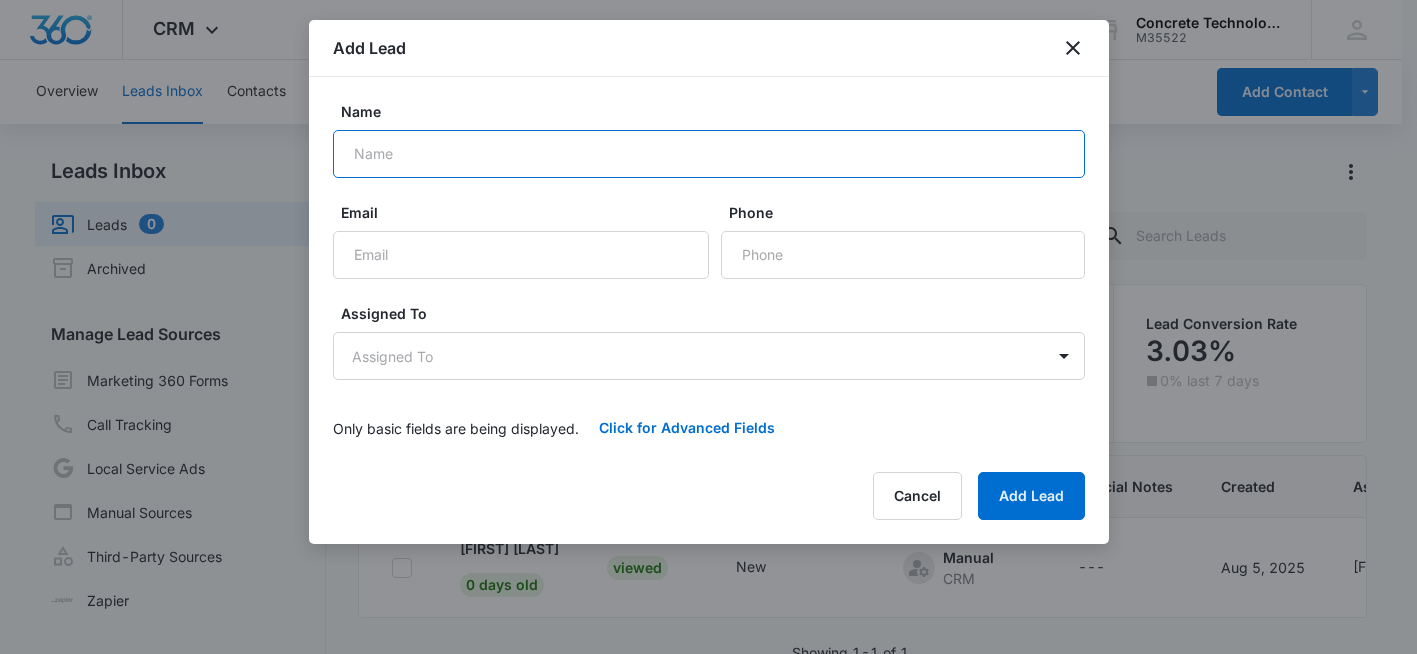 click on "Name" at bounding box center (709, 154) 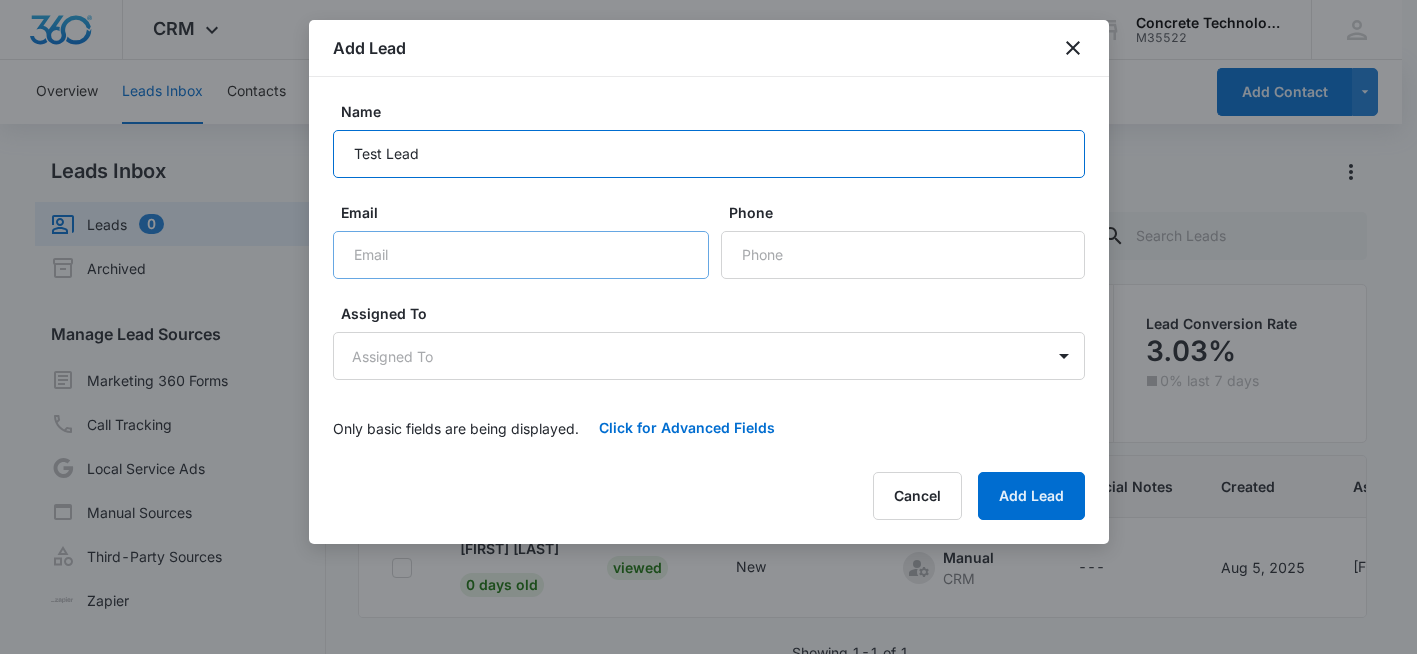 type on "Test Lead" 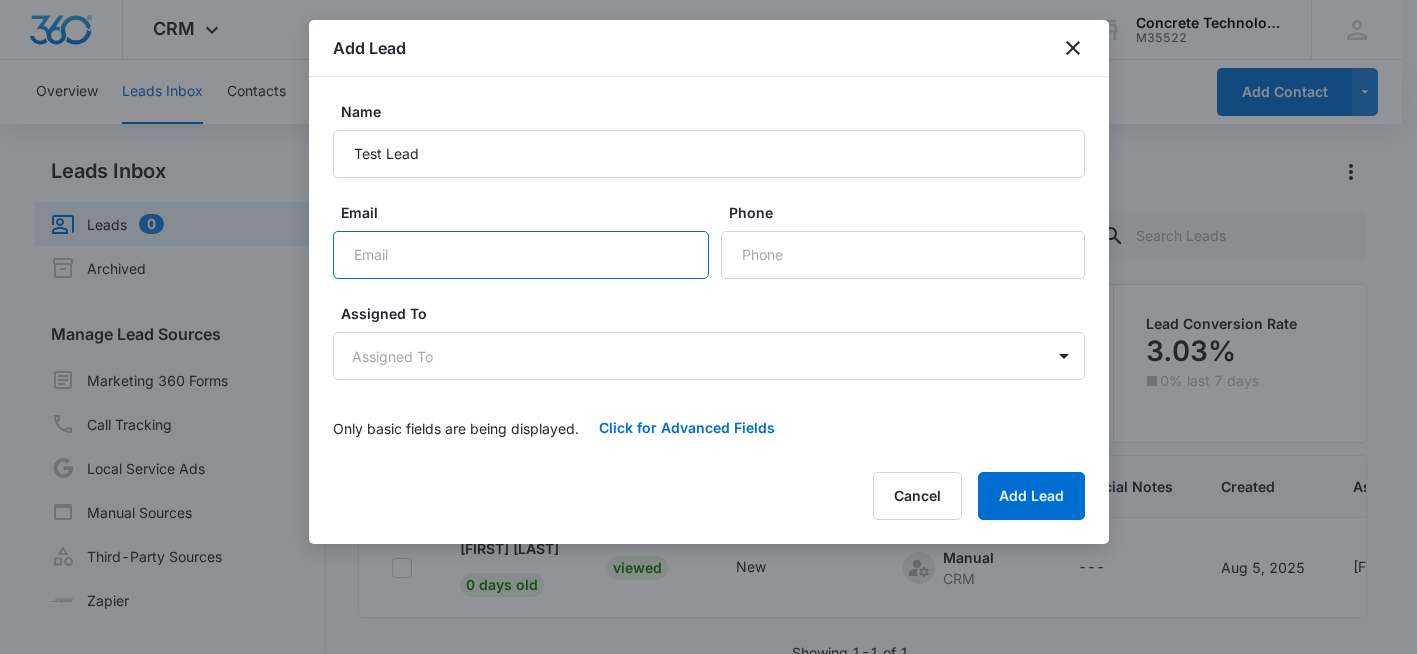click on "Email" at bounding box center (521, 255) 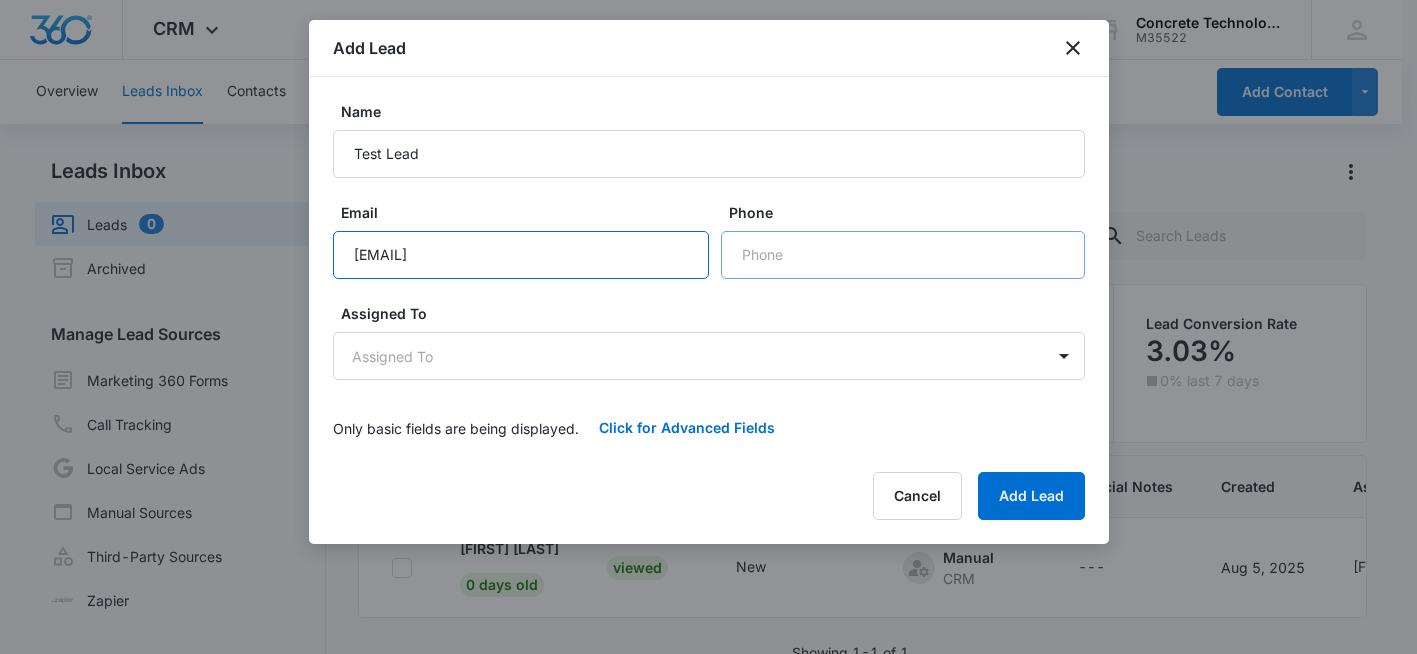 type on "[EMAIL]" 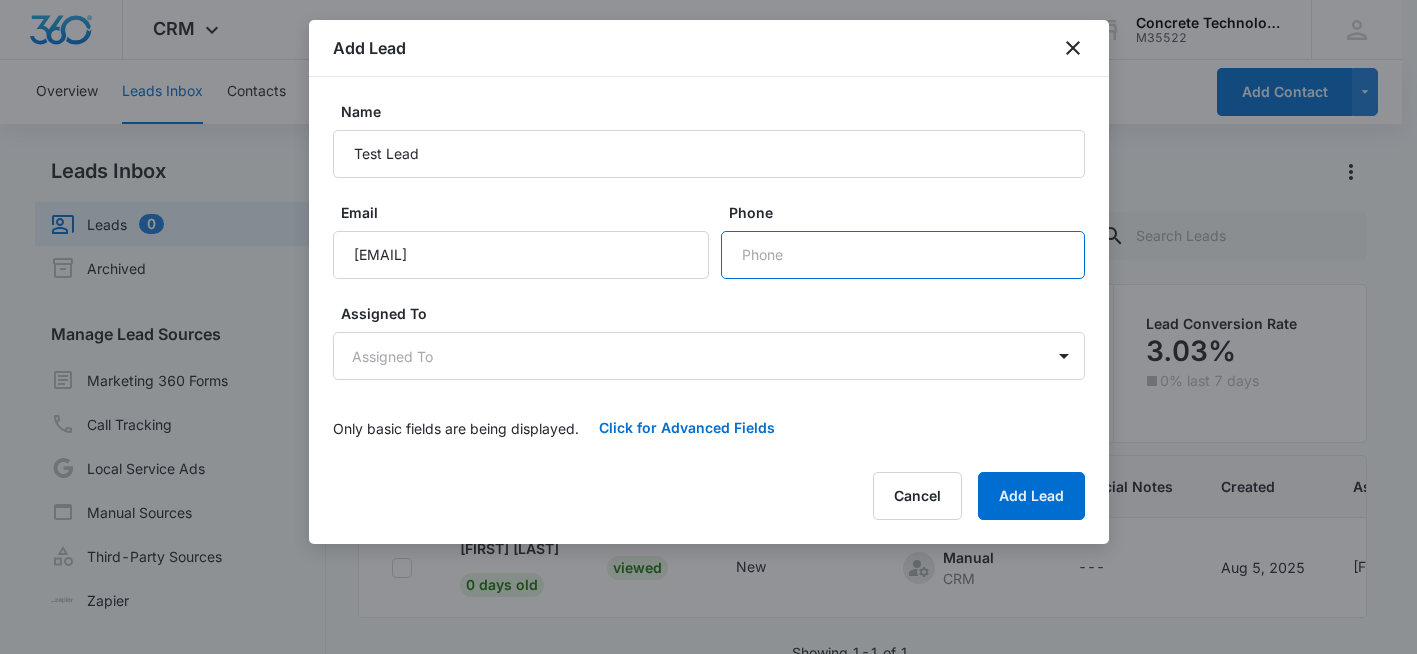 click on "Phone" at bounding box center (903, 255) 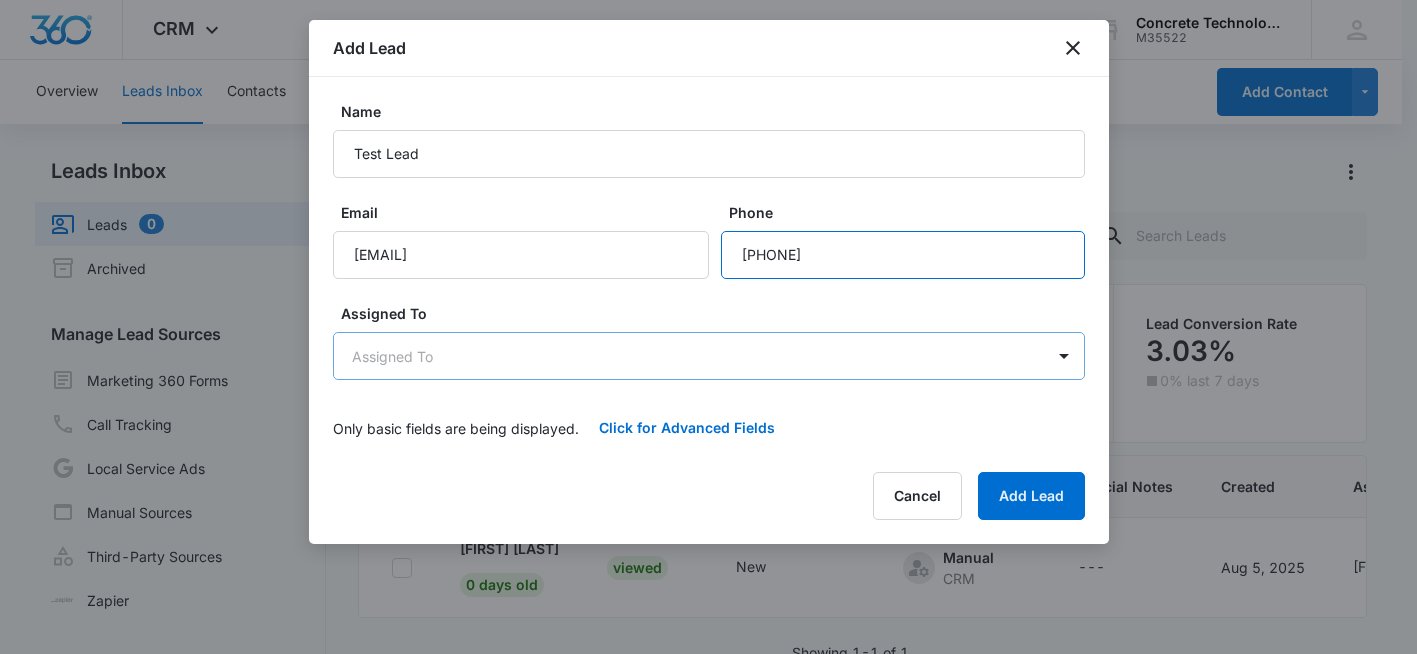 type on "[PHONE]" 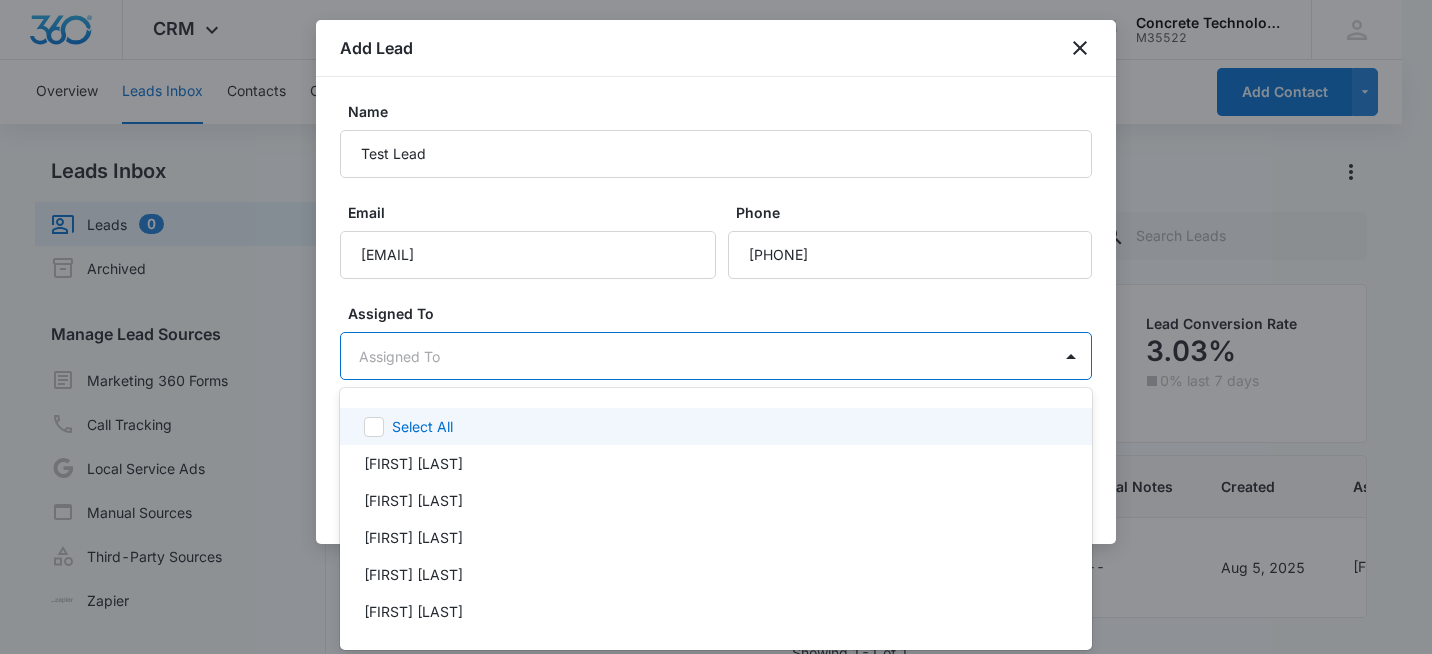 click on "CRM Apps Reputation Websites Forms CRM Email Social Shop Payments POS Content Ads Intelligence Files Brand Settings Concrete Technology M35522 Your Accounts View All sr [FIRST] [LAST] [EMAIL] My Profile Notifications Support Logout Terms & Conditions   •   Privacy Policy Overview Leads Inbox Contacts Organizations History Deals Projects Tasks Calendar Lists Reports Settings Add Contact Leads Inbox Leads 0 Archived Manage Lead Sources Marketing 360 Forms Call Tracking Local Service Ads Manual Sources Third-Party Sources Zapier Leads Lead Filters Lead Submissions this Week 1 0% last 7 days Unread Leads 0 You’re up to date! Viewed Leads 1 Lead Conversion Rate 3.03% 0% last 7 days Lead Name Lead Status Qualifying Status Source Special Notes Created Assigned To     [FIRST] [LAST] 0 days old Viewed New Manual CRM --- [MONTH] [DAY], [YEAR] [FIRST] [LAST] Showing   1-1   of   1 Concrete Technology - CRM Leads - Marketing 360®
Add Lead Name Test Lead Email [EMAIL] Phone Assigned To Color Tag" at bounding box center (716, 327) 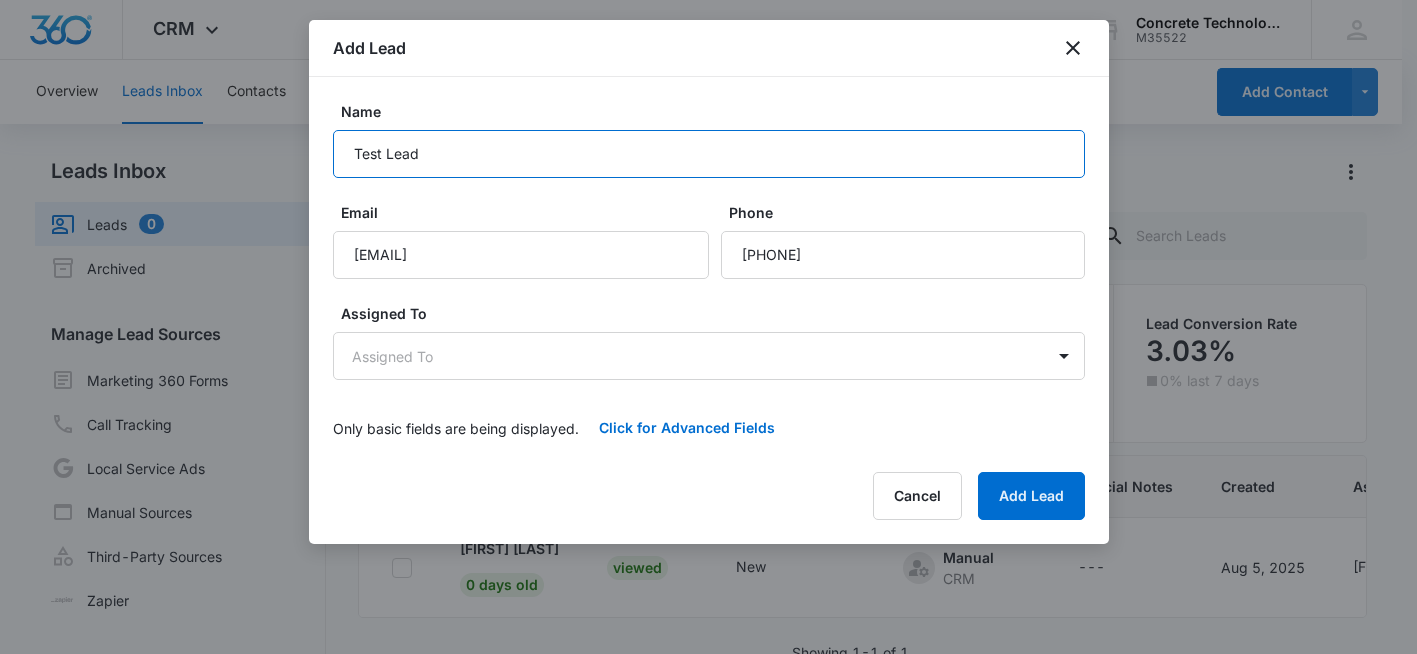 click on "Test Lead" at bounding box center (709, 154) 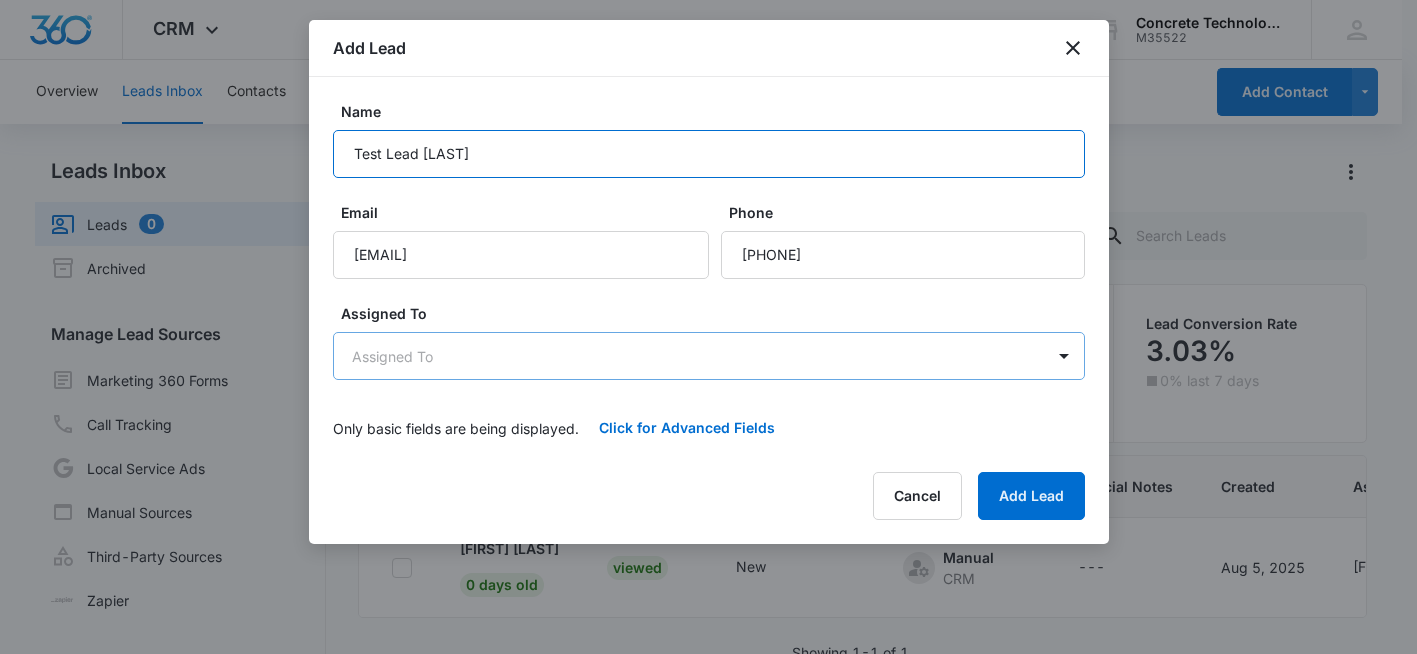 type on "Test Lead [LAST]" 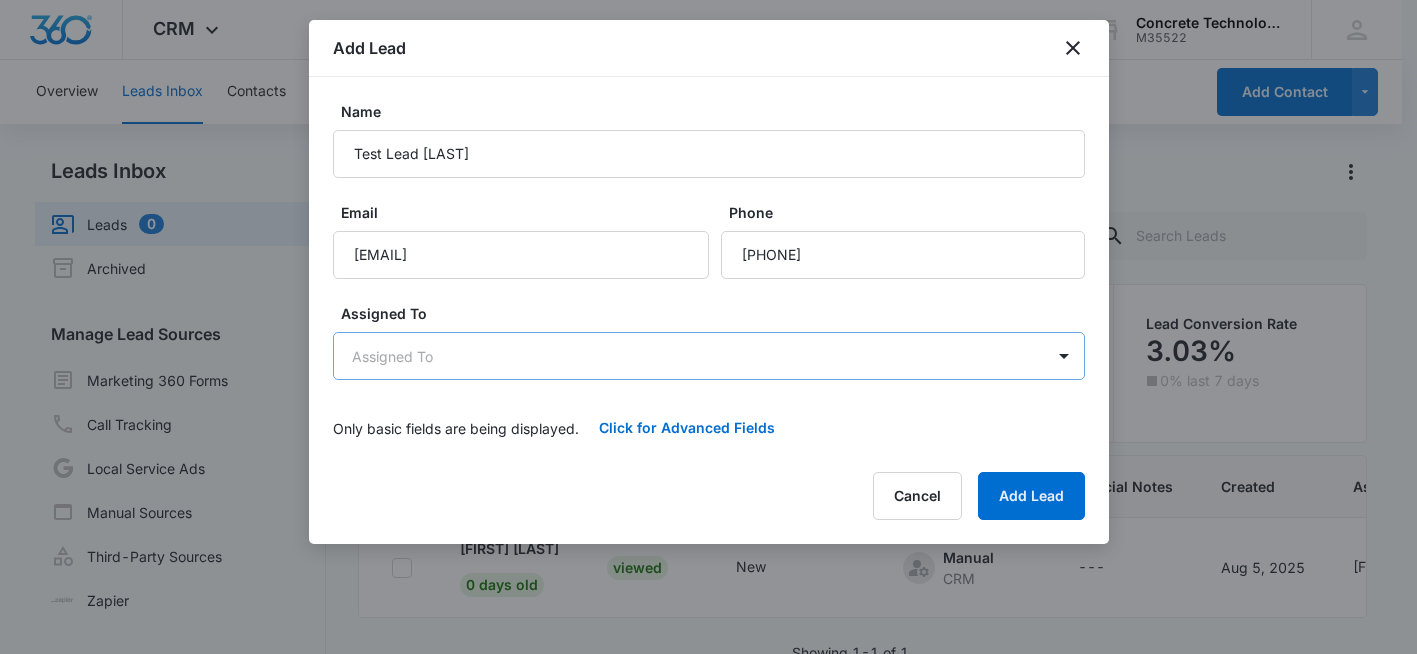 click on "CRM Apps Reputation Websites Forms CRM Email Social Shop Payments POS Content Ads Intelligence Files Brand Settings Concrete Technology M35522 Your Accounts View All sr [FIRST] [LAST] [EMAIL] My Profile Notifications Support Logout Terms & Conditions   •   Privacy Policy Overview Leads Inbox Contacts Organizations History Deals Projects Tasks Calendar Lists Reports Settings Add Contact Leads Inbox Leads 0 Archived Manage Lead Sources Marketing 360 Forms Call Tracking Local Service Ads Manual Sources Third-Party Sources Zapier Leads Lead Filters Lead Submissions this Week 1 0% last 7 days Unread Leads 0 You’re up to date! Viewed Leads 1 Lead Conversion Rate 3.03% 0% last 7 days Lead Name Lead Status Qualifying Status Source Special Notes Created Assigned To     [FIRST] [LAST] 0 days old Viewed New Manual CRM --- [MONTH] [DAY], [YEAR] [FIRST] [LAST] Showing   1-1   of   1 Concrete Technology - CRM Leads - Marketing 360®
Add Lead Name Test Lead [LAST] Email [EMAIL] Phone Assigned To" at bounding box center [708, 411] 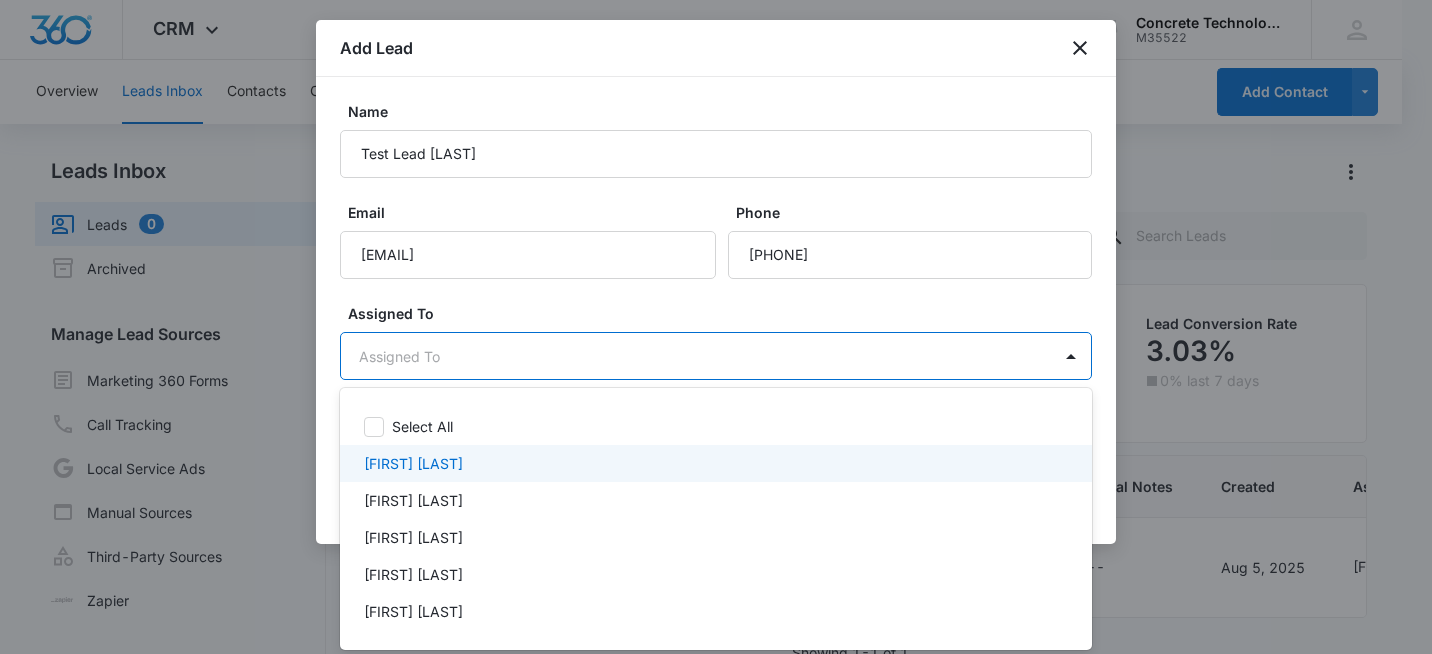 click on "[FIRST] [LAST]" at bounding box center (413, 463) 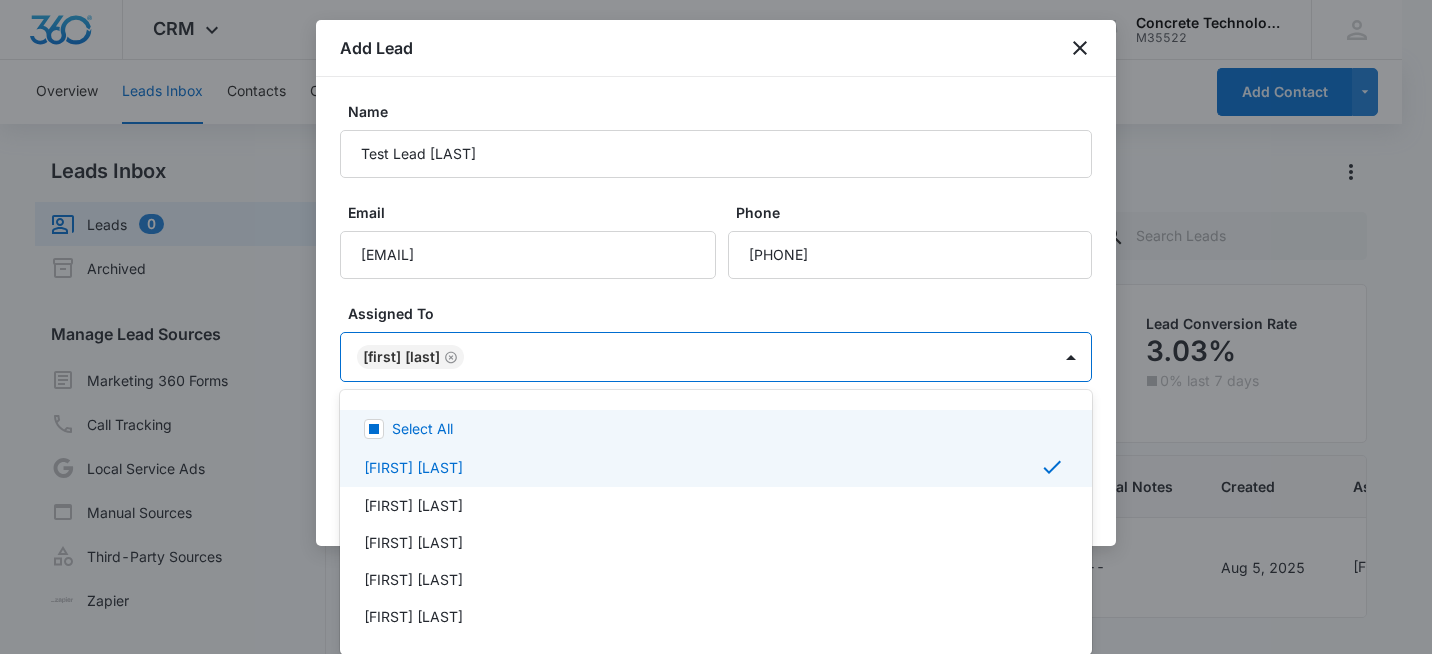 click at bounding box center [716, 327] 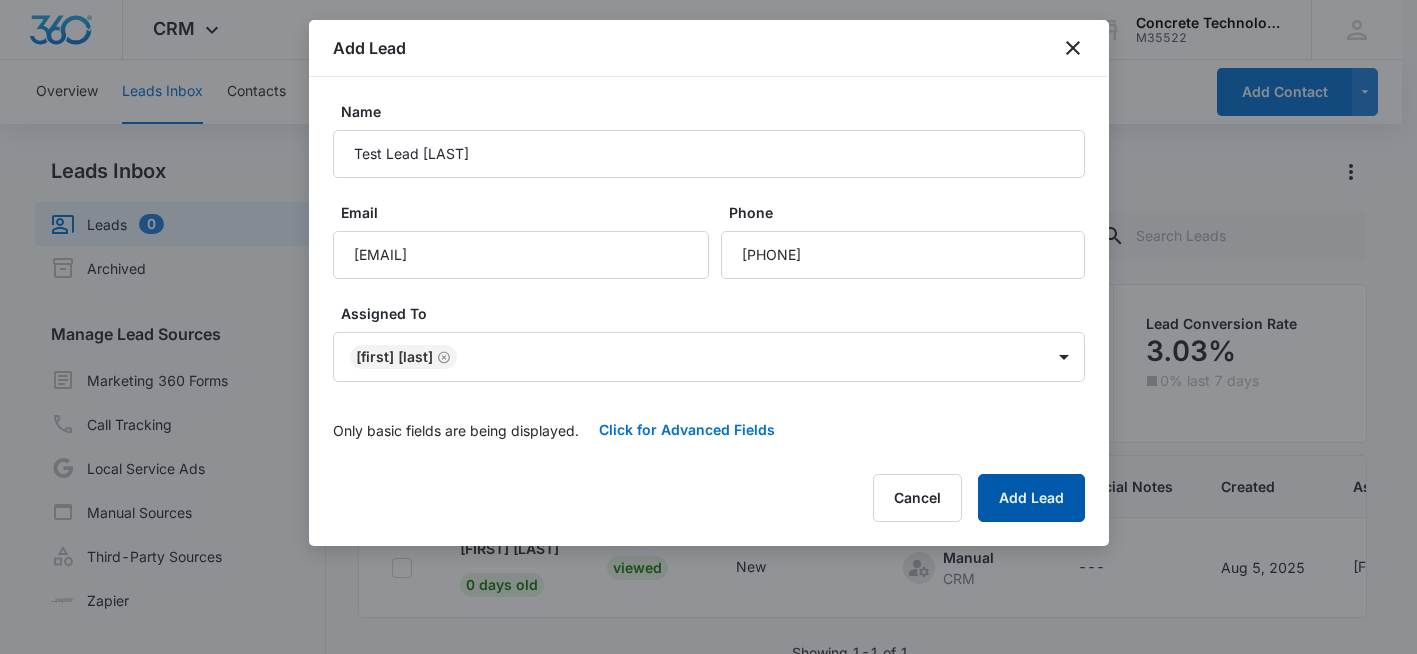 click on "Add Lead" at bounding box center (1031, 498) 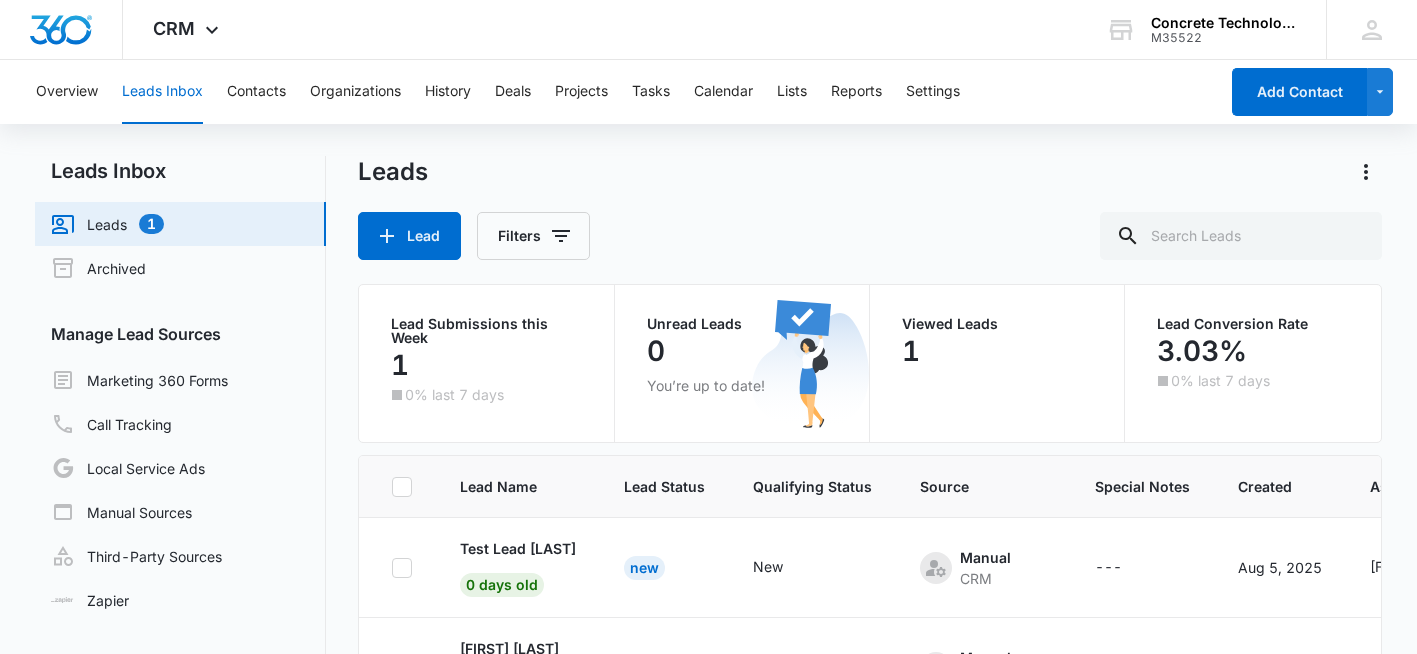 click on "Leads Inbox" at bounding box center [162, 92] 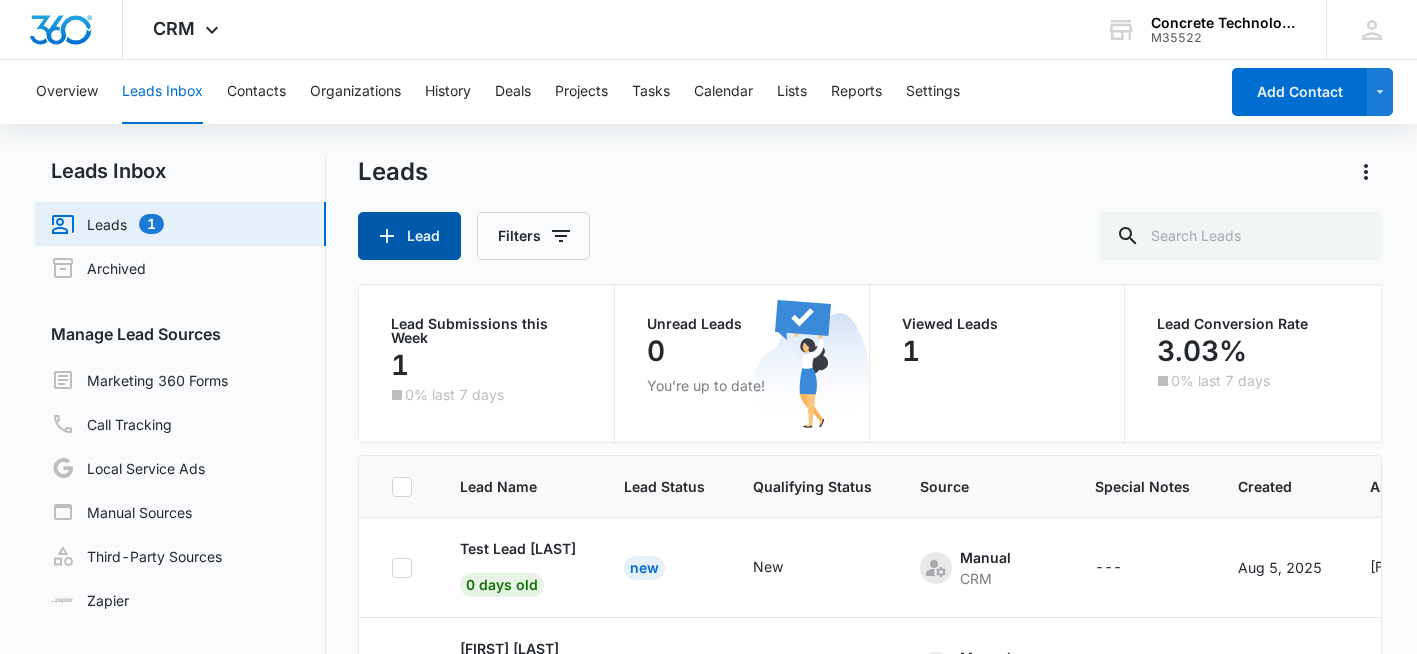 click on "Lead" at bounding box center (409, 236) 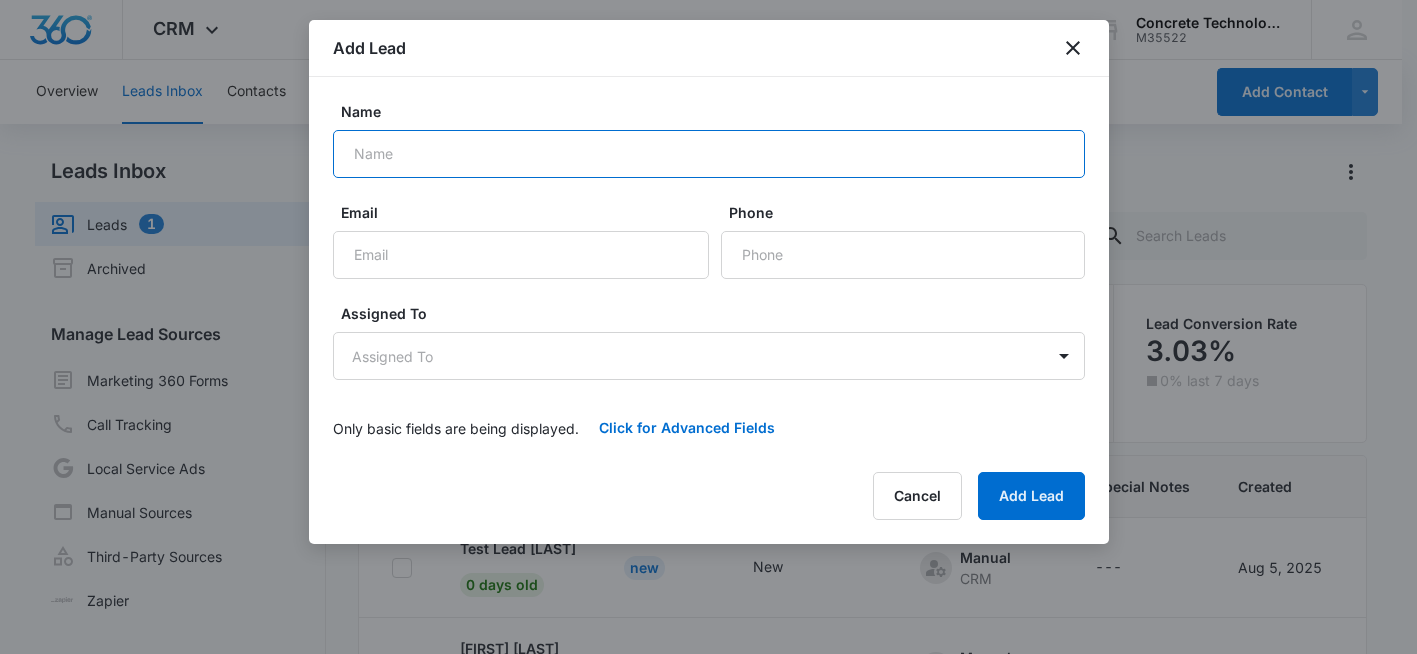 click on "Name" at bounding box center (709, 154) 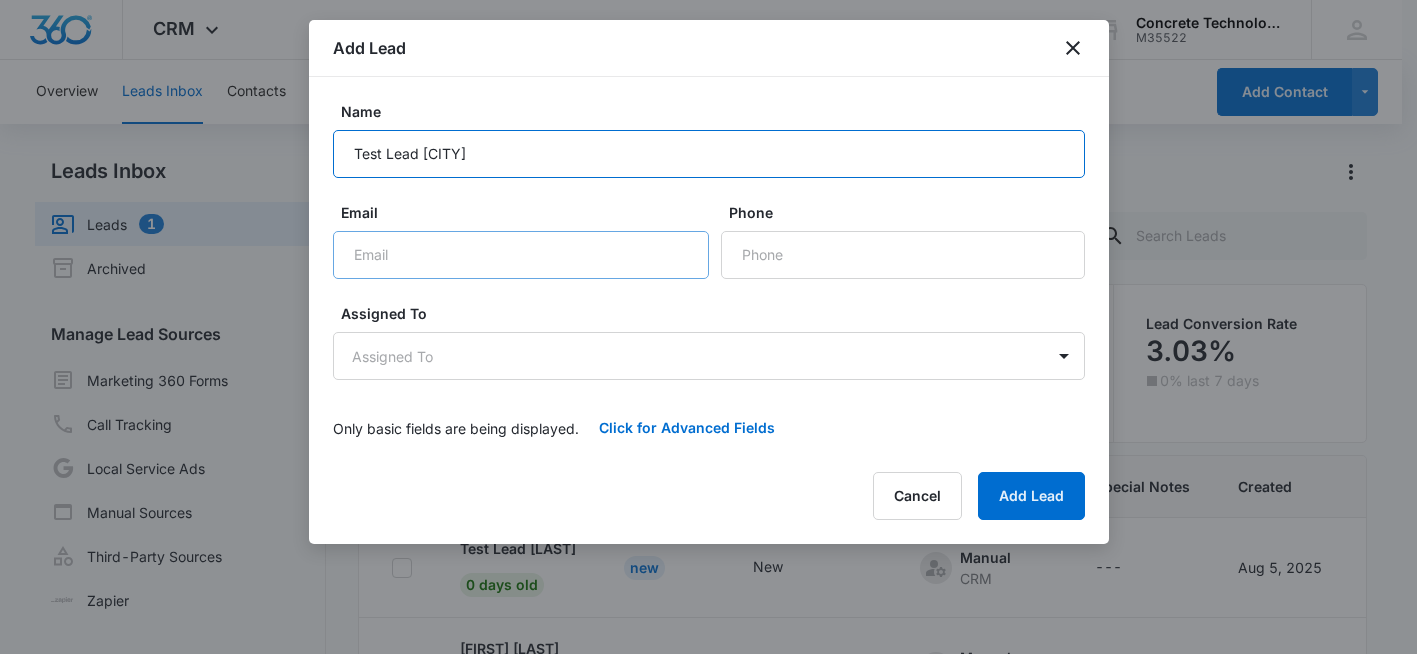 type on "Test Lead [CITY]" 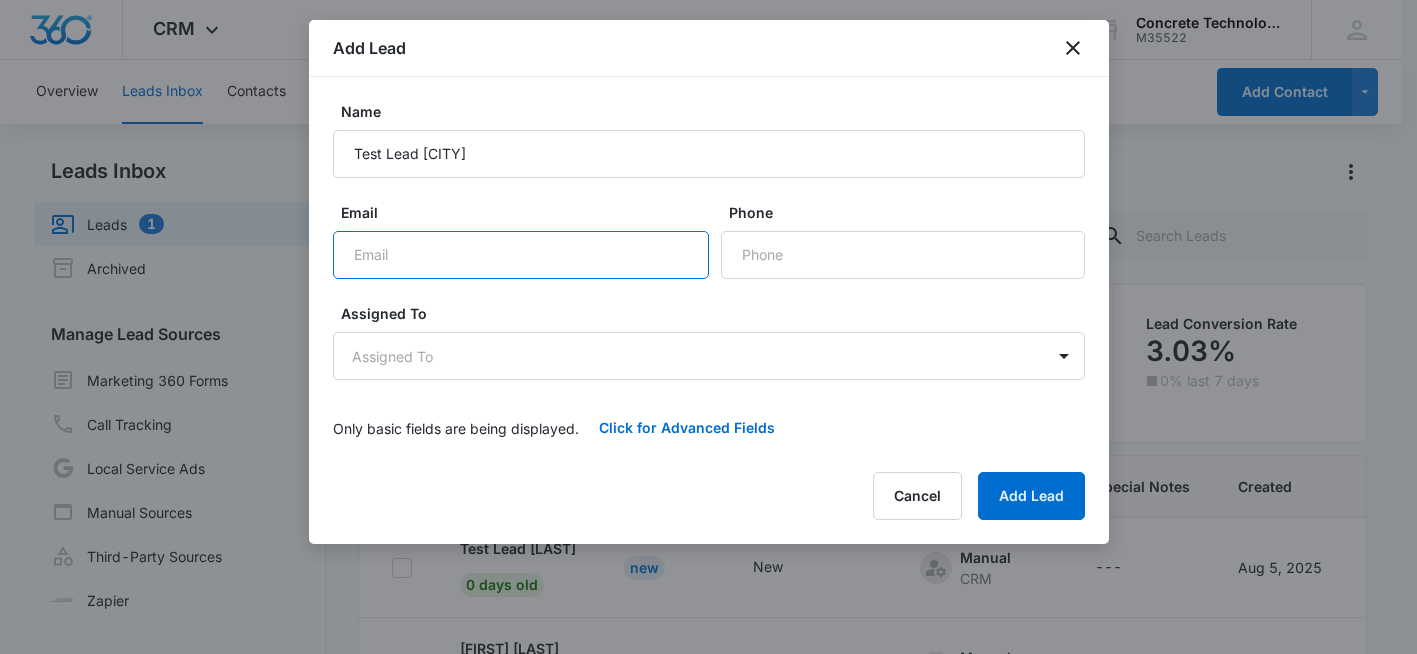 click on "Email" at bounding box center (521, 255) 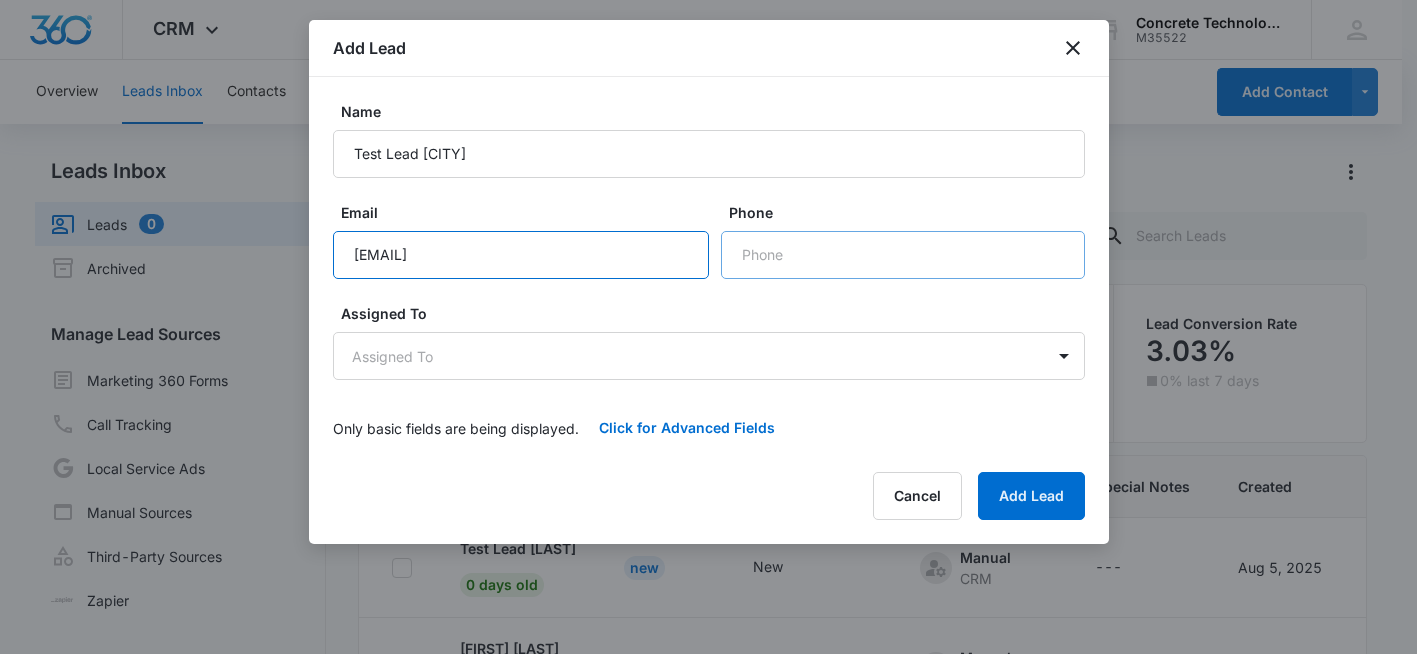 type on "[EMAIL]" 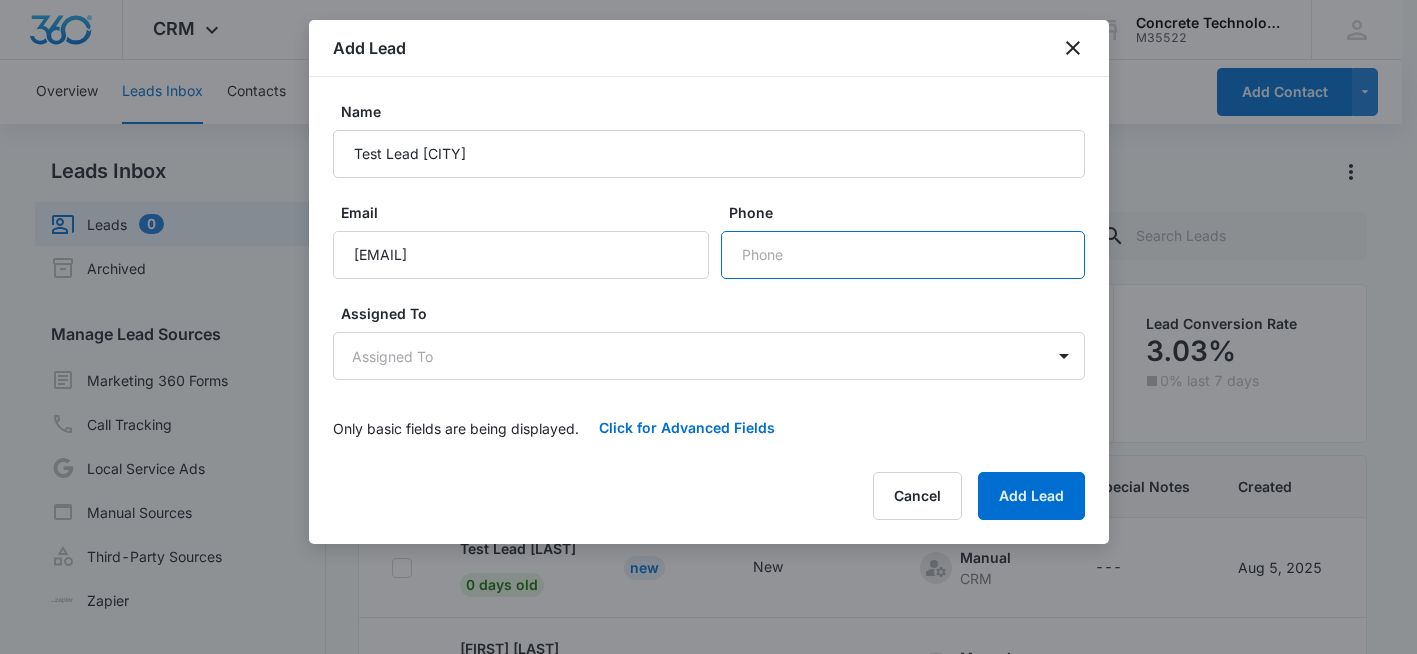 click on "Phone" at bounding box center (903, 255) 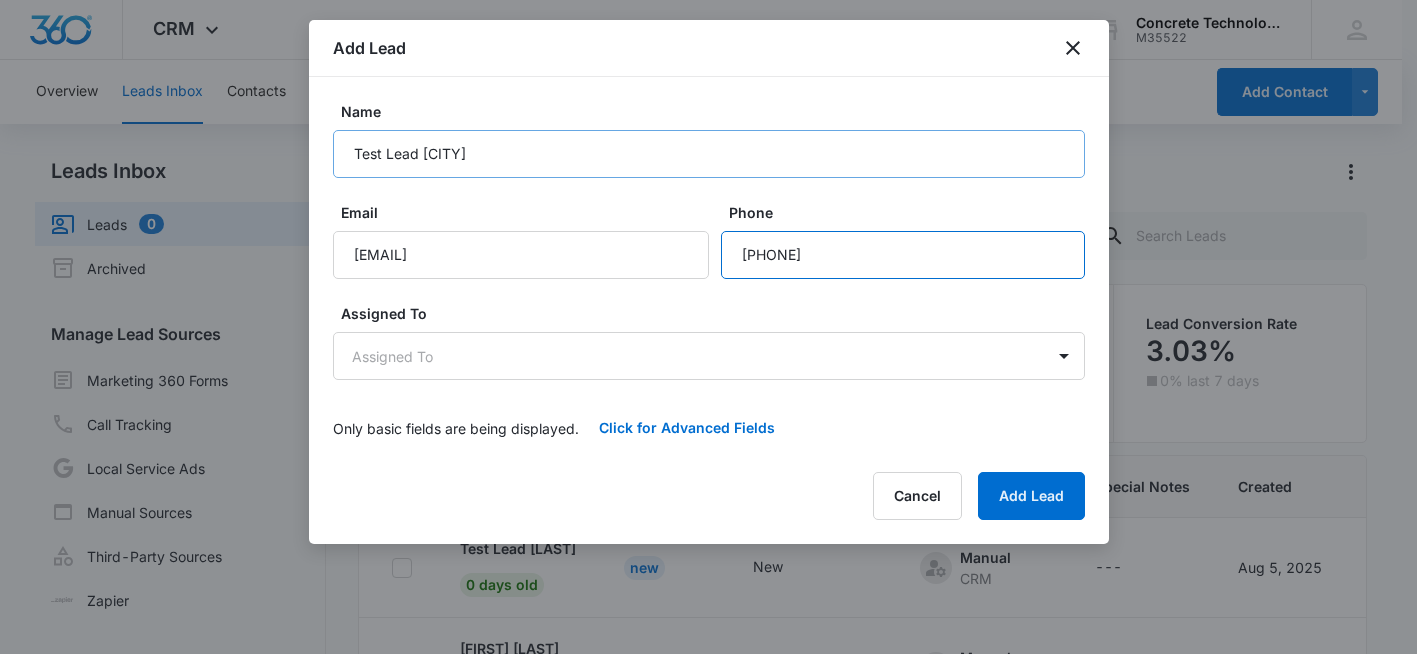 type on "[PHONE]" 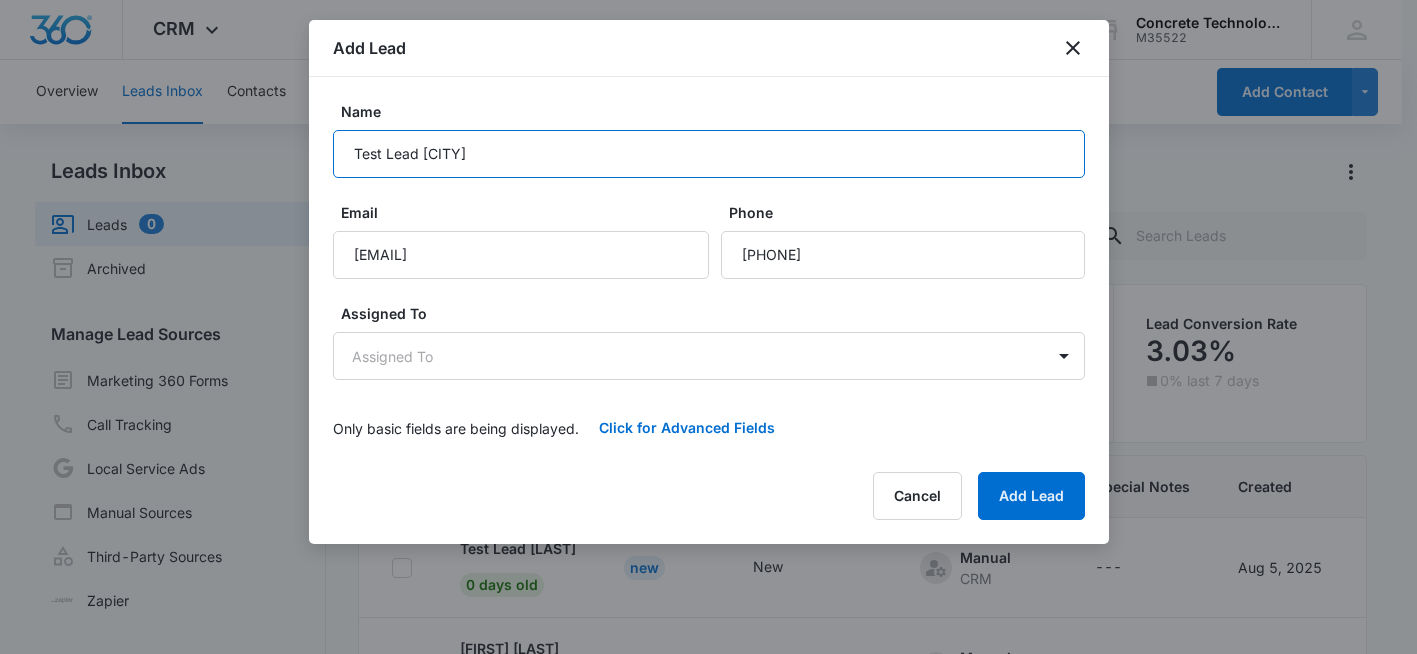 click on "Test Lead [CITY]" at bounding box center [709, 154] 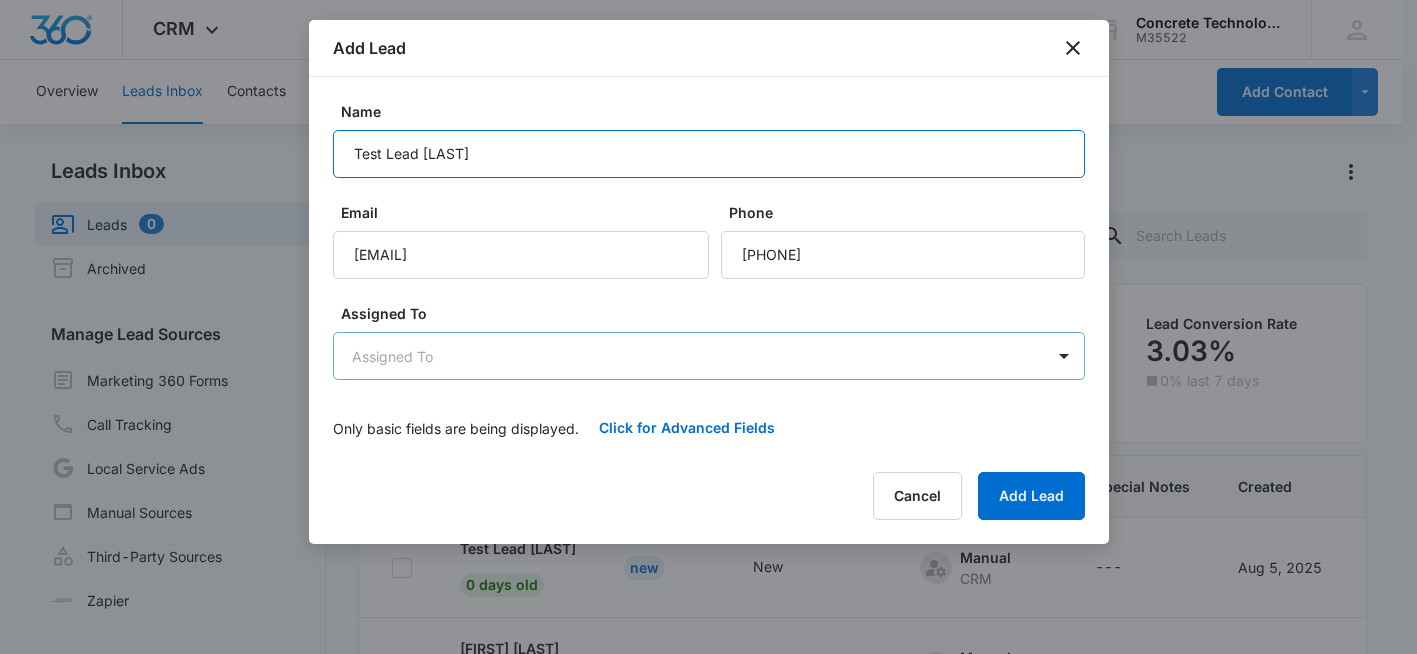 type on "Test Lead [LAST]" 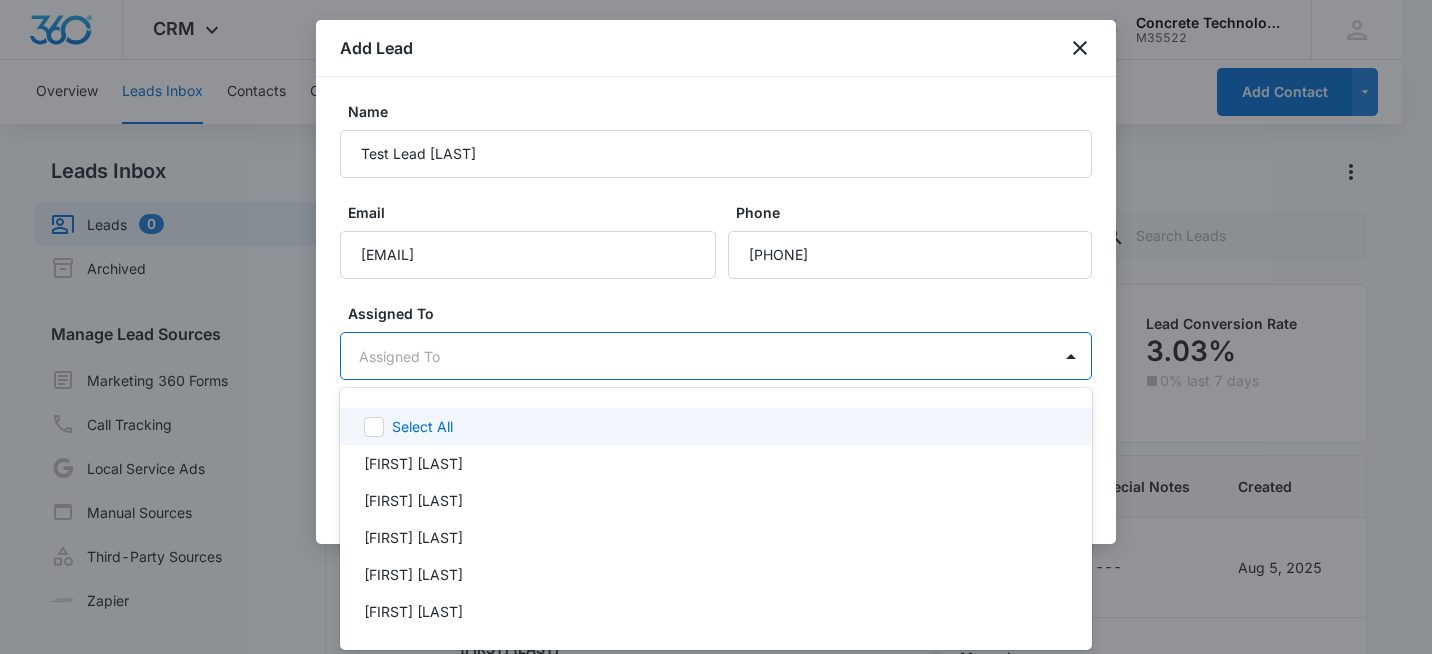 click on "CRM Apps Reputation Websites Forms CRM Email Social Shop Payments POS Content Ads Intelligence Files Brand Settings Concrete Technology M35522 Your Accounts View All sr [FIRST] [LAST] [EMAIL] My Profile Notifications Support Logout Terms & Conditions   •   Privacy Policy Overview Leads Inbox Contacts Organizations History Deals Projects Tasks Calendar Lists Reports Settings Add Contact Leads Inbox Leads 0 Archived Manage Lead Sources Marketing 360 Forms Call Tracking Local Service Ads Manual Sources Third-Party Sources Zapier Leads Lead Filters Lead Submissions this Week 1 0% last 7 days Unread Leads 0 You’re up to date! Viewed Leads 2 Lead Conversion Rate 3.03% 0% last 7 days Lead Name Lead Status Qualifying Status Source Special Notes Created Assigned To     Test Lead [LAST] 0 days old New New Manual CRM --- [MONTH] [DAY], [YEAR] [FIRST] [LAST] [FIRST] [LAST] 0 days old Viewed New Manual CRM --- [MONTH] [DAY], [YEAR] [FIRST] [LAST] Showing   1-2   of   2 Concrete Technology - CRM Leads - Marketing 360®" at bounding box center [716, 327] 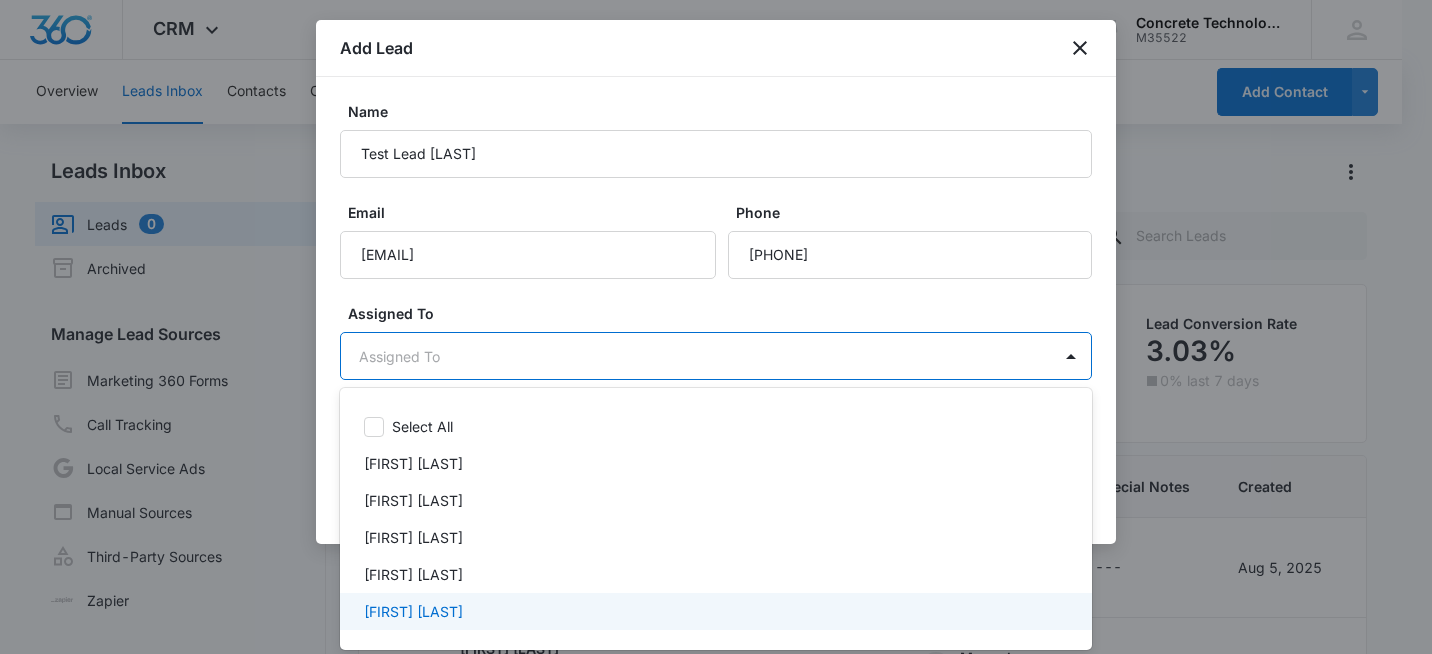 click on "[FIRST] [LAST]" at bounding box center [413, 611] 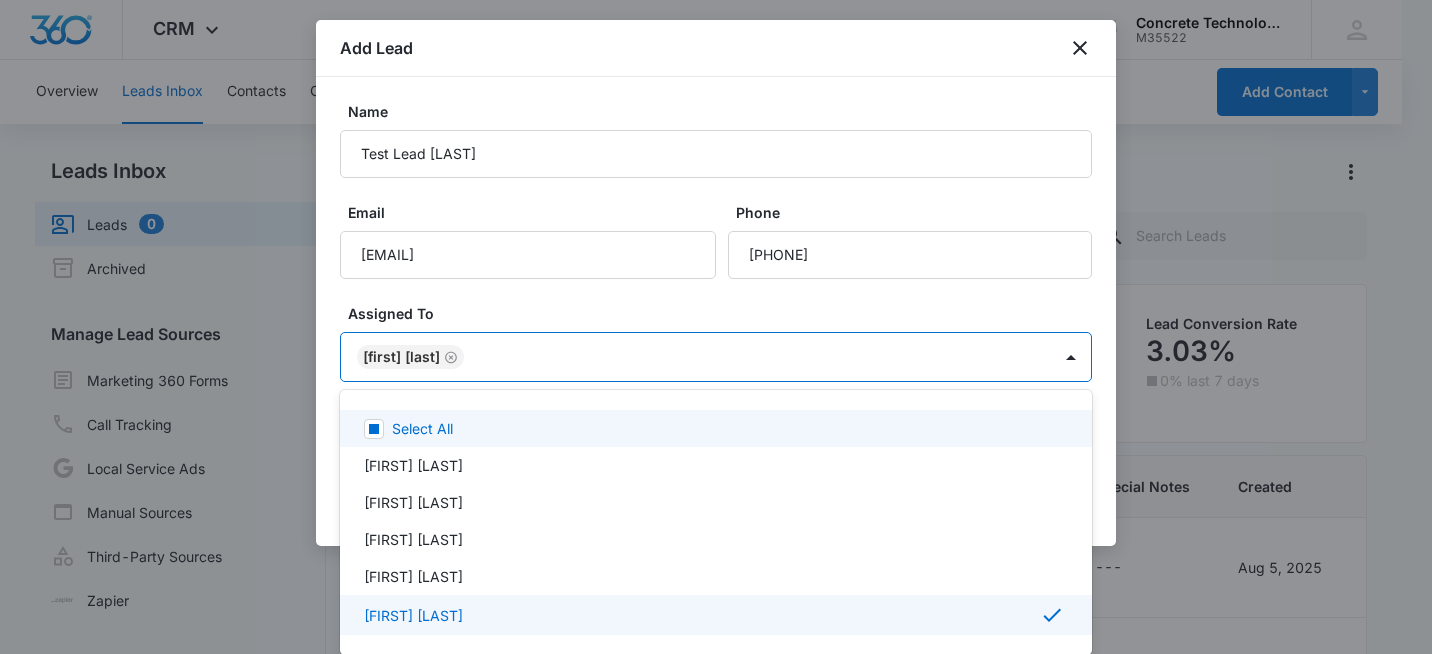 click at bounding box center (716, 327) 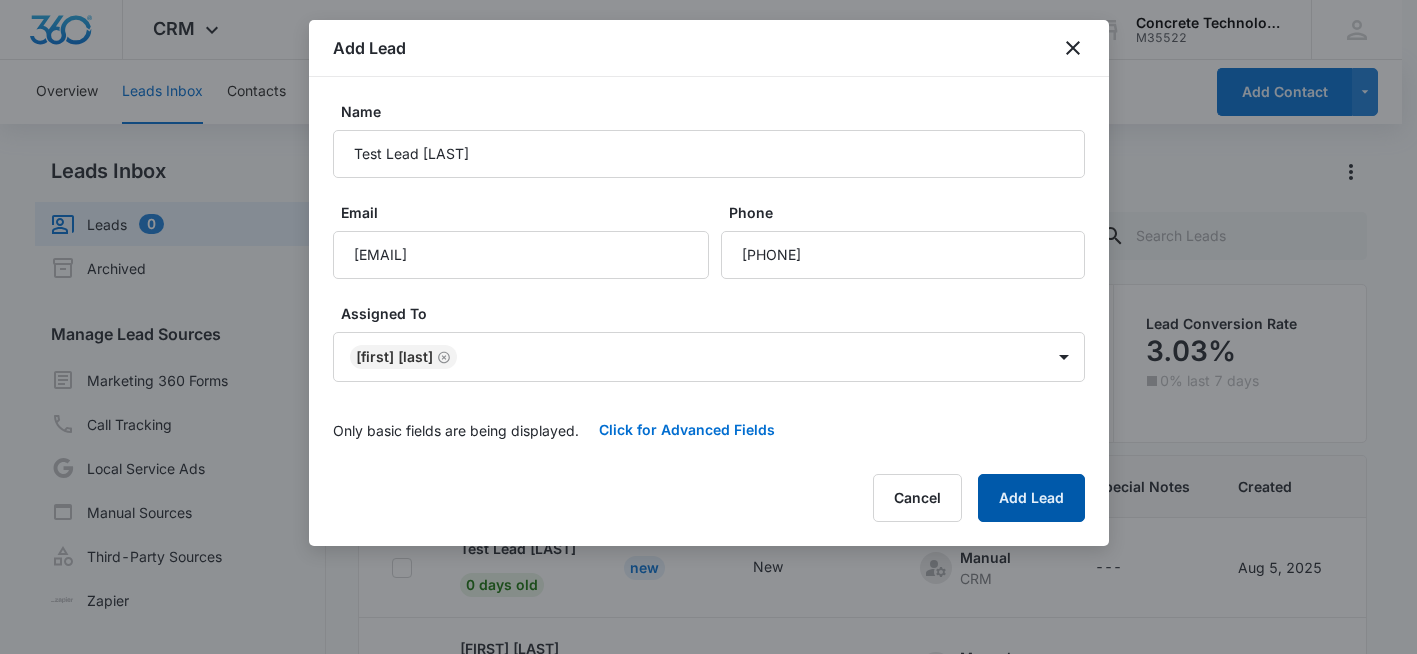 click on "Add Lead" at bounding box center (1031, 498) 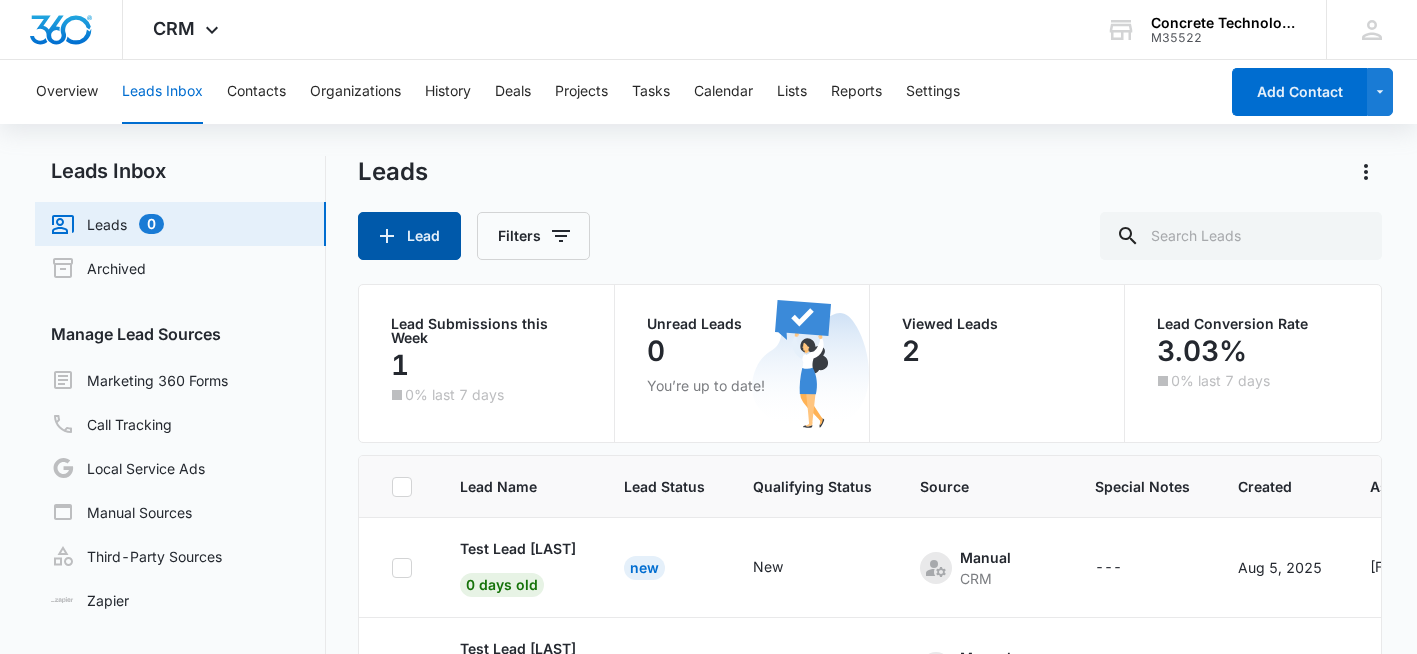 click on "Lead" at bounding box center [409, 236] 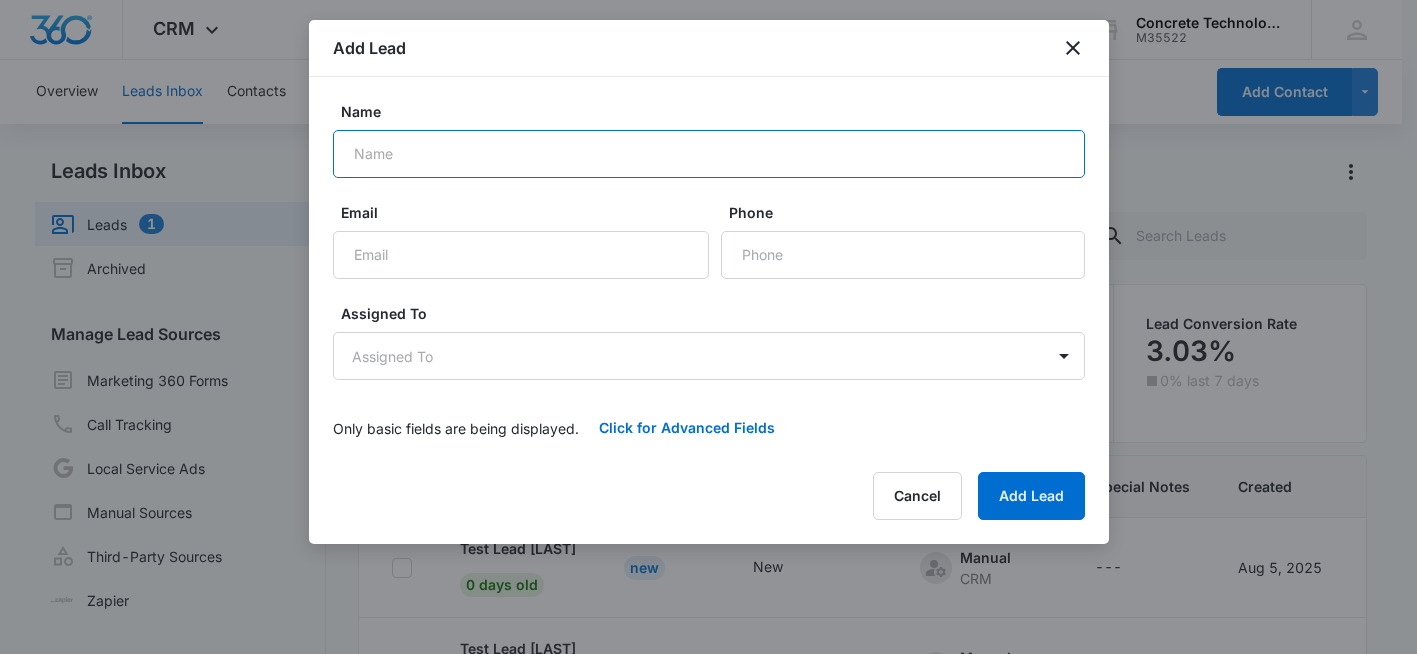 click on "Name" at bounding box center [709, 154] 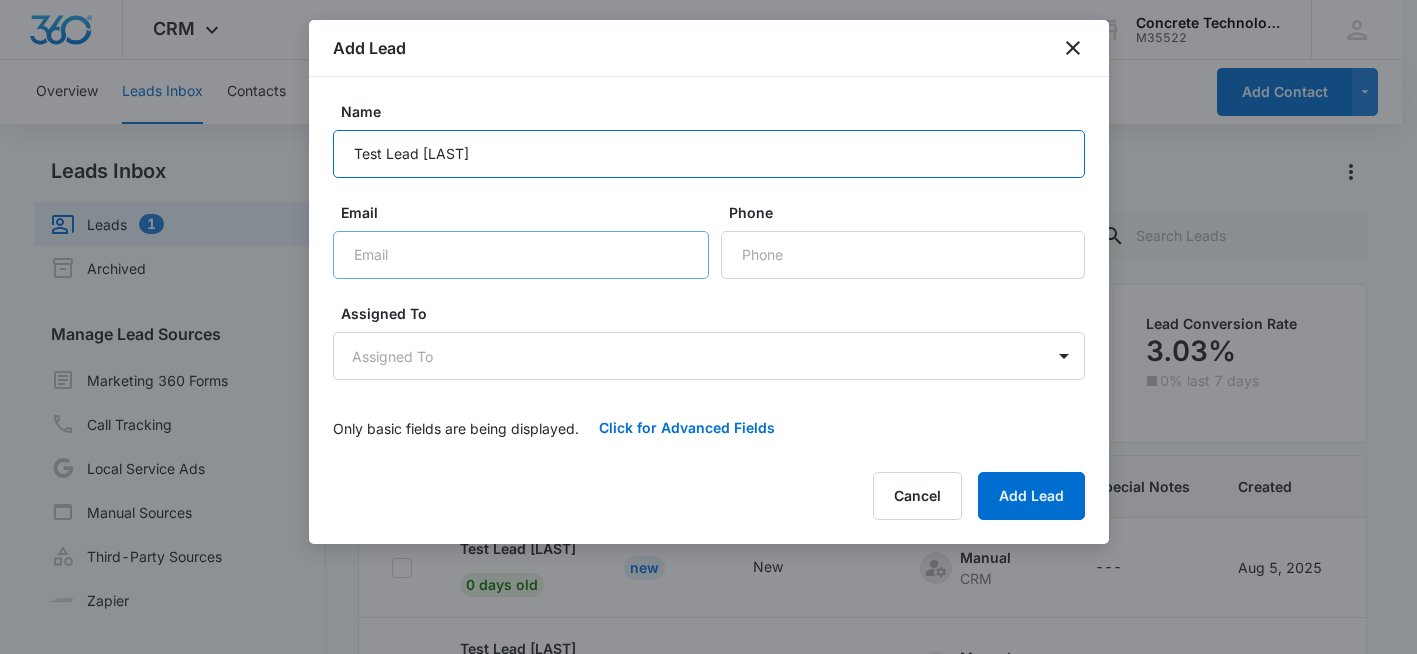 type on "Test Lead [LAST]" 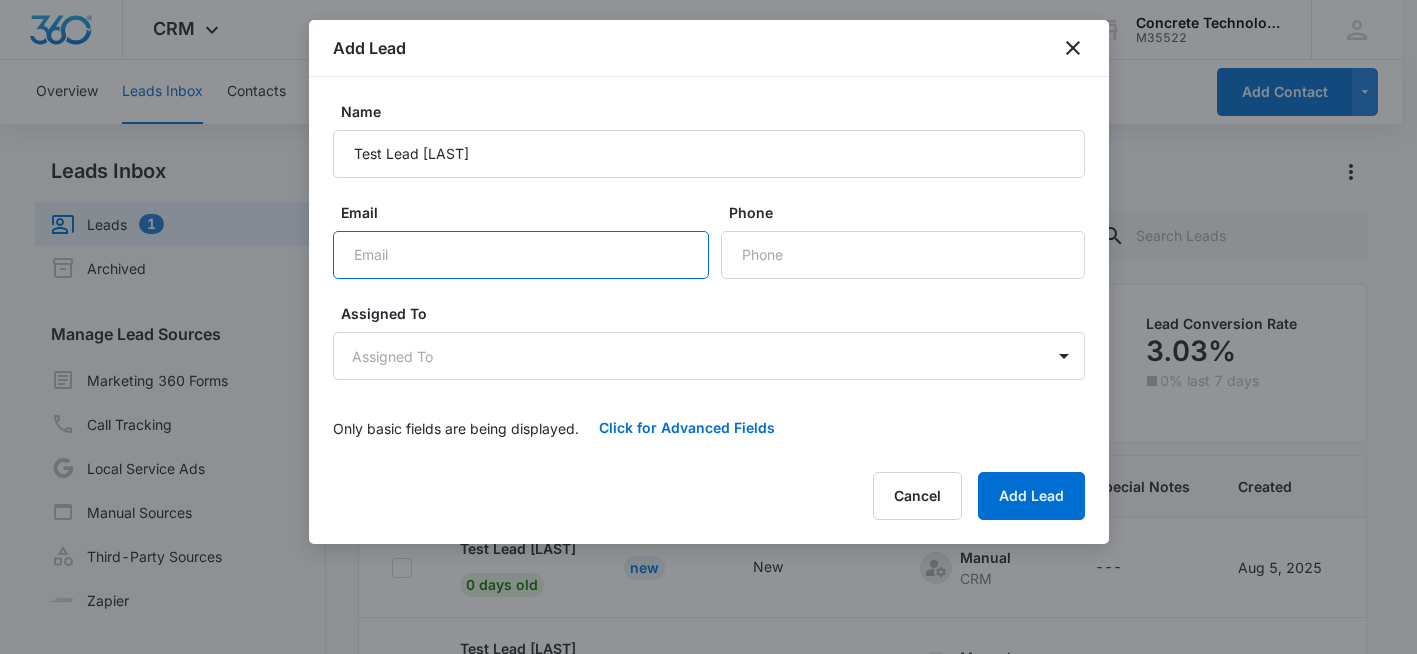 click on "Email" at bounding box center (521, 255) 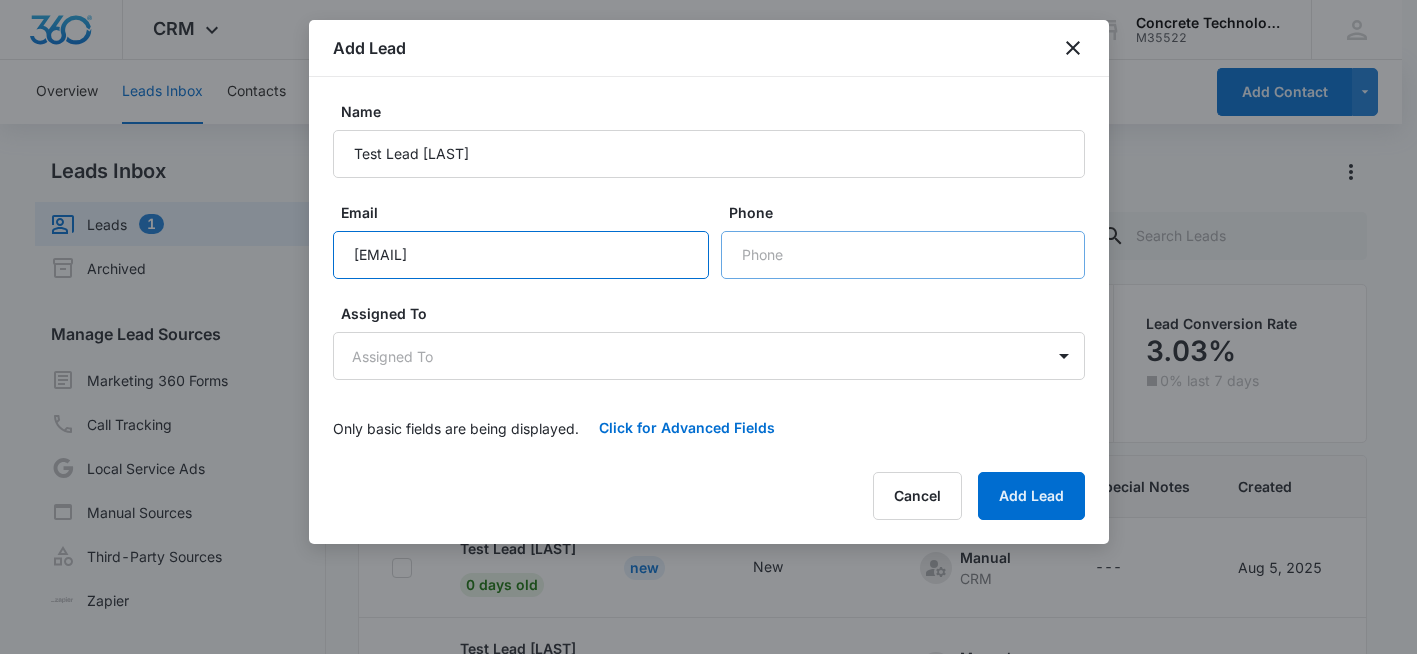 type on "[EMAIL]" 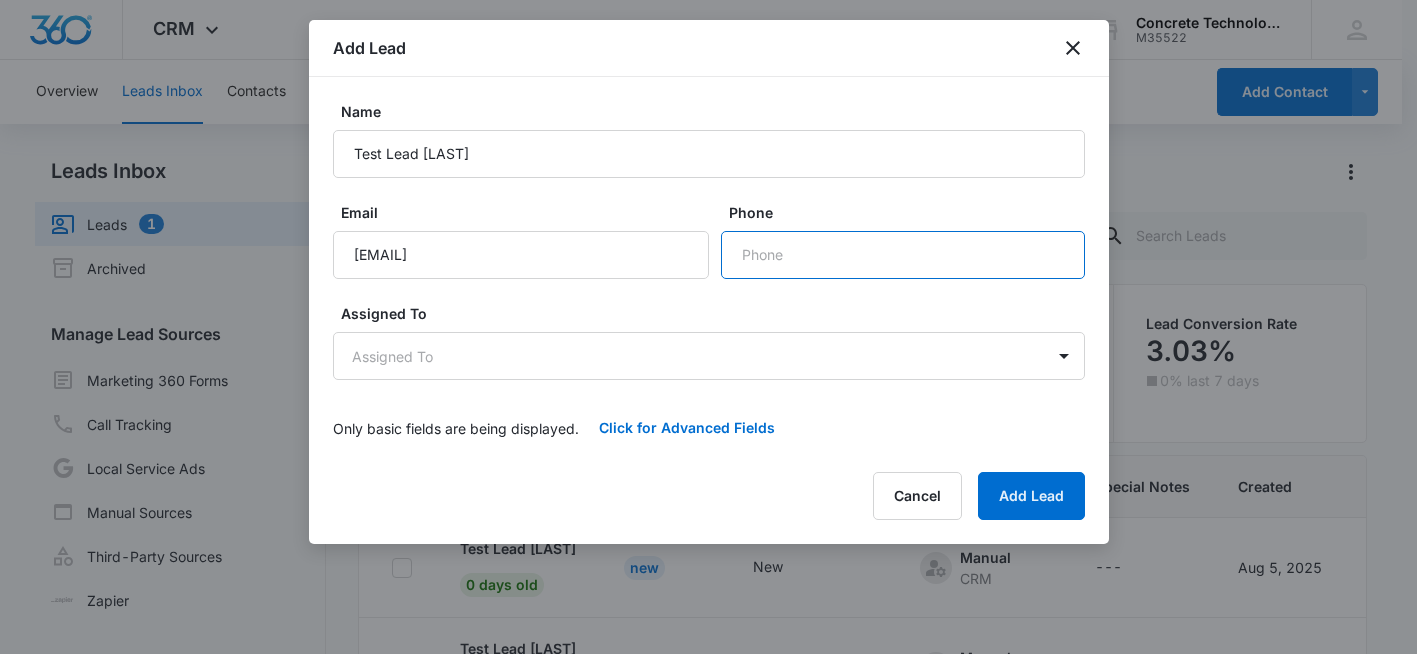 click on "Phone" at bounding box center (903, 255) 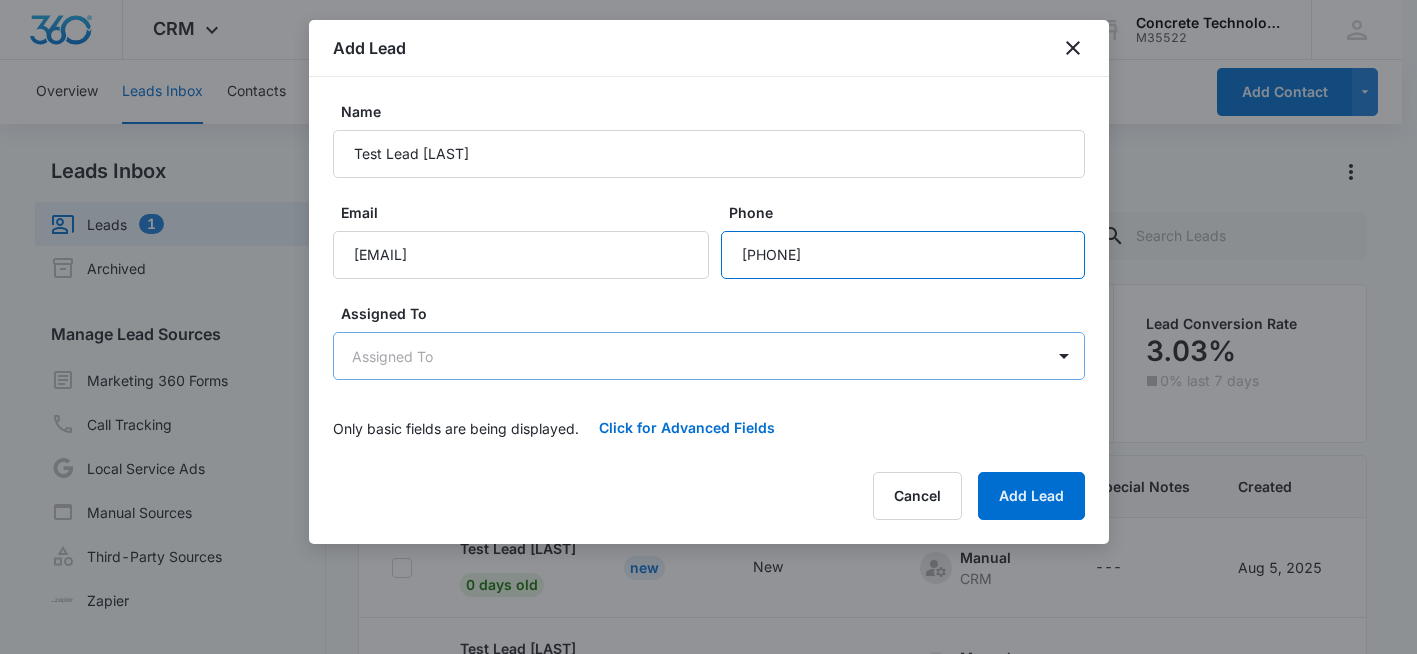 type on "[PHONE]" 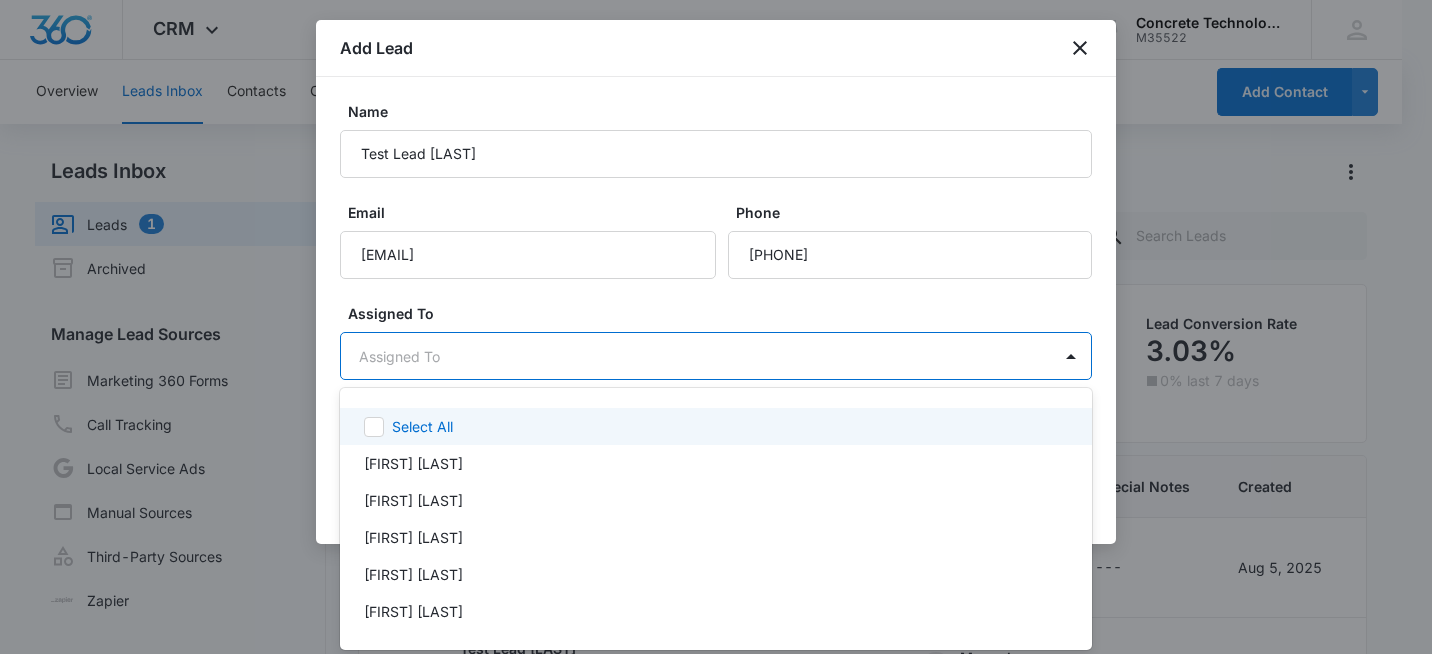click on "CRM Apps Reputation Websites Forms CRM Email Social Shop Payments POS Content Ads Intelligence Files Brand Settings Concrete Technology M35522 Your Accounts View All sr [FIRST] [LAST] [EMAIL] My Profile Notifications Support Logout Terms & Conditions   •   Privacy Policy Overview Leads Inbox Contacts Organizations History Deals Projects Tasks Calendar Lists Reports Settings Add Contact Leads Inbox Leads 1 Archived Manage Lead Sources Marketing 360 Forms Call Tracking Local Service Ads Manual Sources Third-Party Sources Zapier Leads Lead Filters Lead Submissions this Week 1 0% last 7 days Unread Leads 0 You’re up to date! Viewed Leads 2 Lead Conversion Rate 3.03% 0% last 7 days Lead Name Lead Status Qualifying Status Source Special Notes Created Assigned To     Test Lead [LAST] 0 days old New New Manual CRM --- [MONTH] [DAY], [YEAR] [FIRST] [LAST] Test Lead [LAST] 0 days old Viewed New Manual CRM --- [MONTH] [DAY], [YEAR] [FIRST] [LAST] [FIRST] [LAST] 0 days old Viewed New Manual CRM --- [MONTH] [DAY], [YEAR] [FIRST] [LAST]" at bounding box center (716, 327) 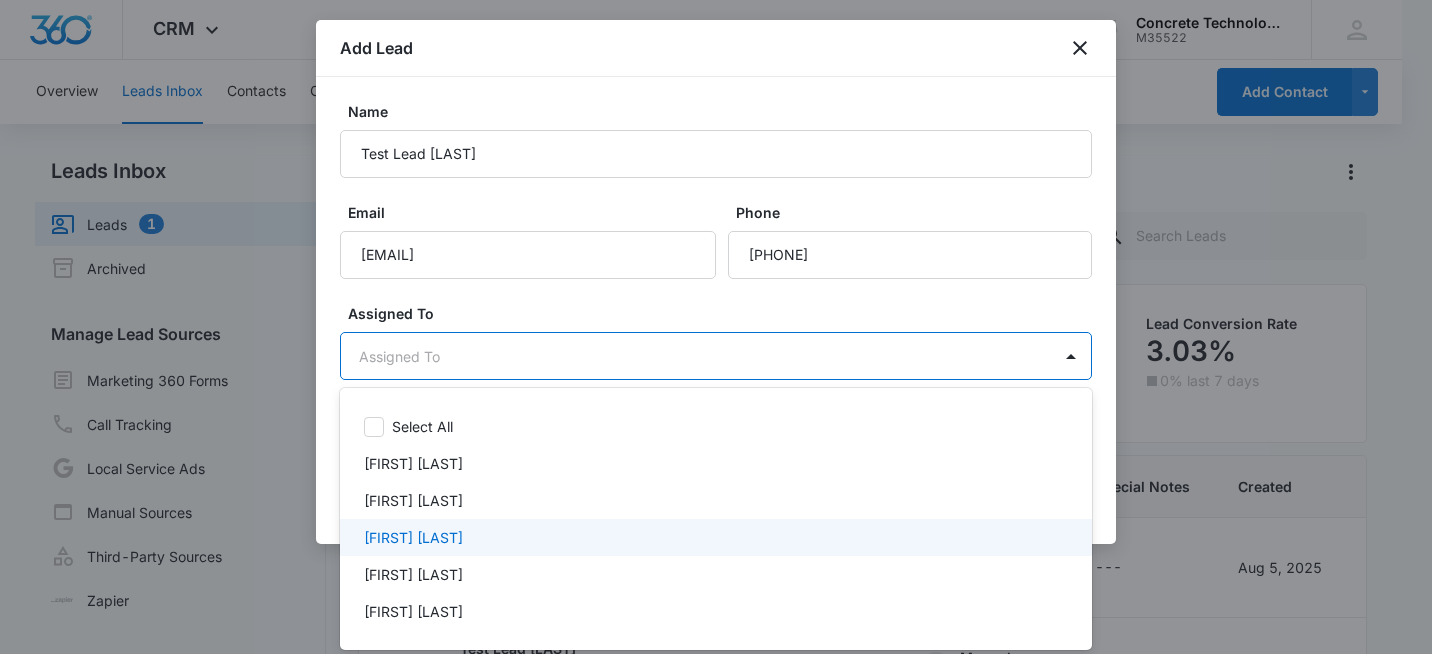 click on "[FIRST] [LAST]" at bounding box center [413, 537] 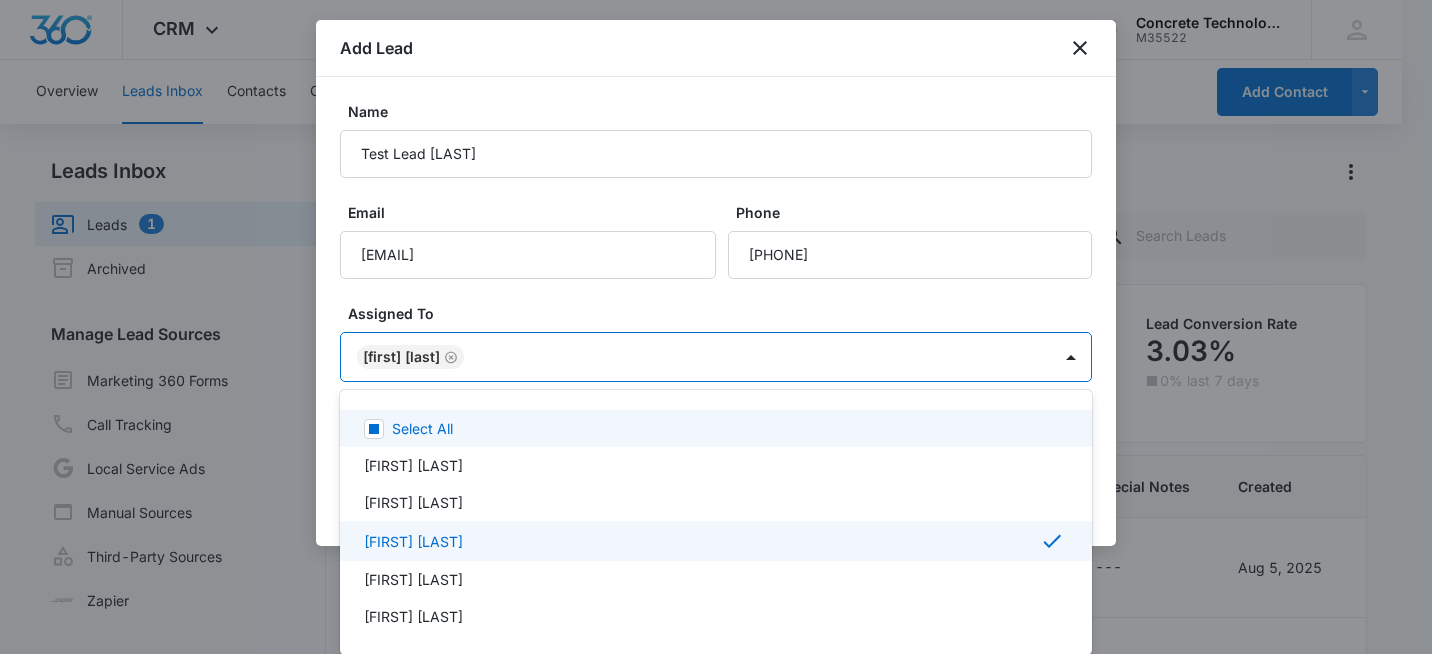 click at bounding box center [716, 327] 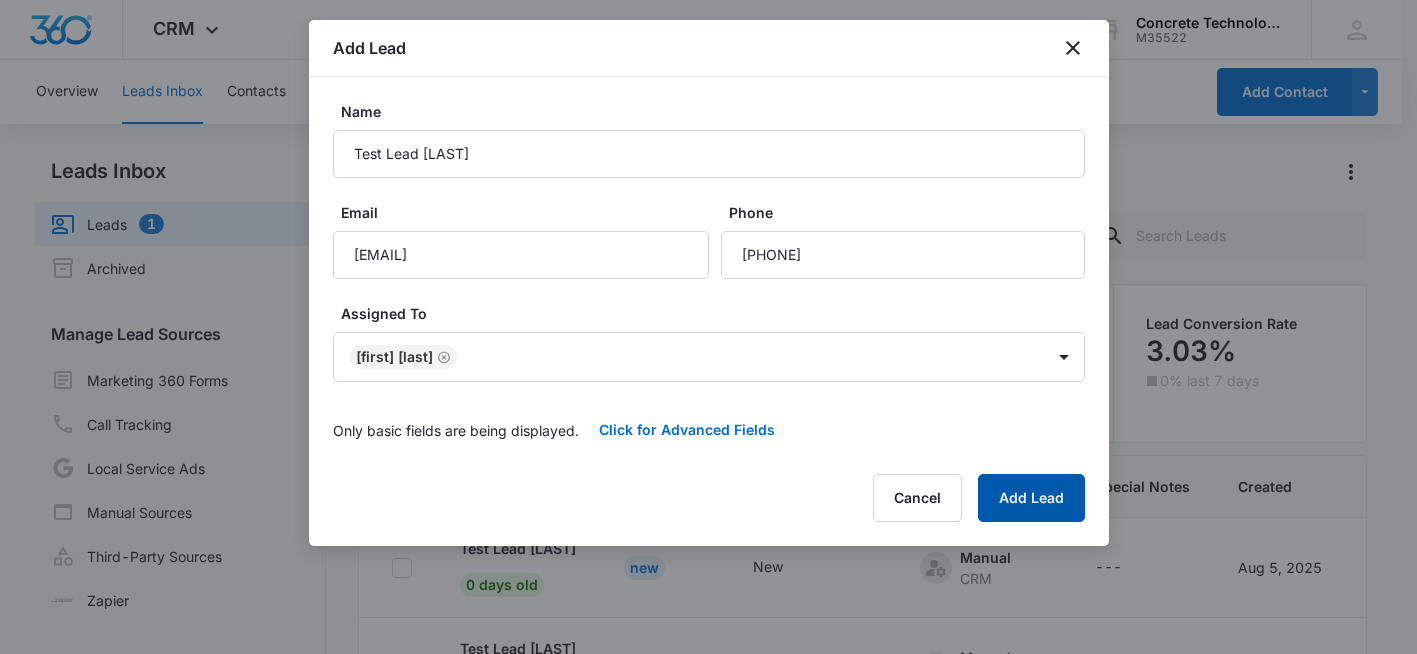 click on "Add Lead" at bounding box center [1031, 498] 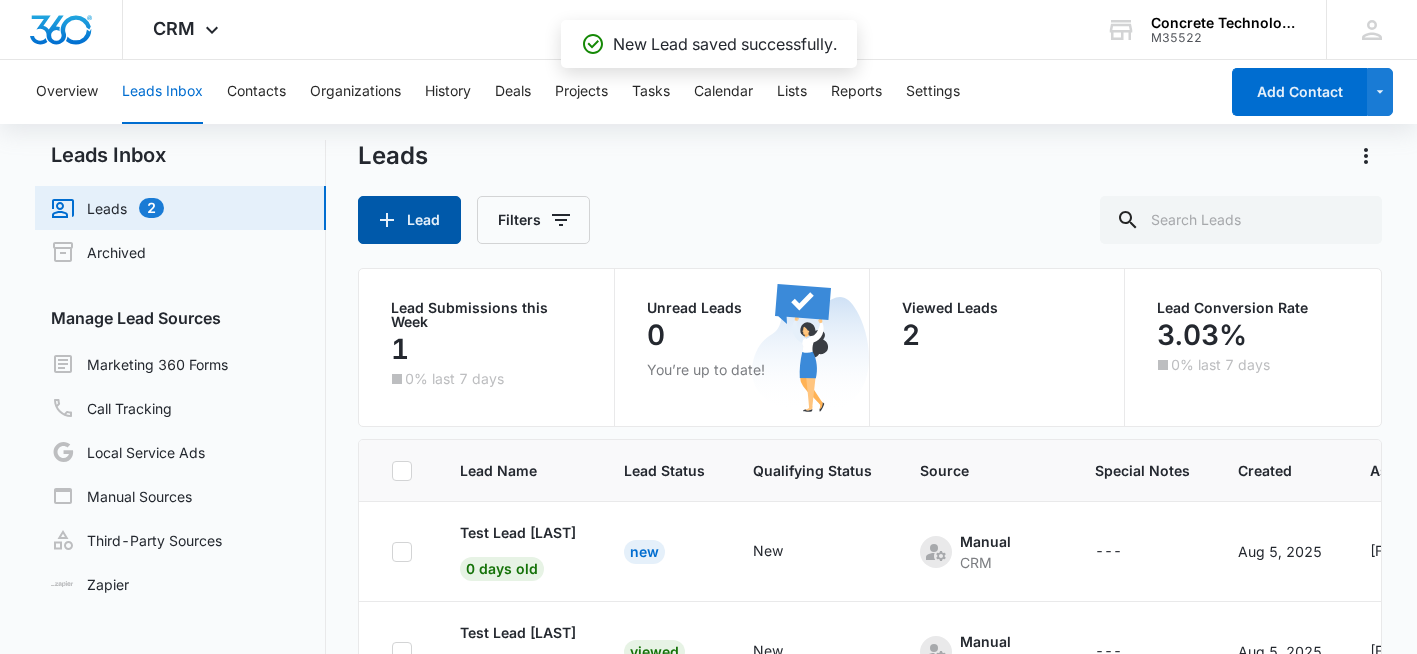 scroll, scrollTop: 0, scrollLeft: 0, axis: both 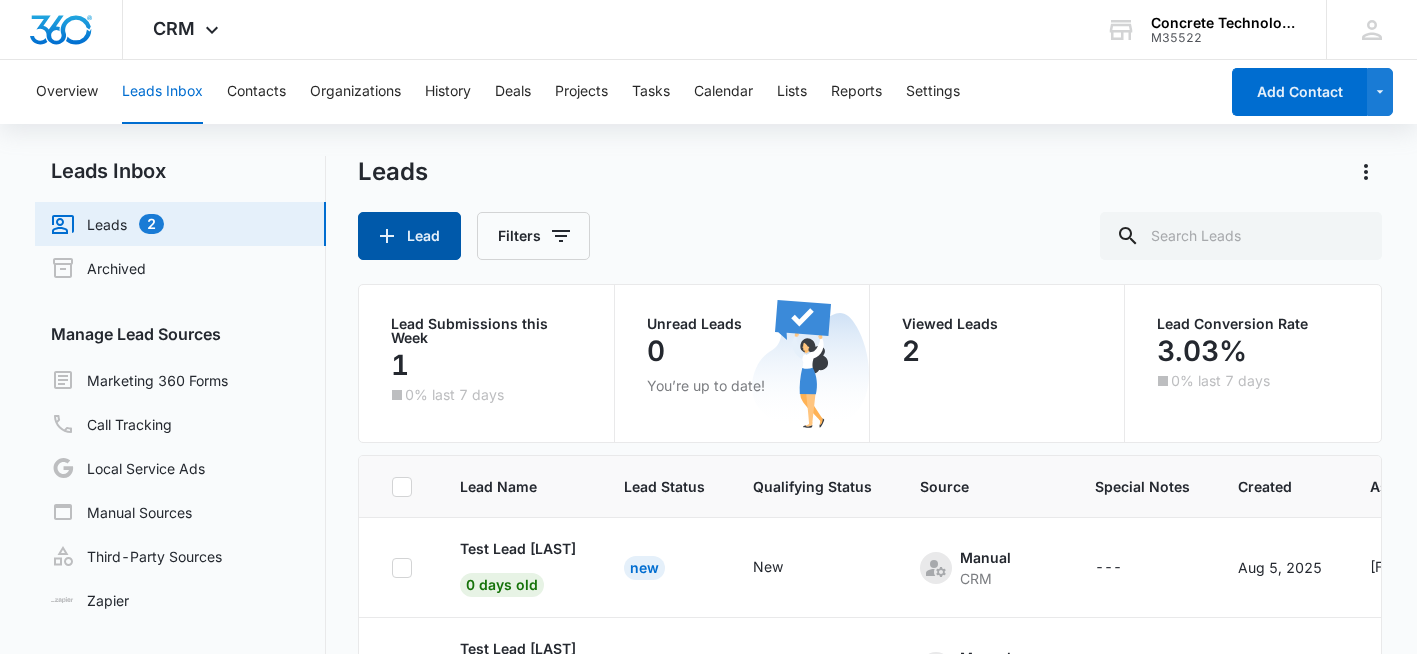 click on "Lead" at bounding box center [409, 236] 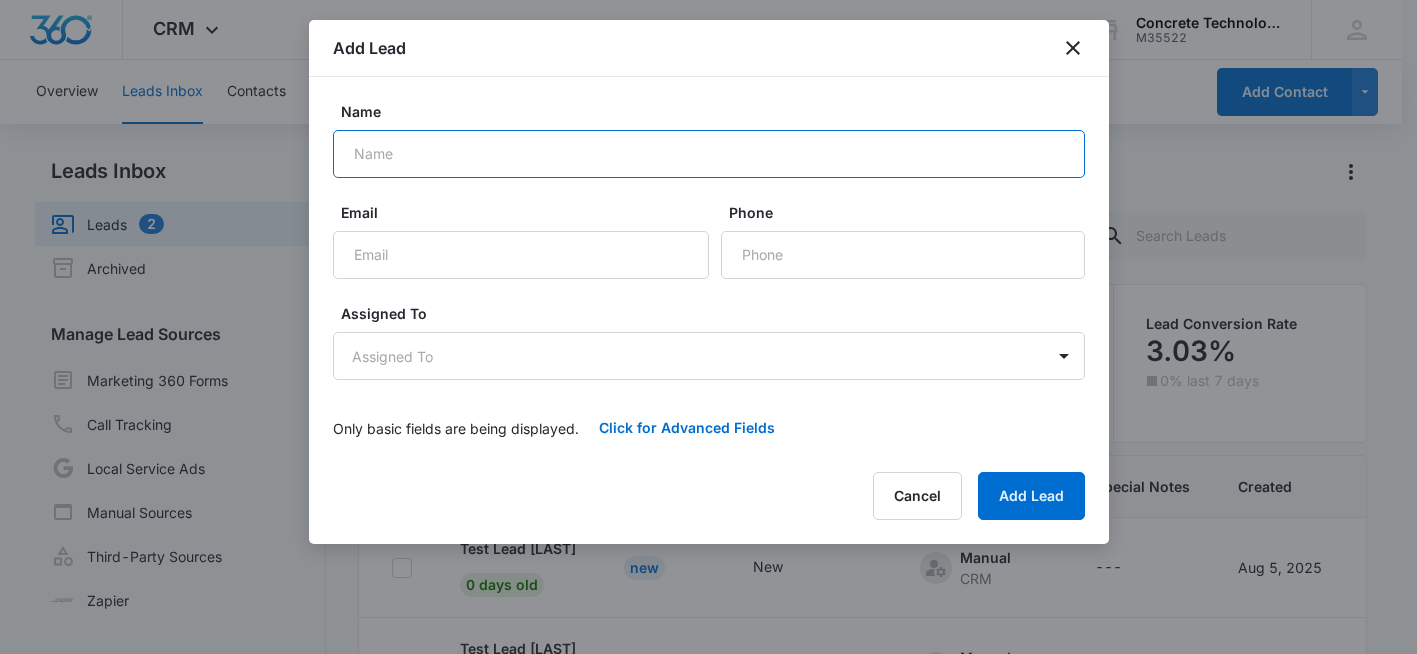 click on "Name" at bounding box center [709, 154] 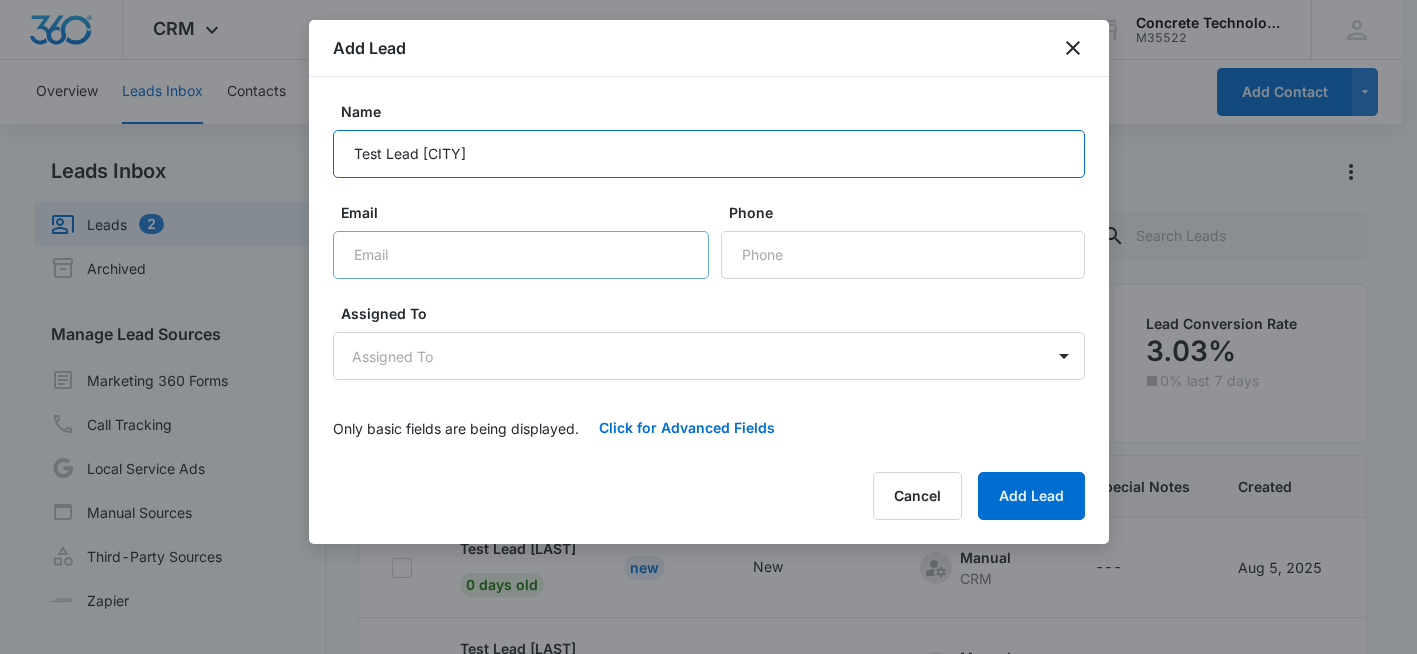type on "Test Lead [CITY]" 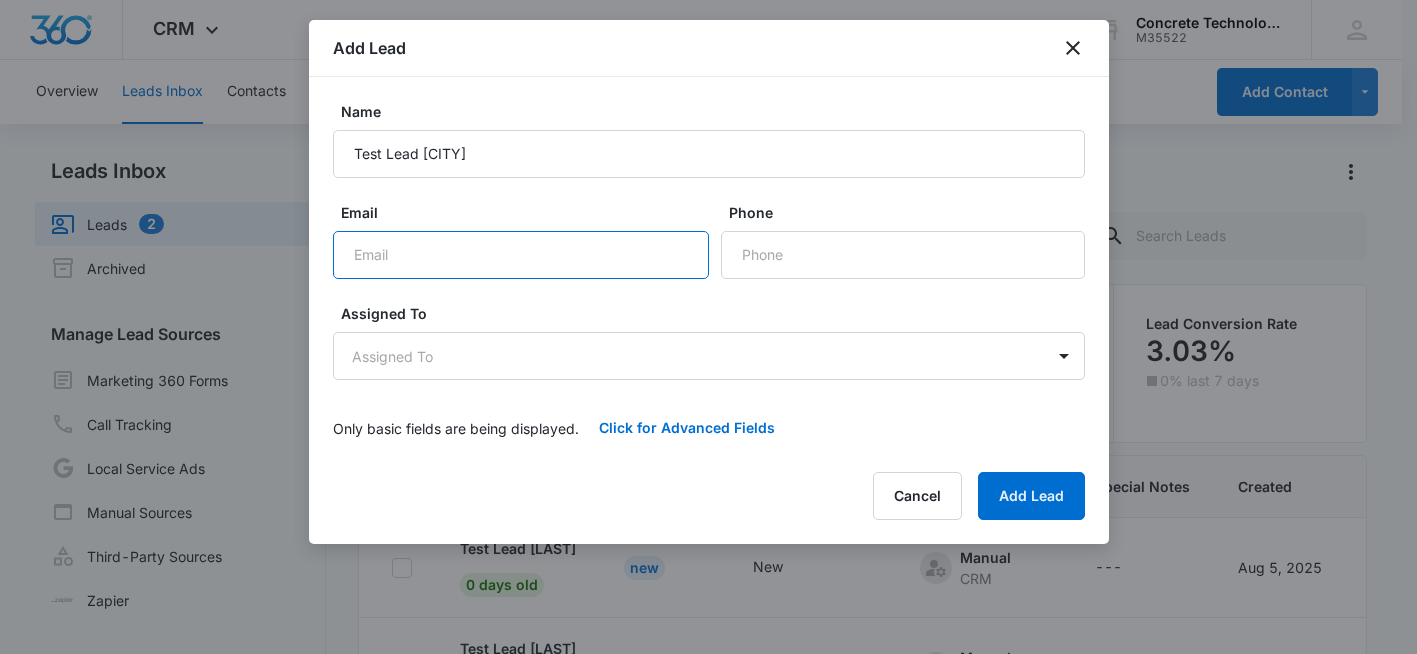 click on "Email" at bounding box center (521, 255) 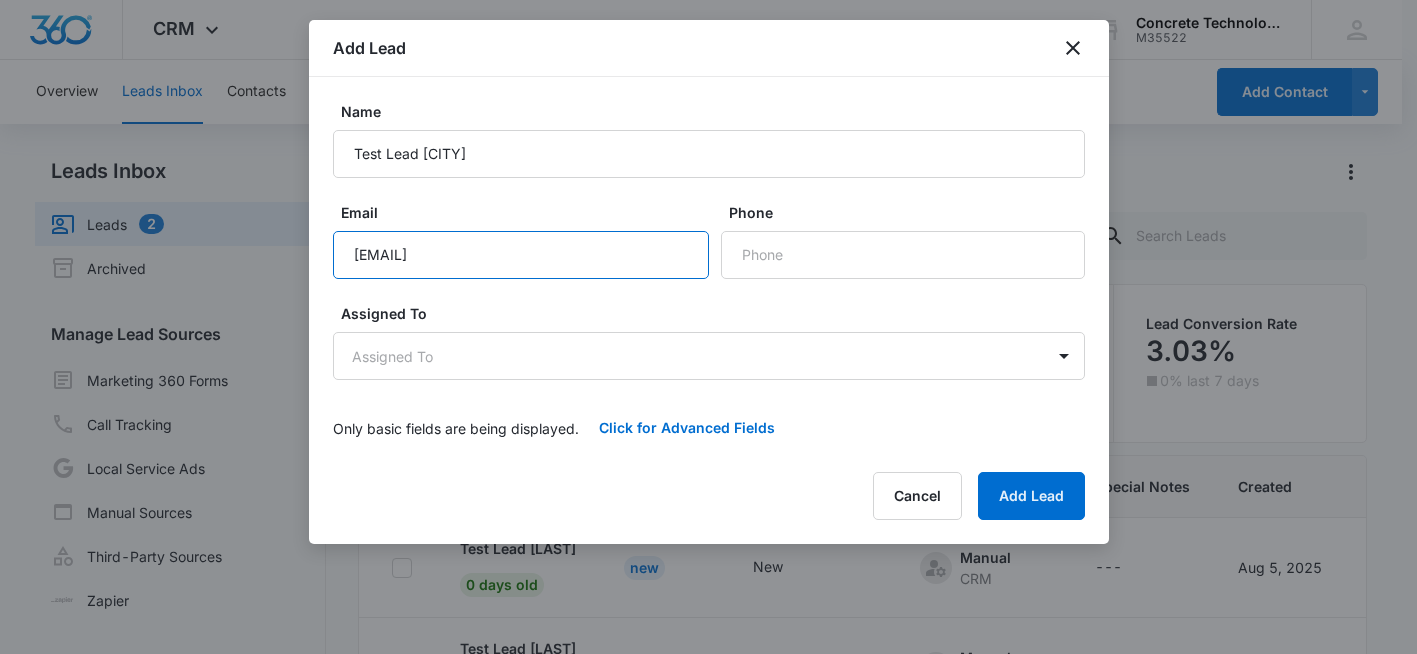 type on "[EMAIL]" 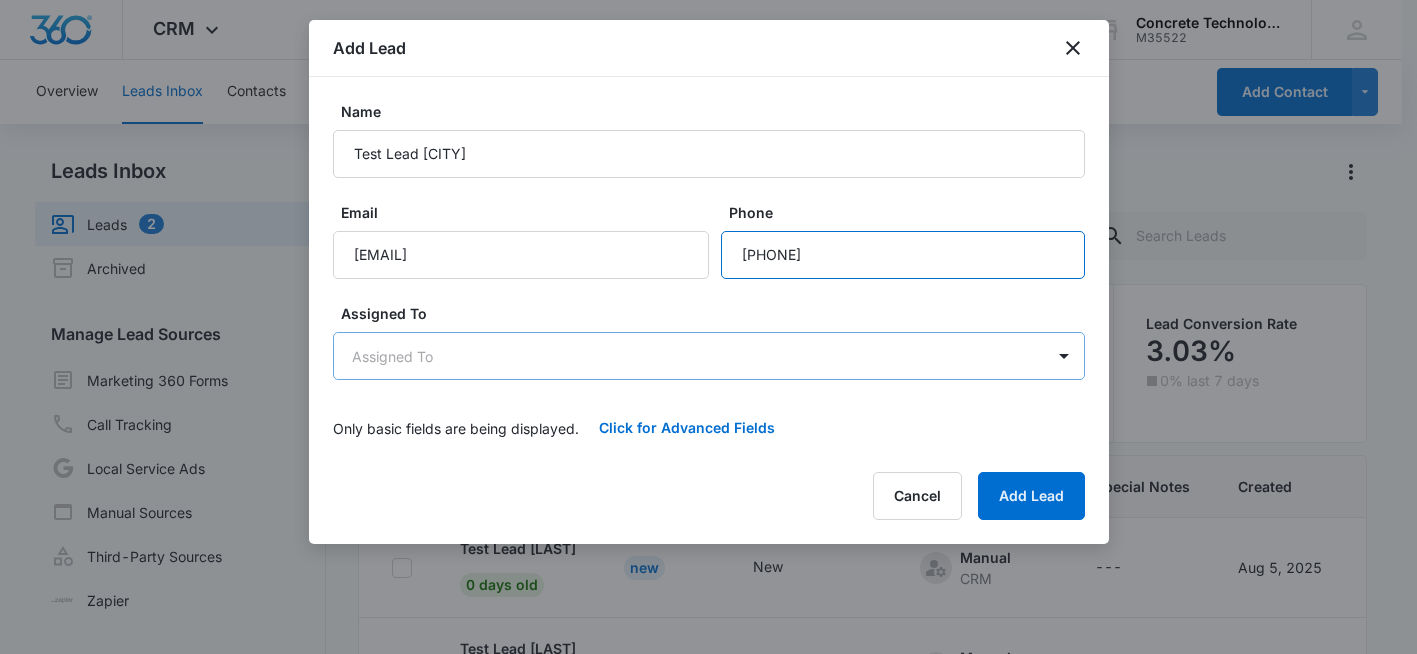 type on "[PHONE]" 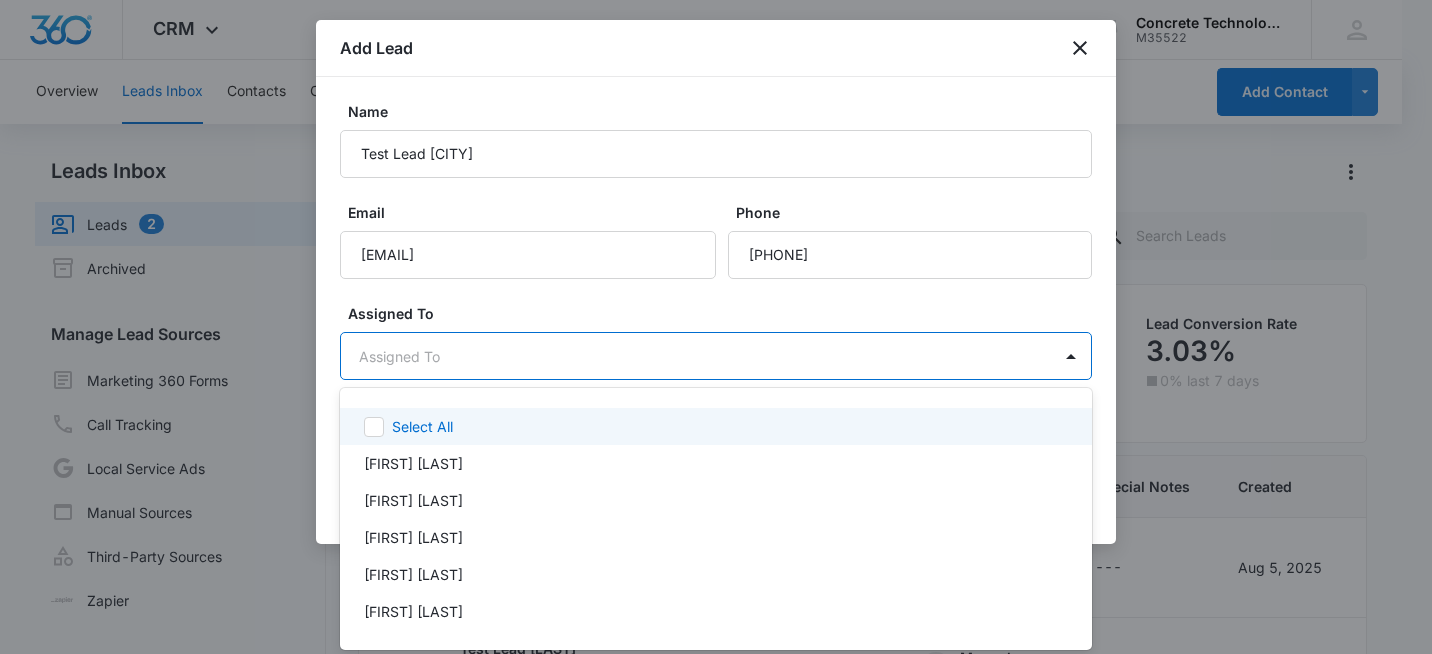 click on "CRM Apps Reputation Websites Forms CRM Email Social Shop Payments POS Content Ads Intelligence Files Brand Settings Concrete Technology M35522 Your Accounts View All sr [FIRST] [LAST] [EMAIL] My Profile Notifications Support Logout Terms & Conditions   •   Privacy Policy Overview Leads Inbox Contacts Organizations History Deals Projects Tasks Calendar Lists Reports Settings Add Contact Leads Inbox Leads 2 Archived Manage Lead Sources Marketing 360 Forms Call Tracking Local Service Ads Manual Sources Third-Party Sources Zapier Leads Lead Filters Lead Submissions this Week 1 0% last 7 days Unread Leads 0 You’re up to date! Viewed Leads 2 Lead Conversion Rate 3.03% 0% last 7 days Lead Name Lead Status Qualifying Status Source Special Notes Created Assigned To     Test Lead [LAST] 0 days old New New Manual CRM --- [MONTH] [DAY], [YEAR] [FIRST] [LAST] Test Lead [LAST] 0 days old Viewed New Manual CRM --- [MONTH] [DAY], [YEAR] [FIRST] [LAST] [FIRST] [LAST] 0 days old Viewed New Manual CRM --- [MONTH] [DAY], [YEAR] [FIRST] [LAST]" at bounding box center (716, 327) 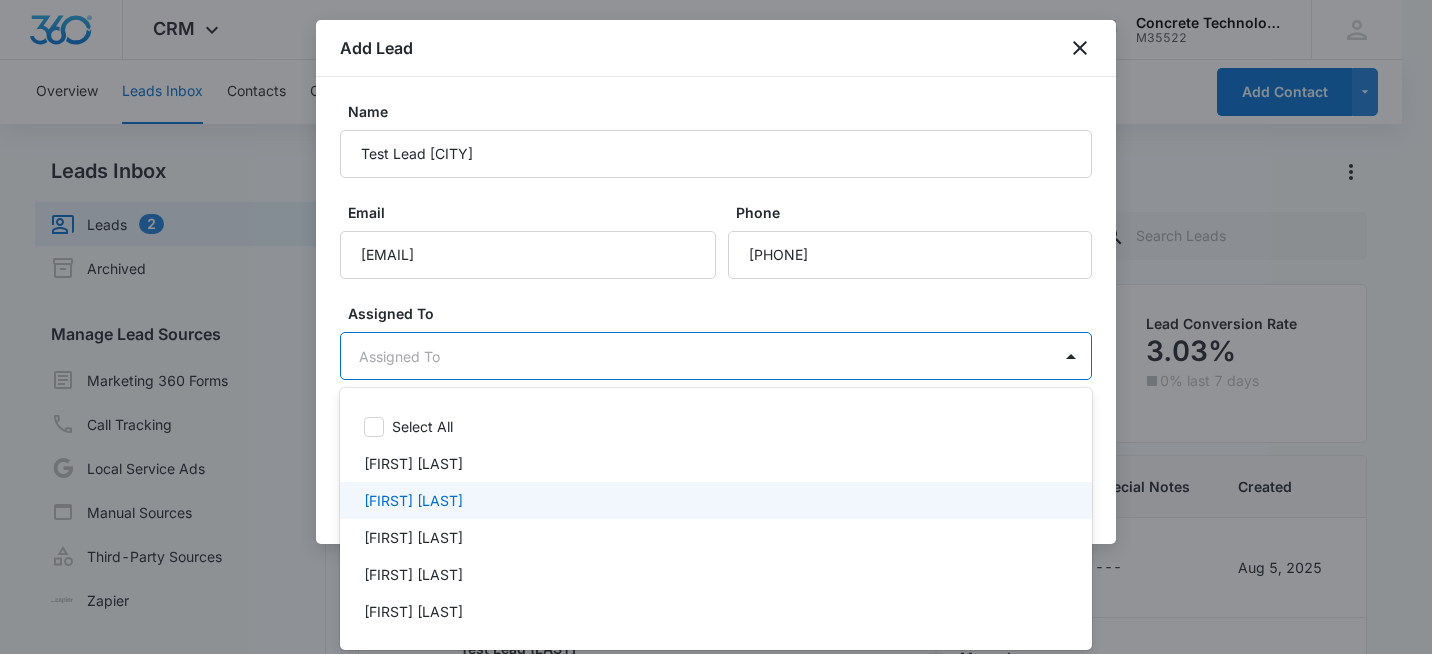 click on "[FIRST] [LAST]" at bounding box center (714, 500) 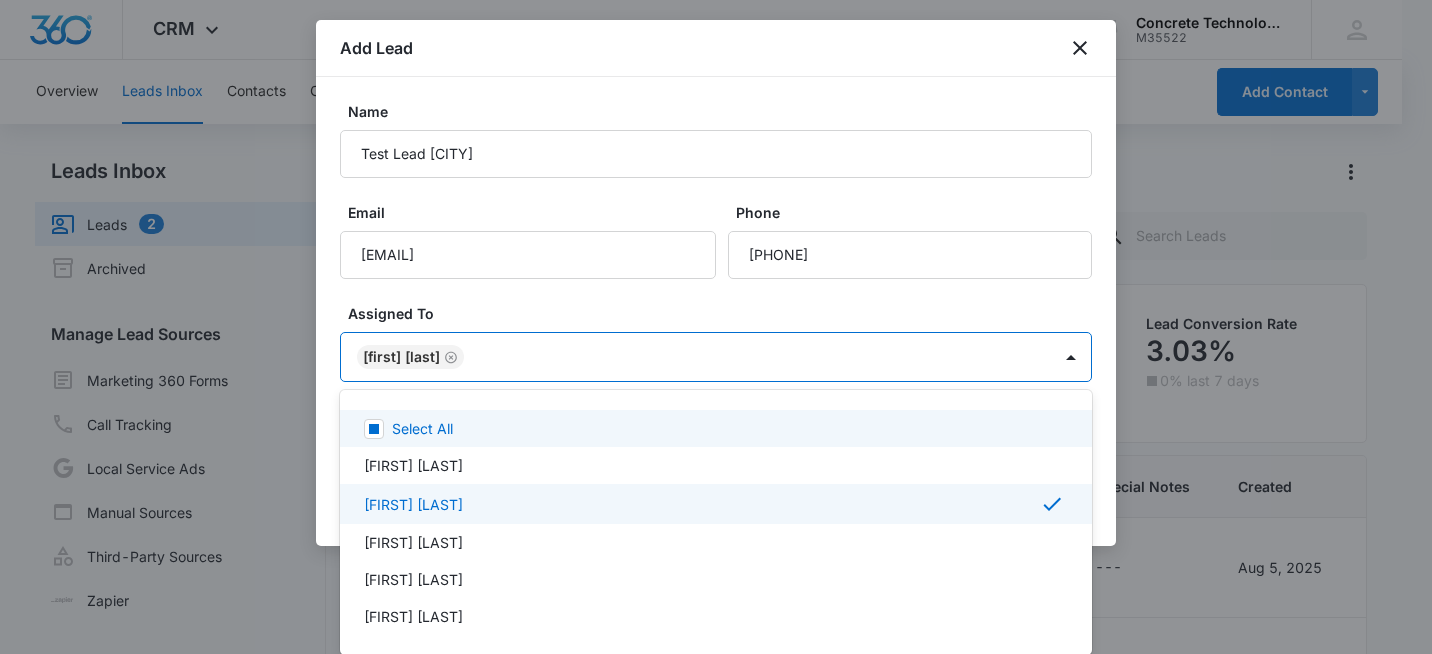 click at bounding box center (716, 327) 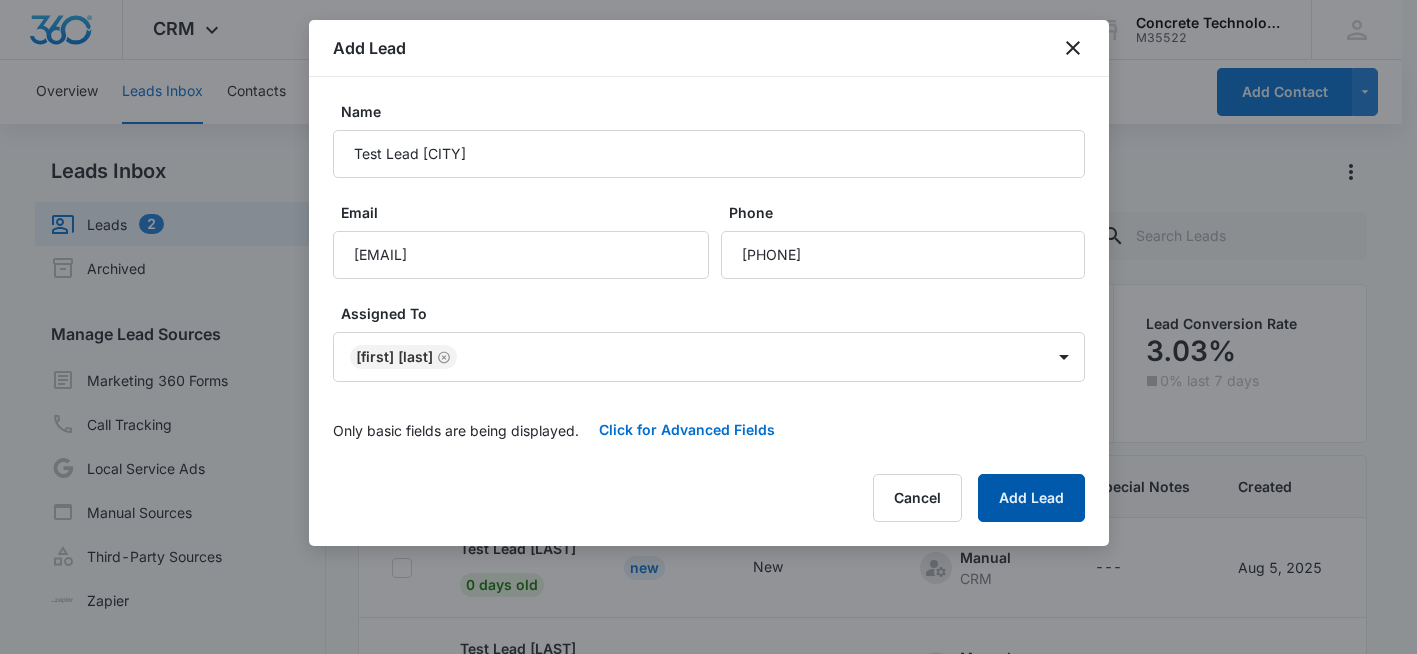 click on "Add Lead" at bounding box center [1031, 498] 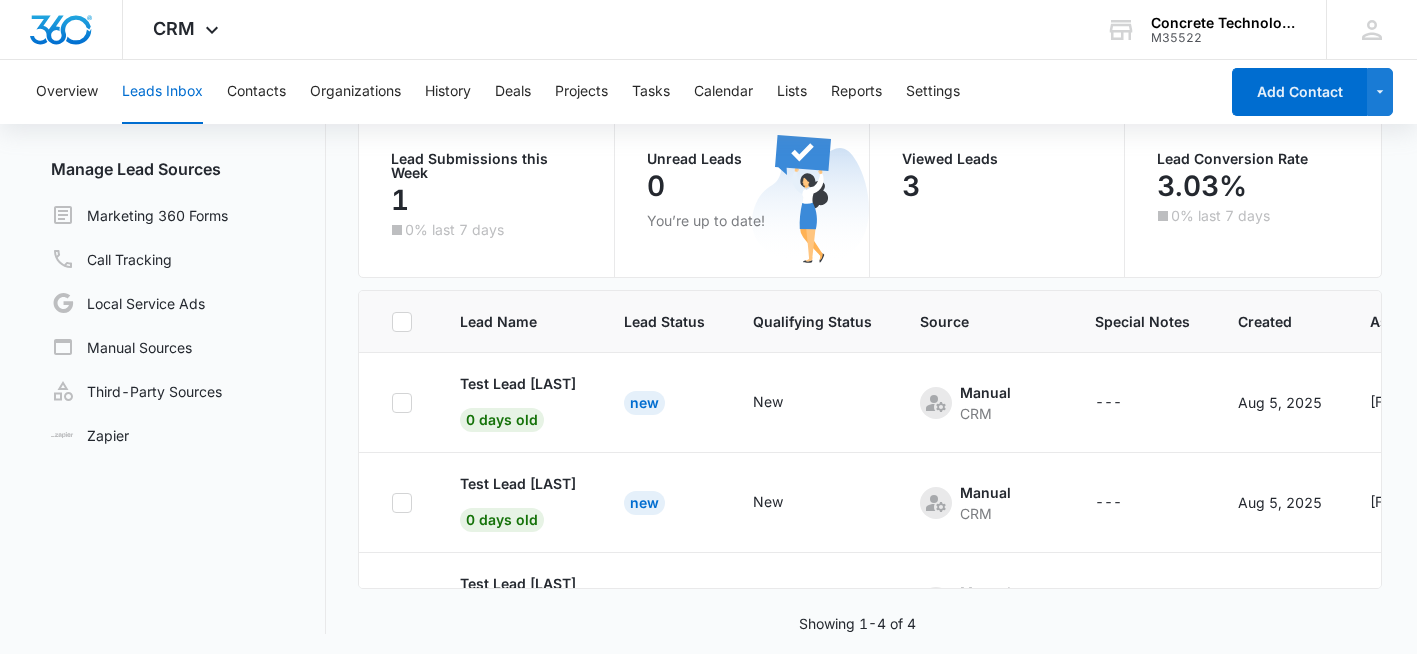 scroll, scrollTop: 169, scrollLeft: 0, axis: vertical 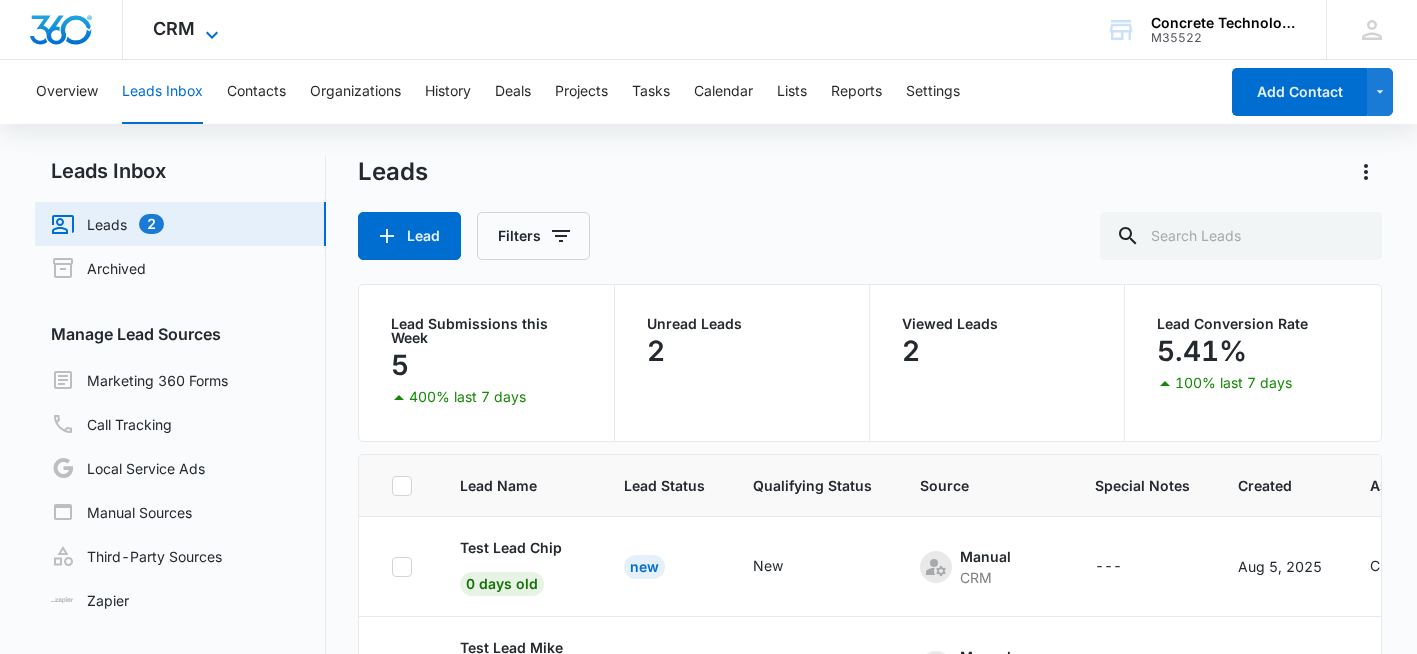 click 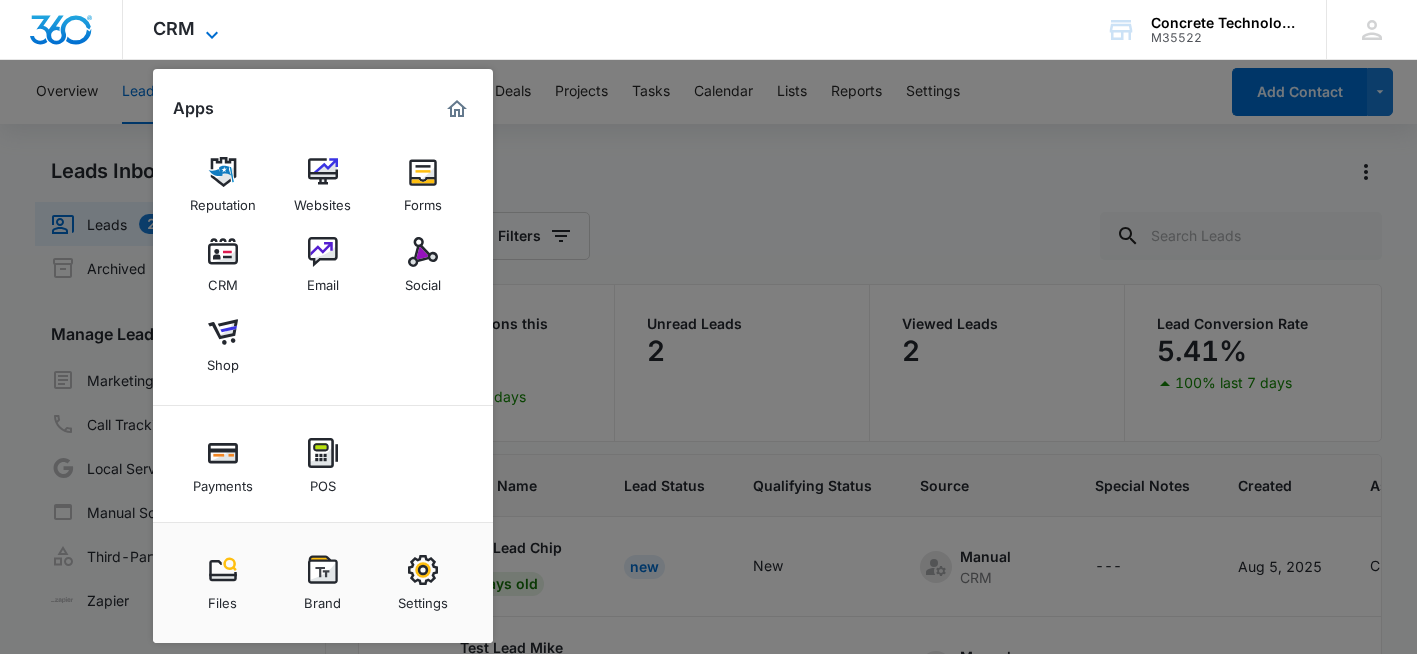 click 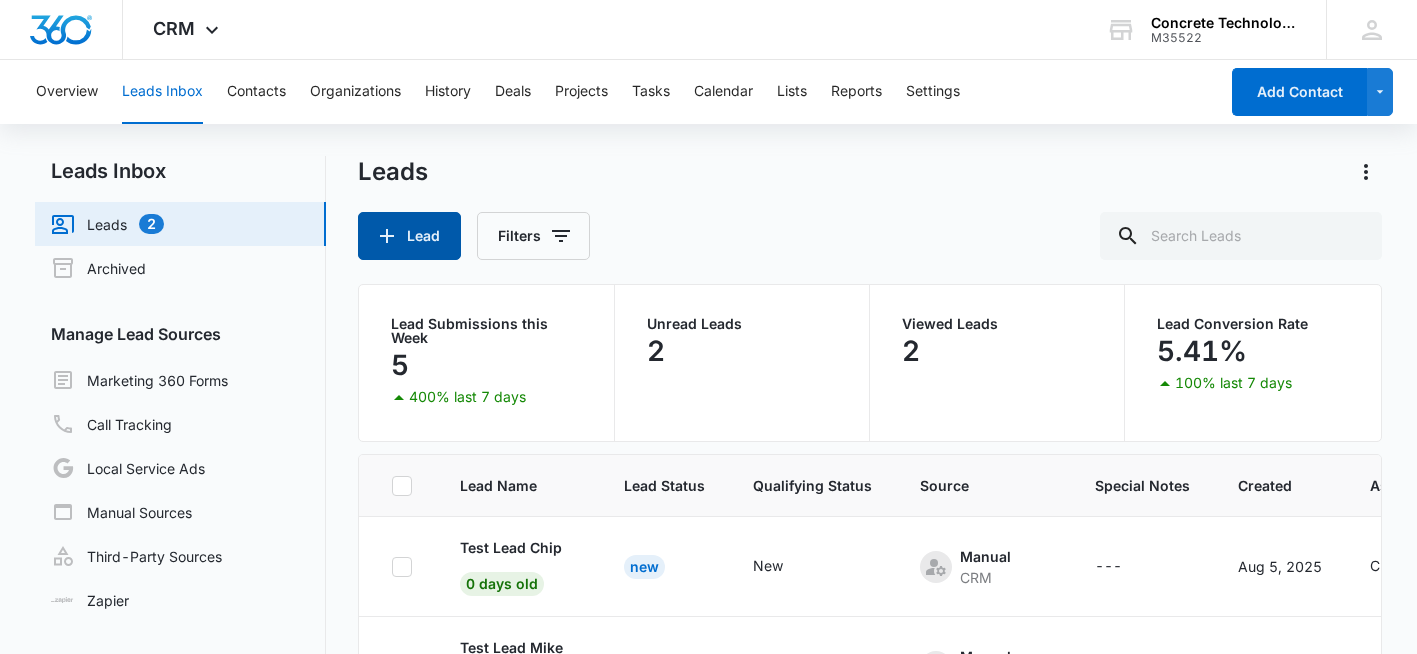 click on "Lead" at bounding box center (409, 236) 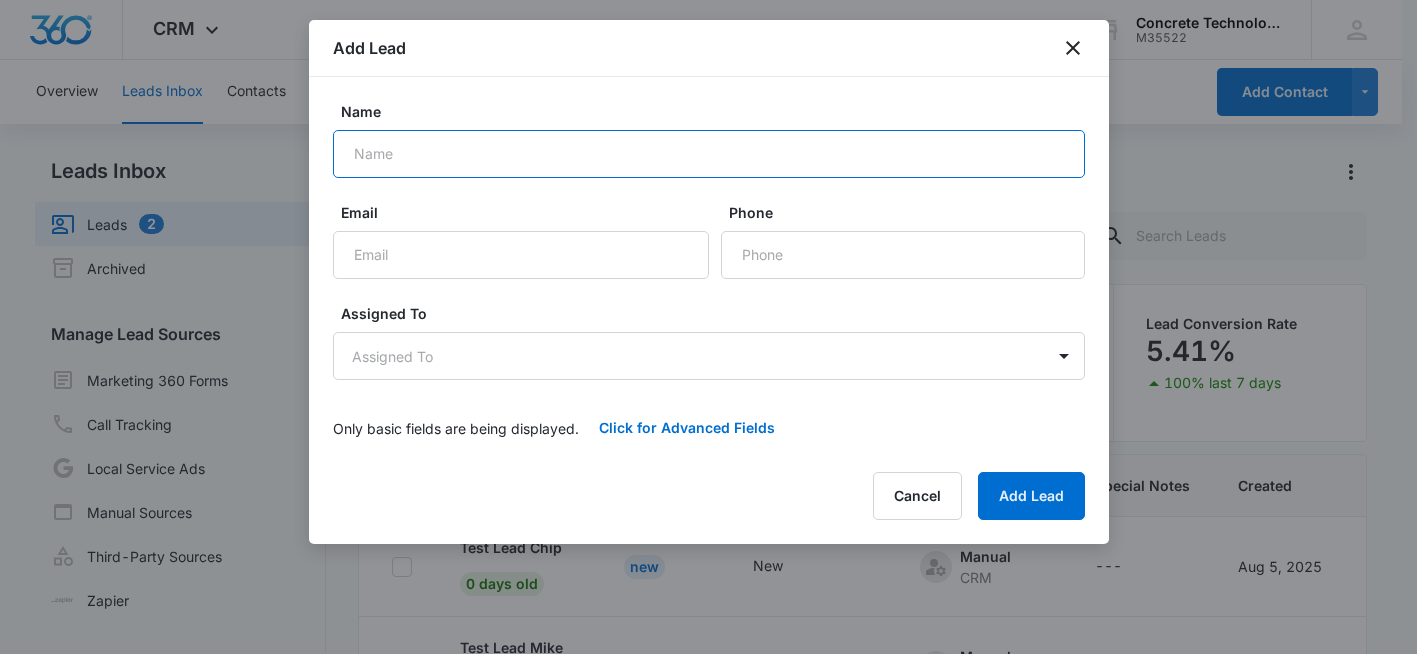 drag, startPoint x: 467, startPoint y: 165, endPoint x: 455, endPoint y: 170, distance: 13 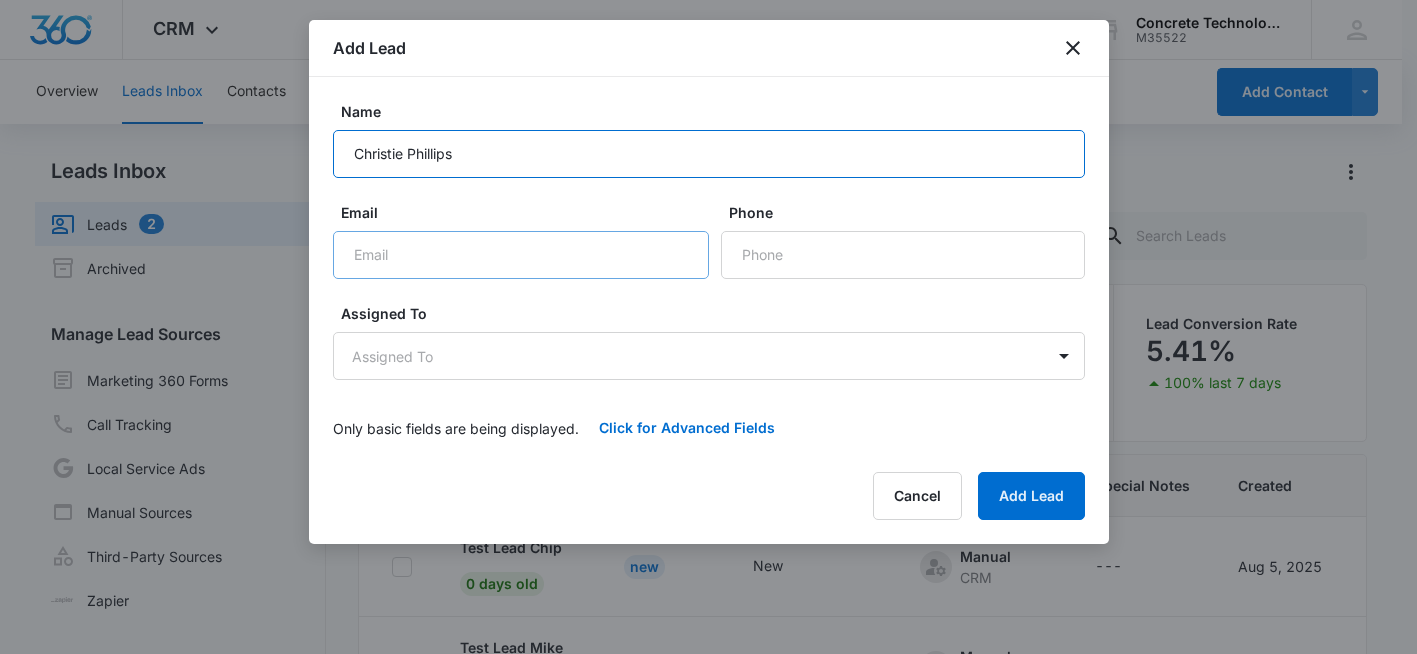 type on "Christie Phillips" 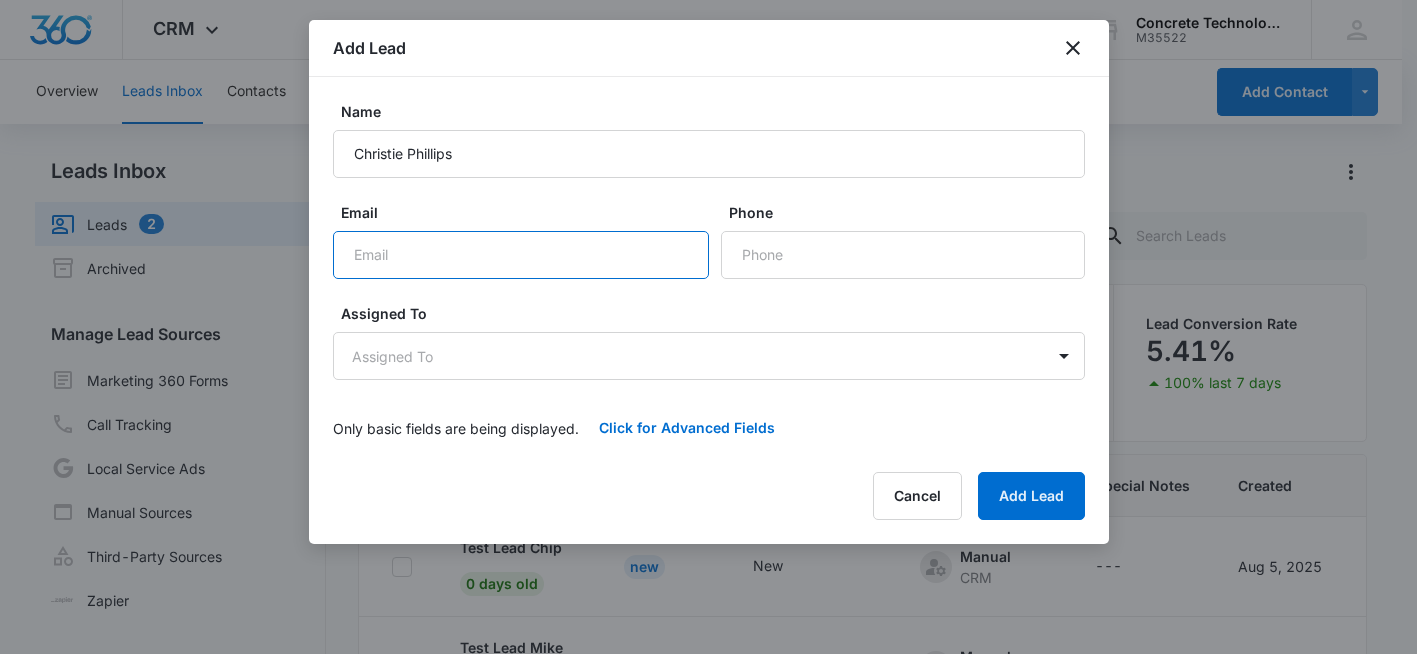 click on "Email" at bounding box center (521, 255) 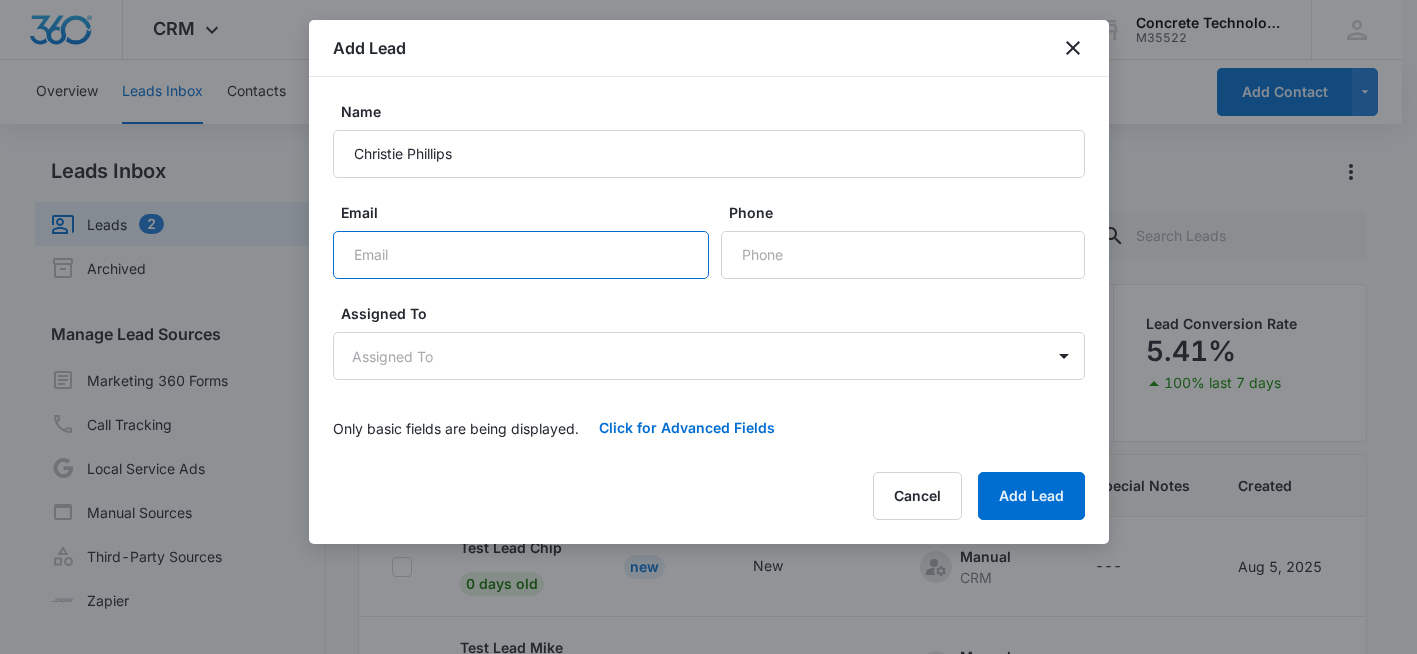 paste on "cphillips4@yahoo.com" 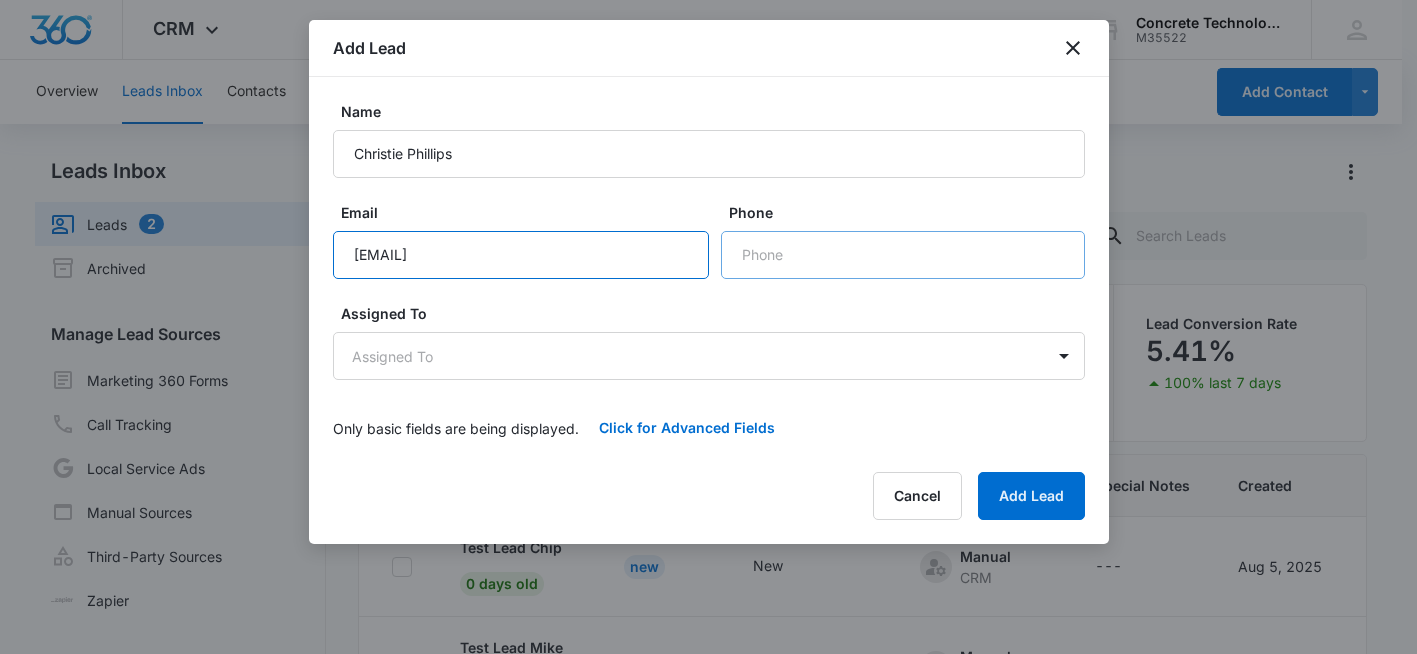 type on "cphillips4@yahoo.com" 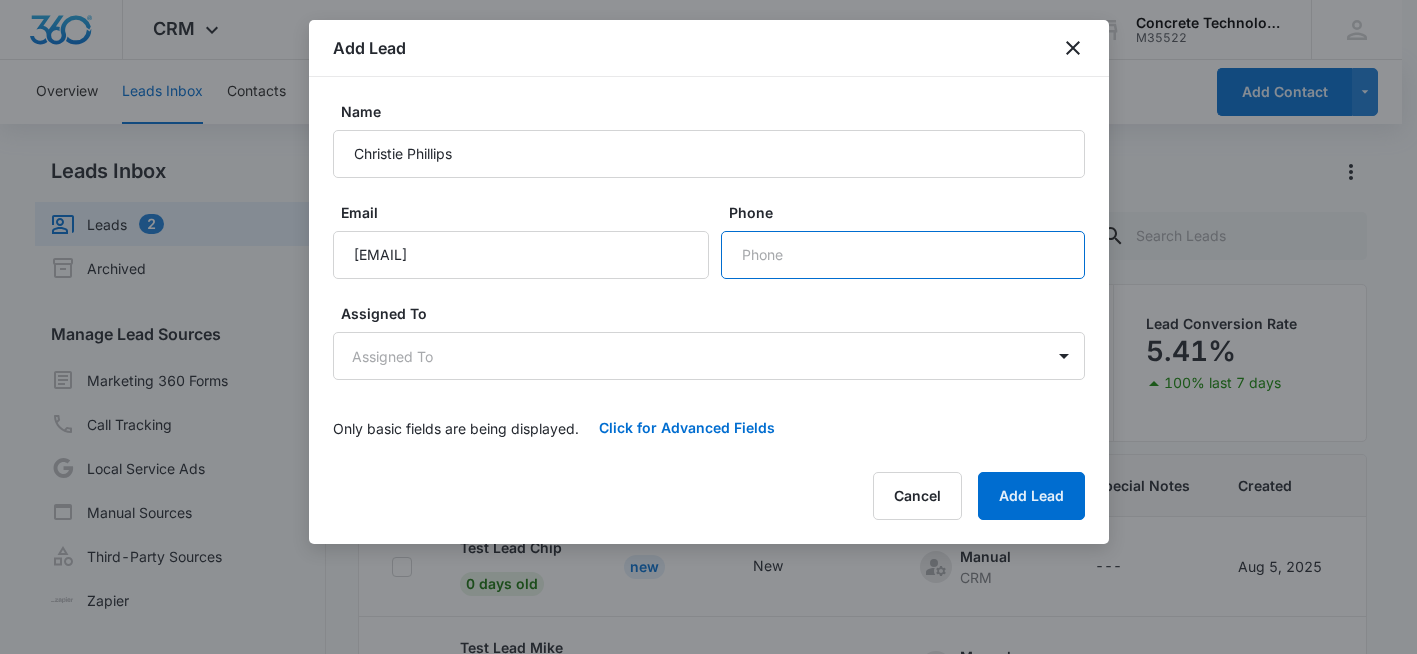 click on "Phone" at bounding box center (903, 255) 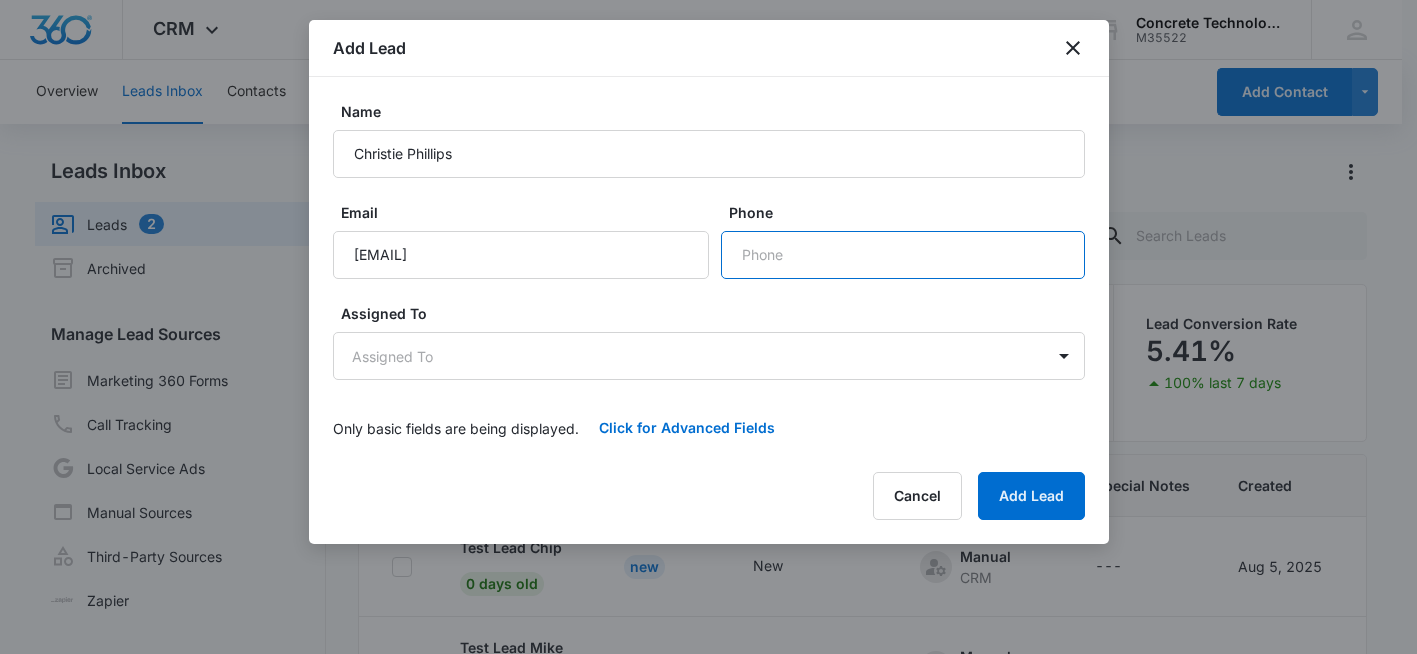 paste on "(478) 452-2179" 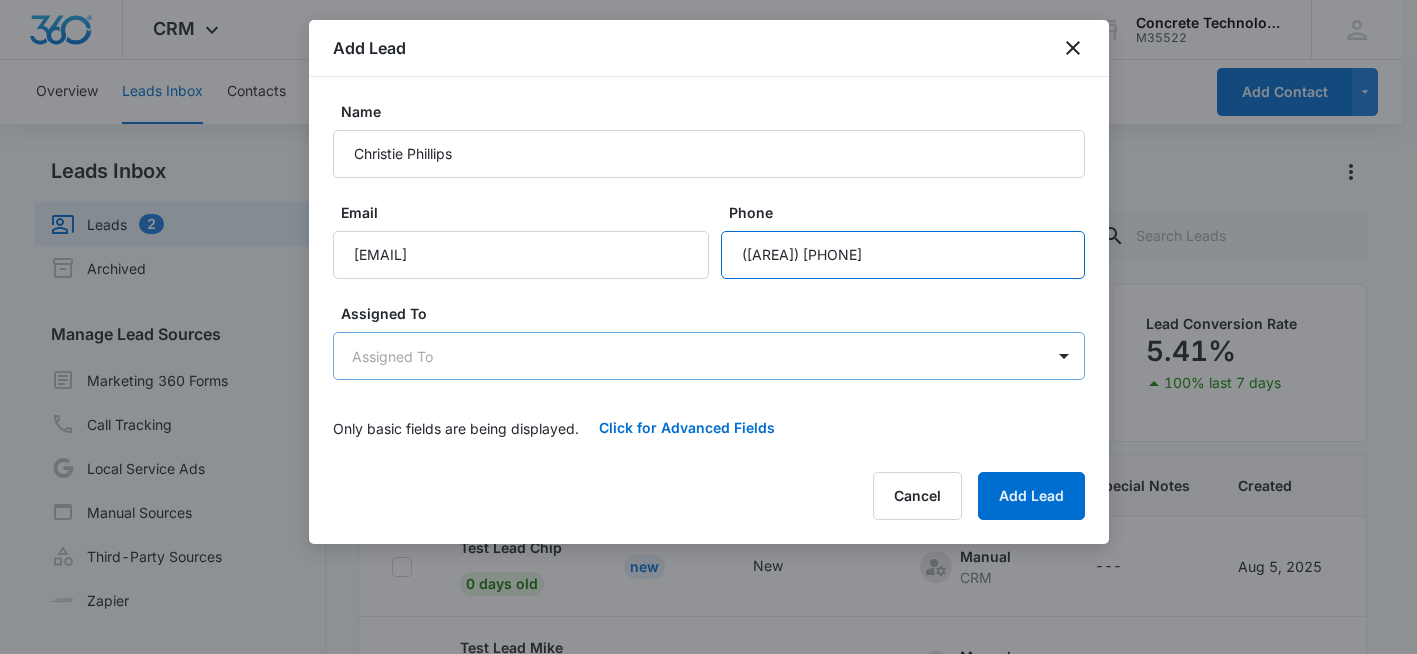 type on "(478) 452-2179" 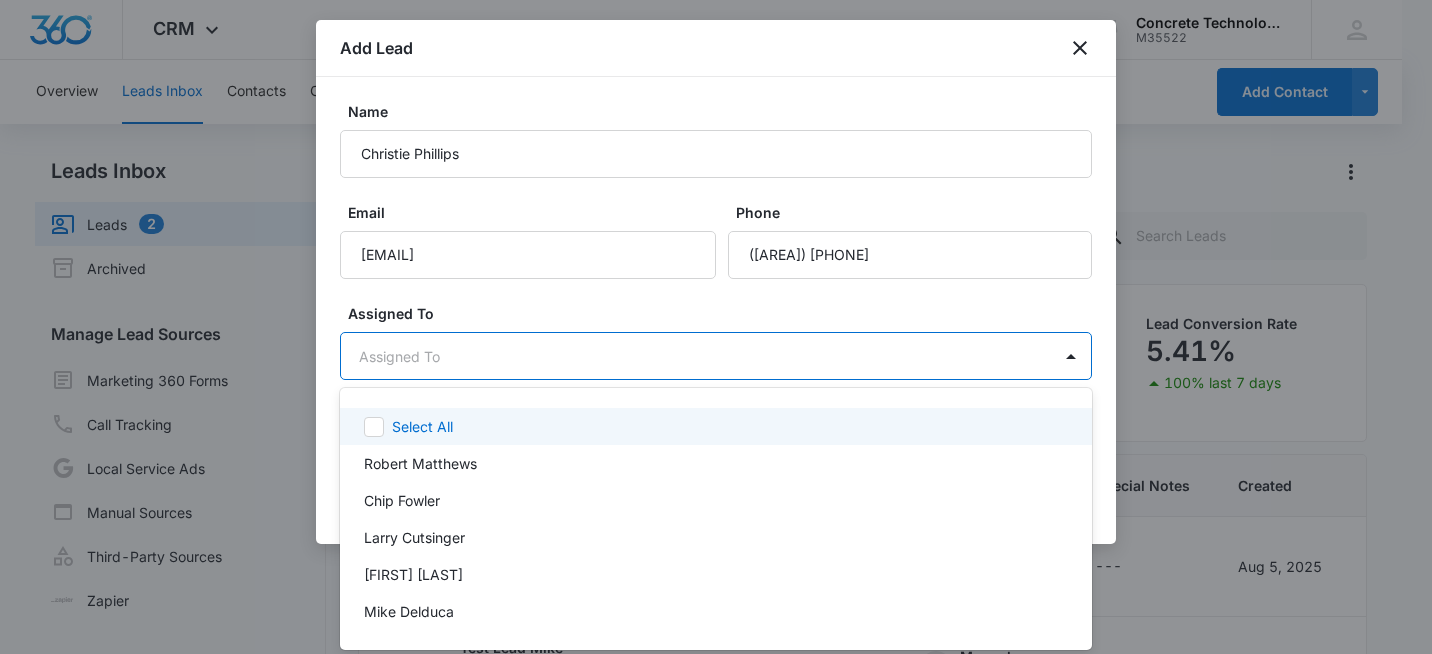 click on "CRM Apps Reputation Websites Forms CRM Email Social Shop Payments POS Content Ads Intelligence Files Brand Settings Concrete Technology M35522 Your Accounts View All sr sonny restivo sonny@flyctise.com My Profile Notifications Support Logout Terms & Conditions   •   Privacy Policy Overview Leads Inbox Contacts Organizations History Deals Projects Tasks Calendar Lists Reports Settings Add Contact Leads Inbox Leads 2 Archived Manage Lead Sources Marketing 360 Forms Call Tracking Local Service Ads Manual Sources Third-Party Sources Zapier Leads Lead Filters Lead Submissions this Week 5 400% last 7 days Unread Leads 2 Viewed Leads 2 Lead Conversion Rate 5.41% 100% last 7 days Lead Name Lead Status Qualifying Status Source Special Notes Created Assigned To     Test Lead Chip 0 days old New New Manual CRM --- Aug 5, 2025 Chip Fowler Test Lead Mike 0 days old New New Manual CRM --- Aug 5, 2025 Mike Delduca Test Lead Robert 0 days old Viewed New Manual CRM --- Aug 5, 2025 Robert Matthews Jazmin Scott 0 days old" at bounding box center (716, 327) 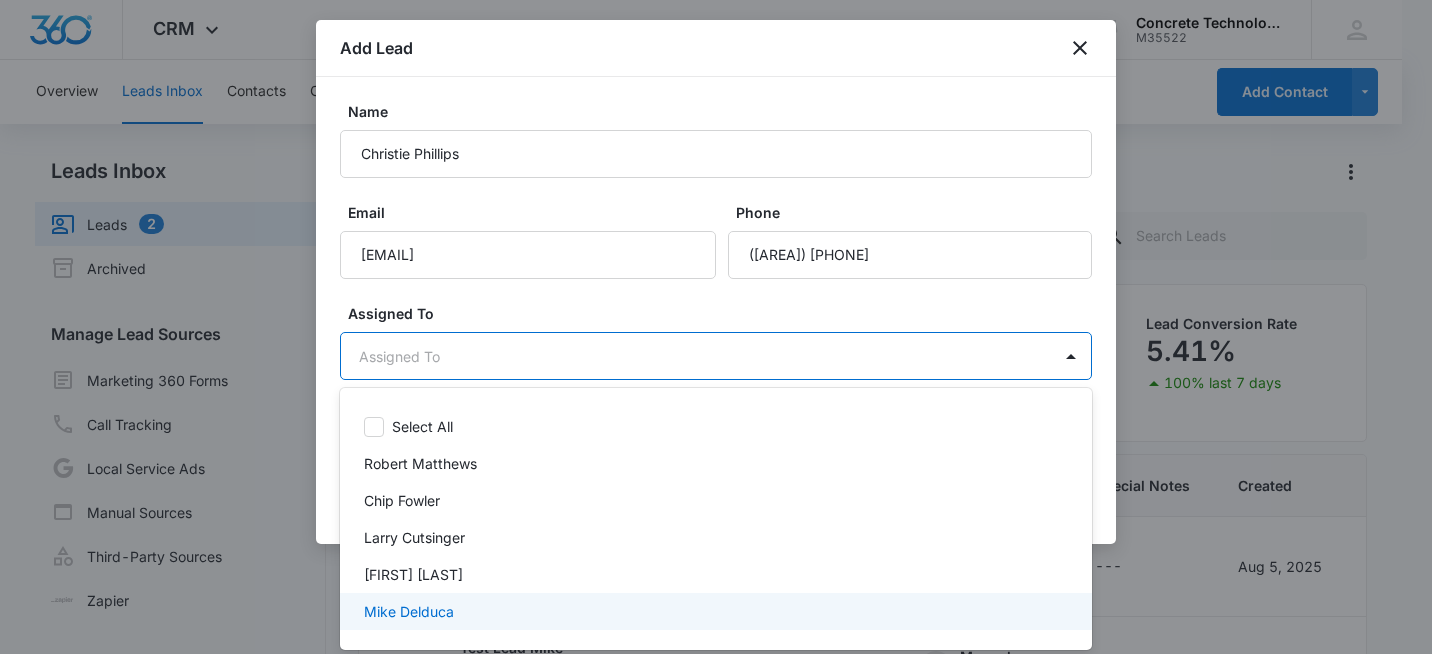 click on "[FIRST] [LAST]" at bounding box center (409, 611) 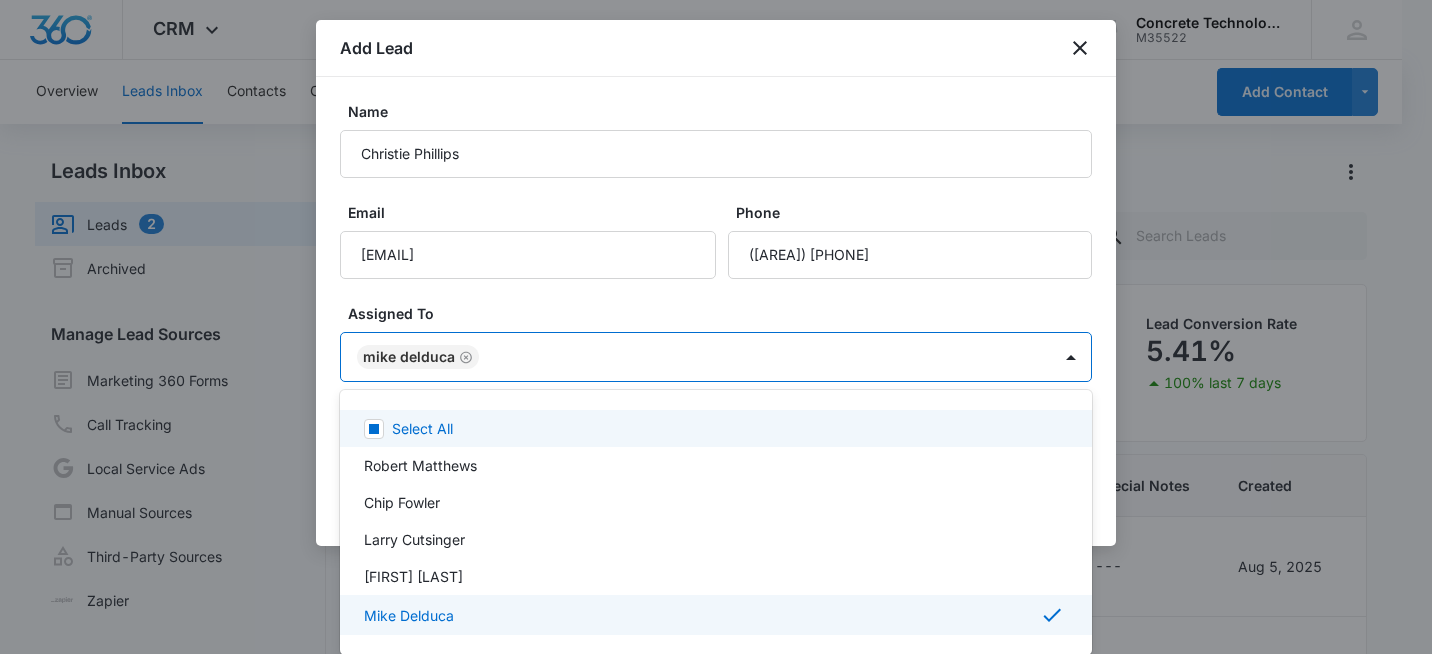 click at bounding box center (716, 327) 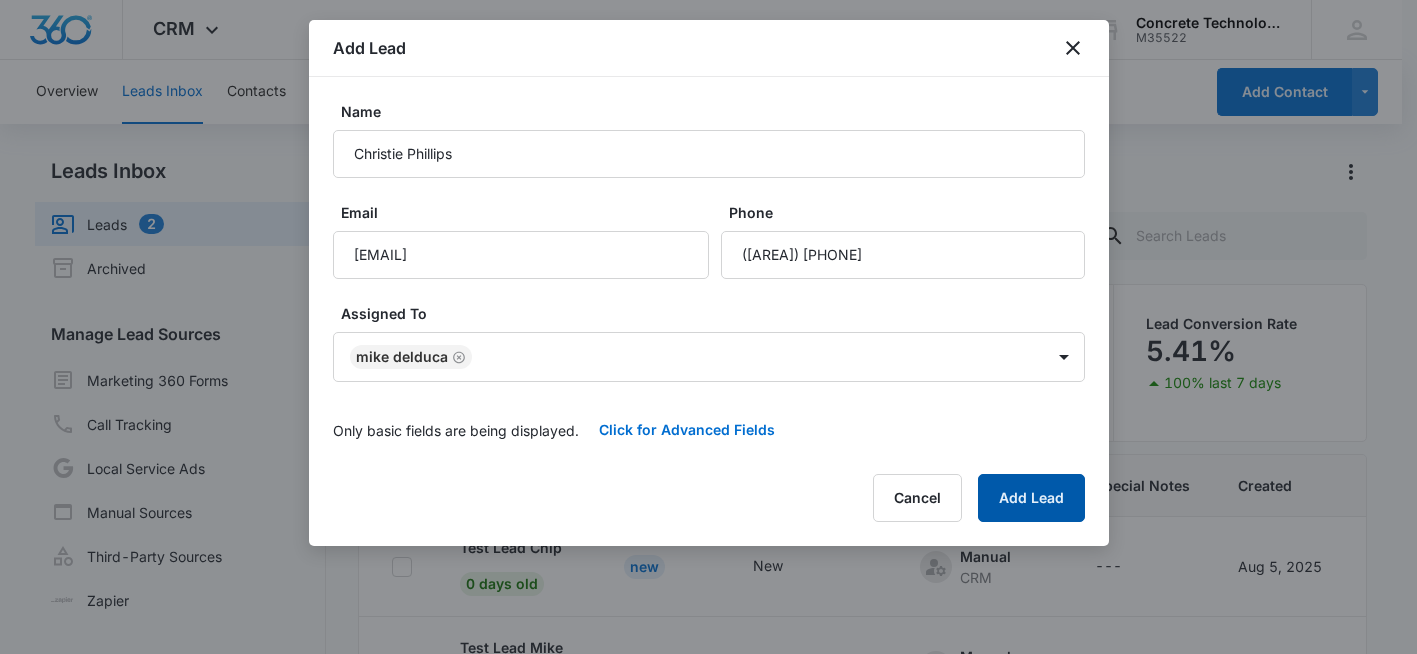 click on "Add Lead" at bounding box center (1031, 498) 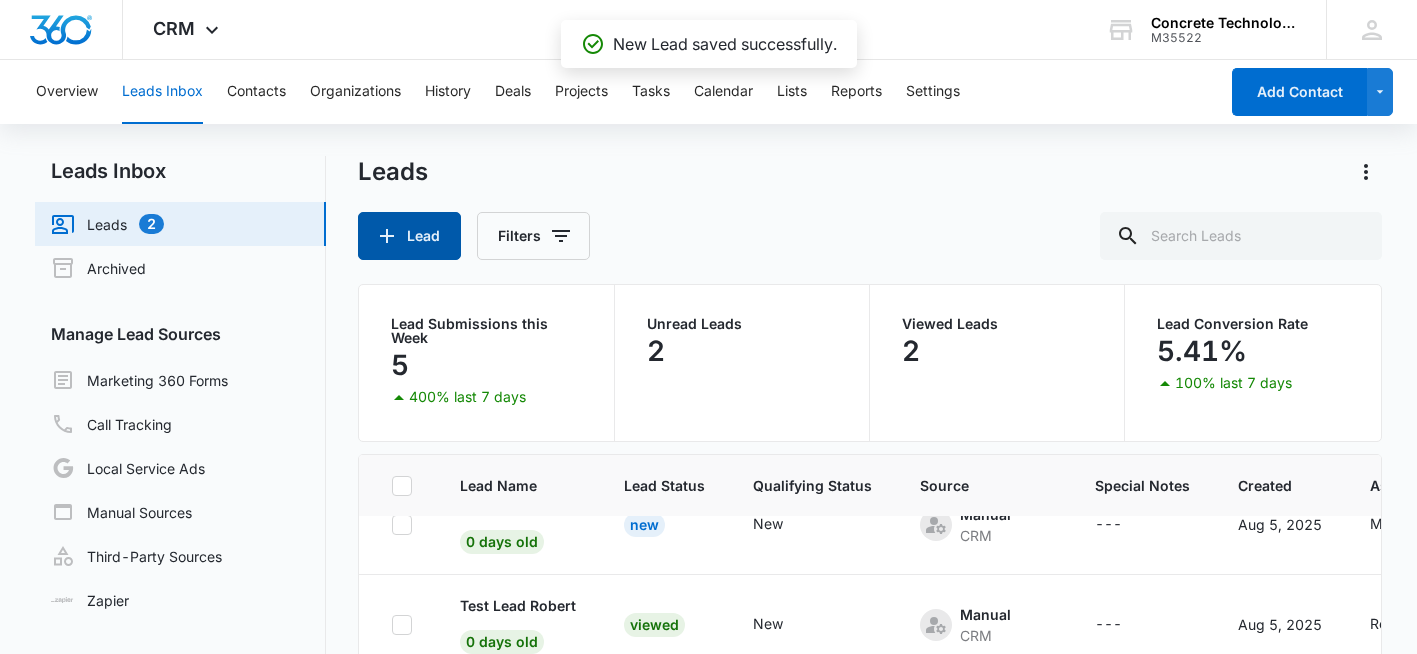 scroll, scrollTop: 179, scrollLeft: 0, axis: vertical 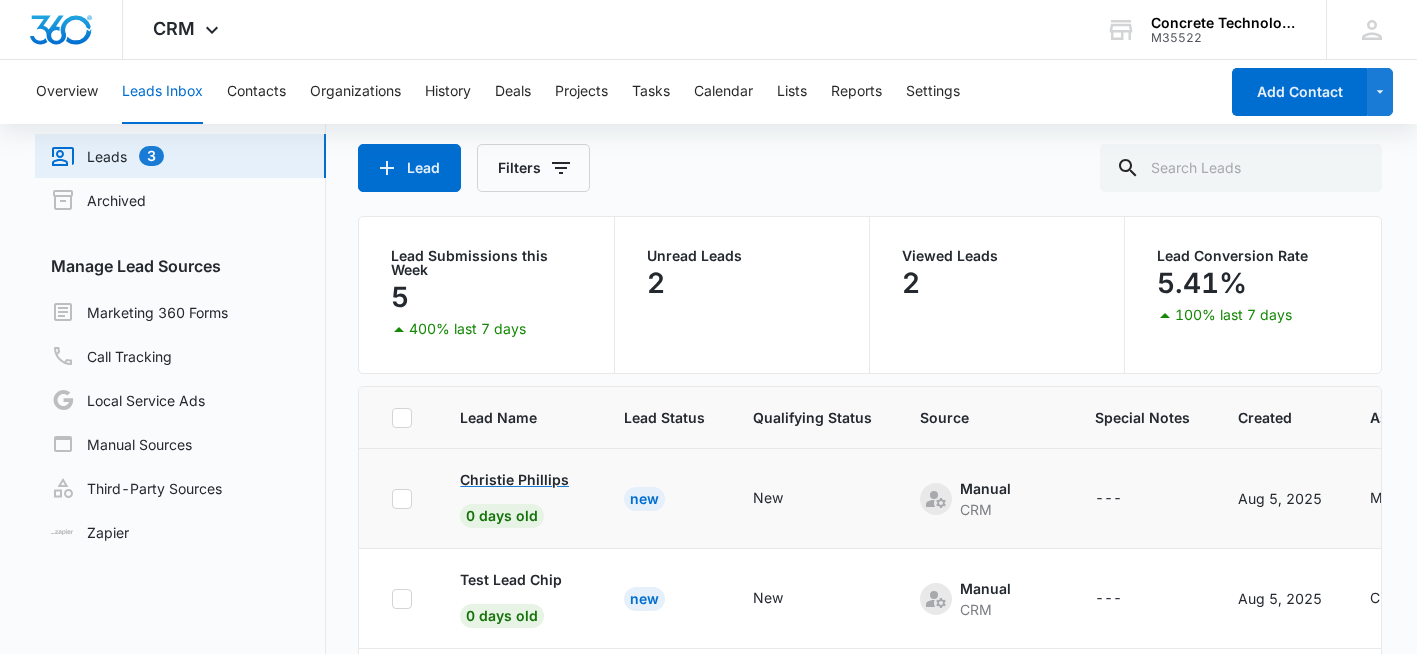 click on "Christie Phillips" at bounding box center [514, 479] 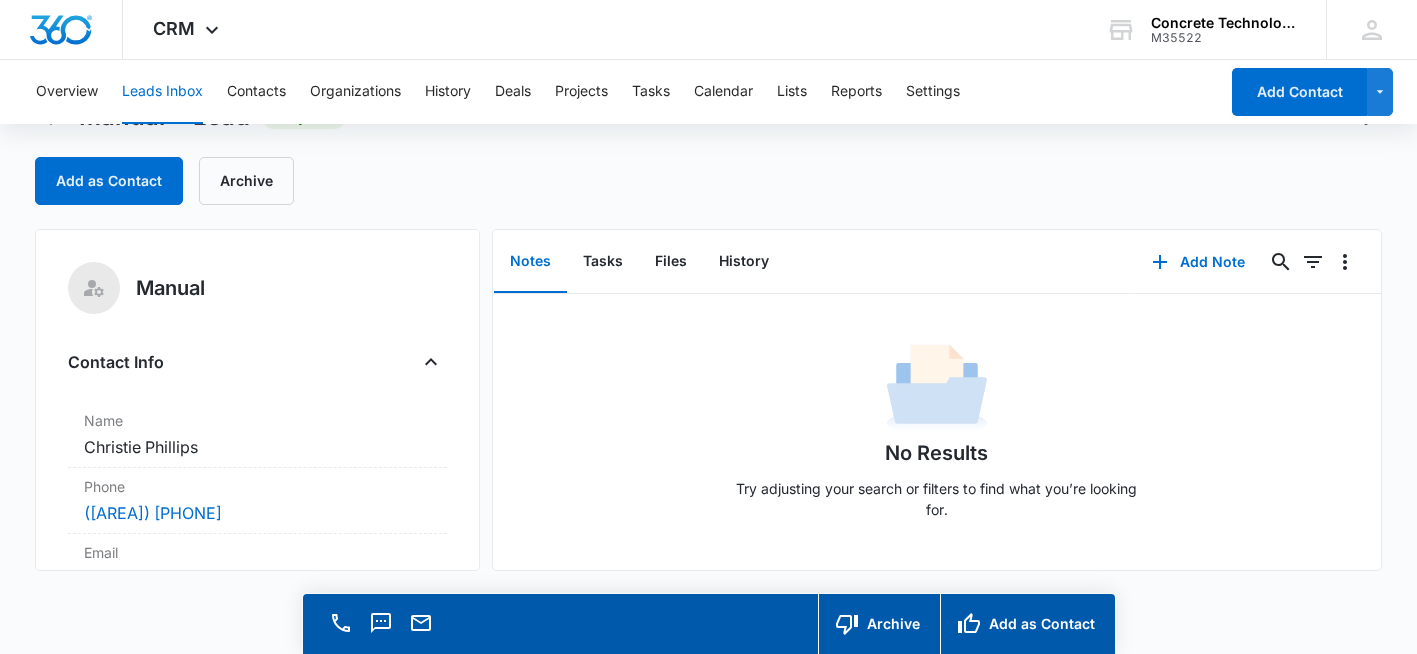 scroll, scrollTop: 57, scrollLeft: 0, axis: vertical 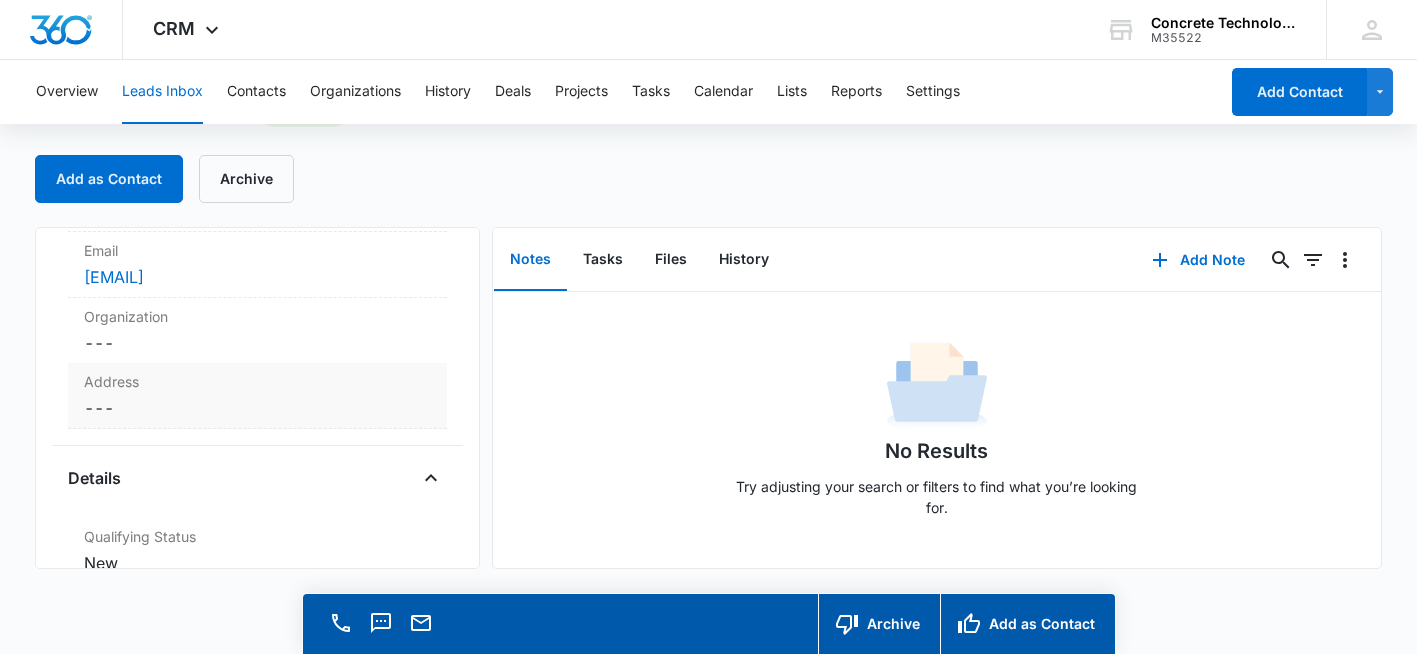 click on "Cancel Save Changes ---" at bounding box center [257, 408] 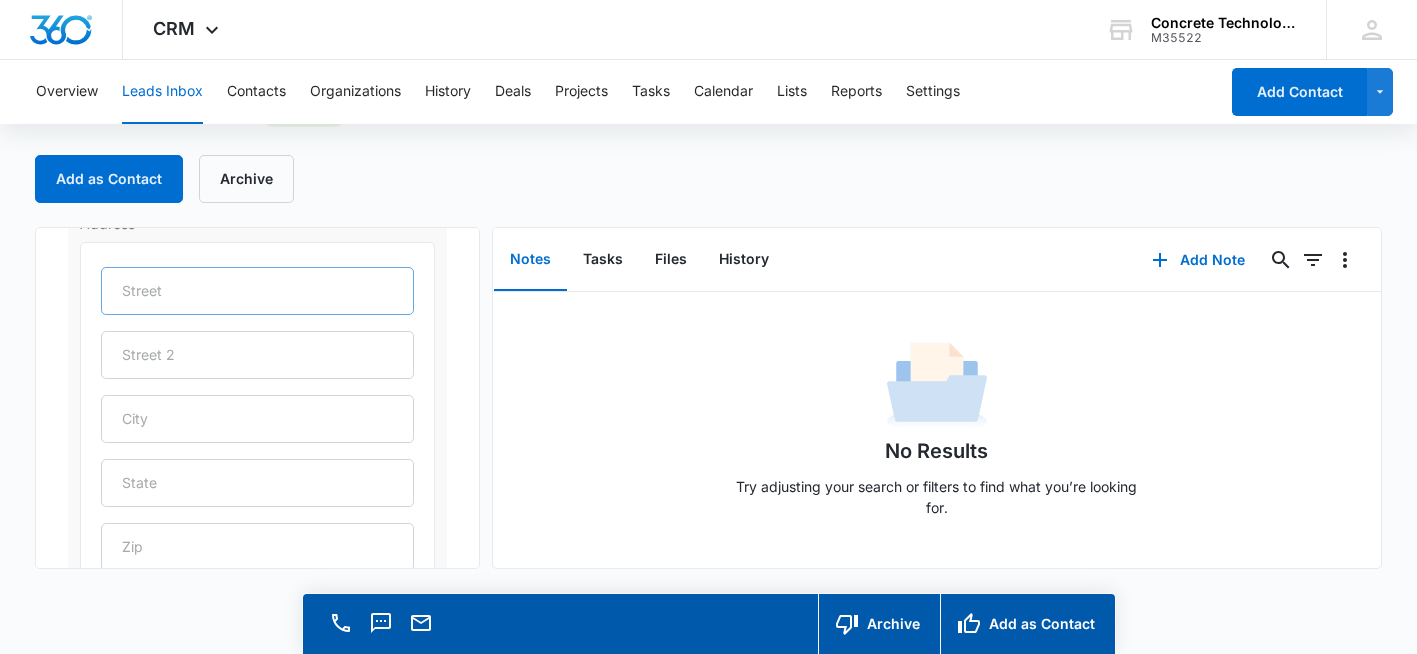 scroll, scrollTop: 500, scrollLeft: 0, axis: vertical 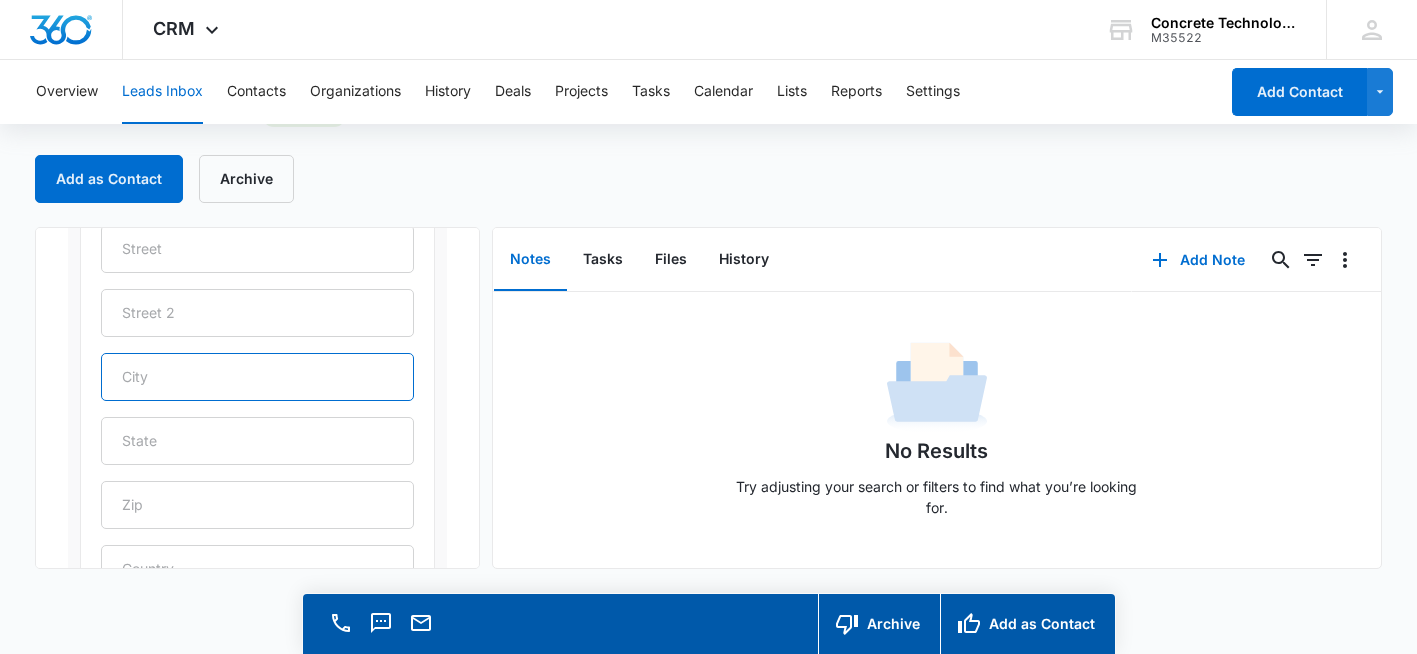click at bounding box center (257, 377) 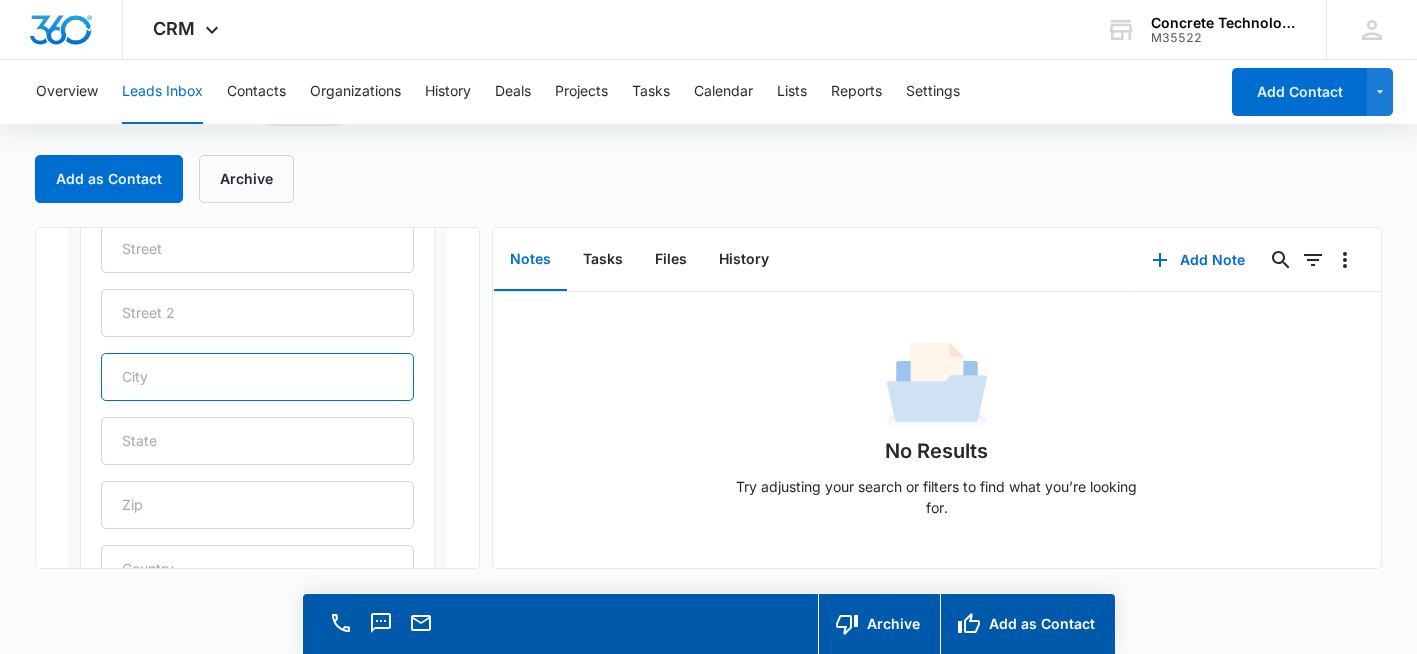 paste on "Milledgeville" 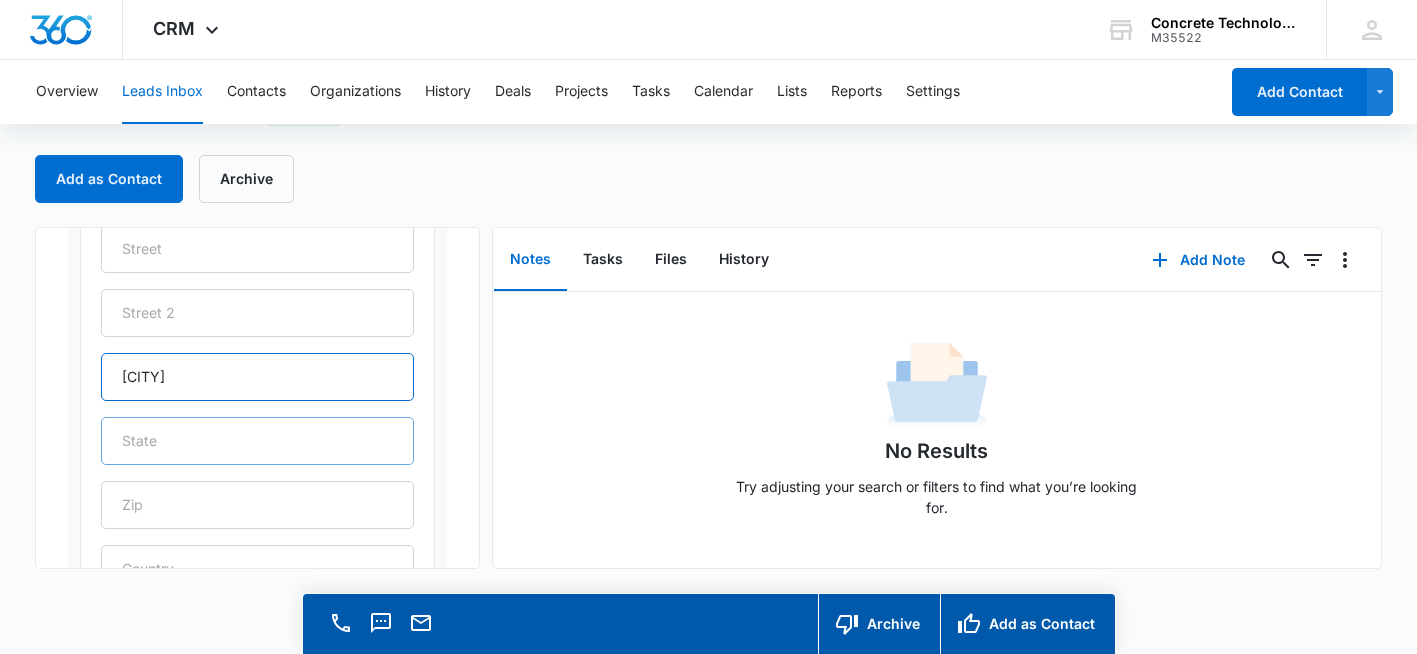 type on "Milledgeville" 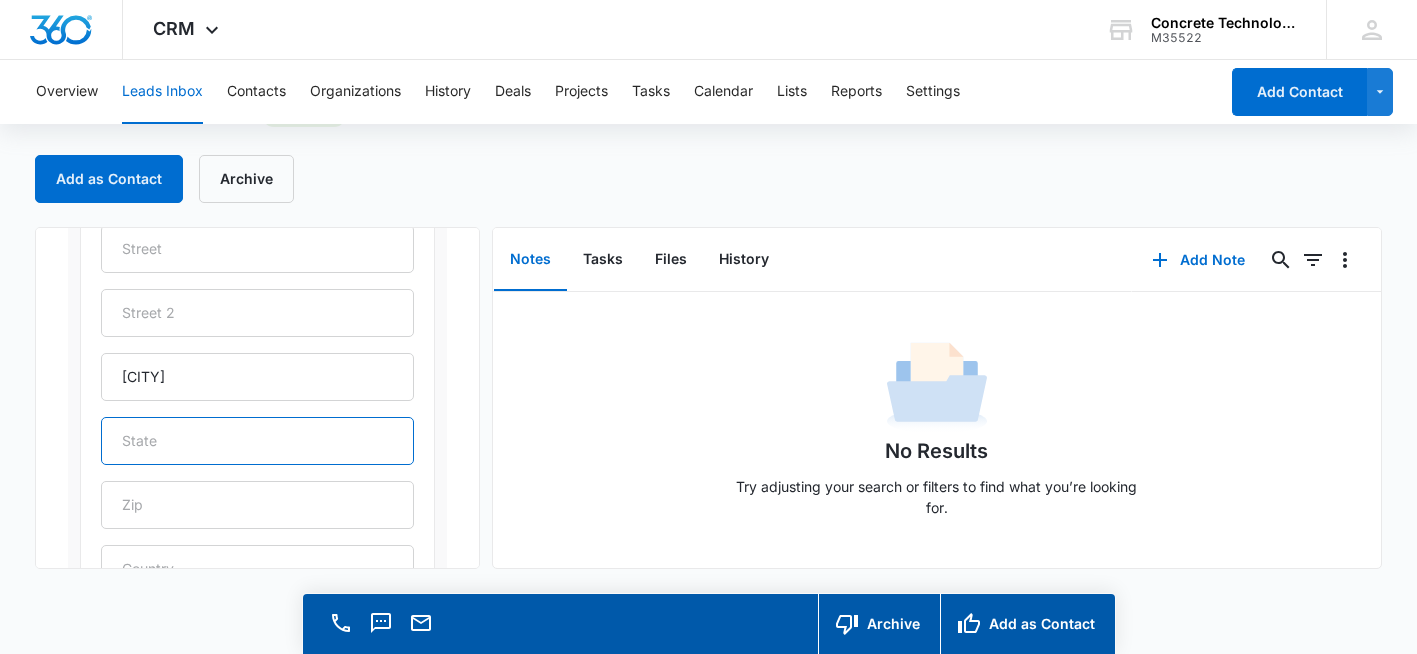 click at bounding box center (257, 441) 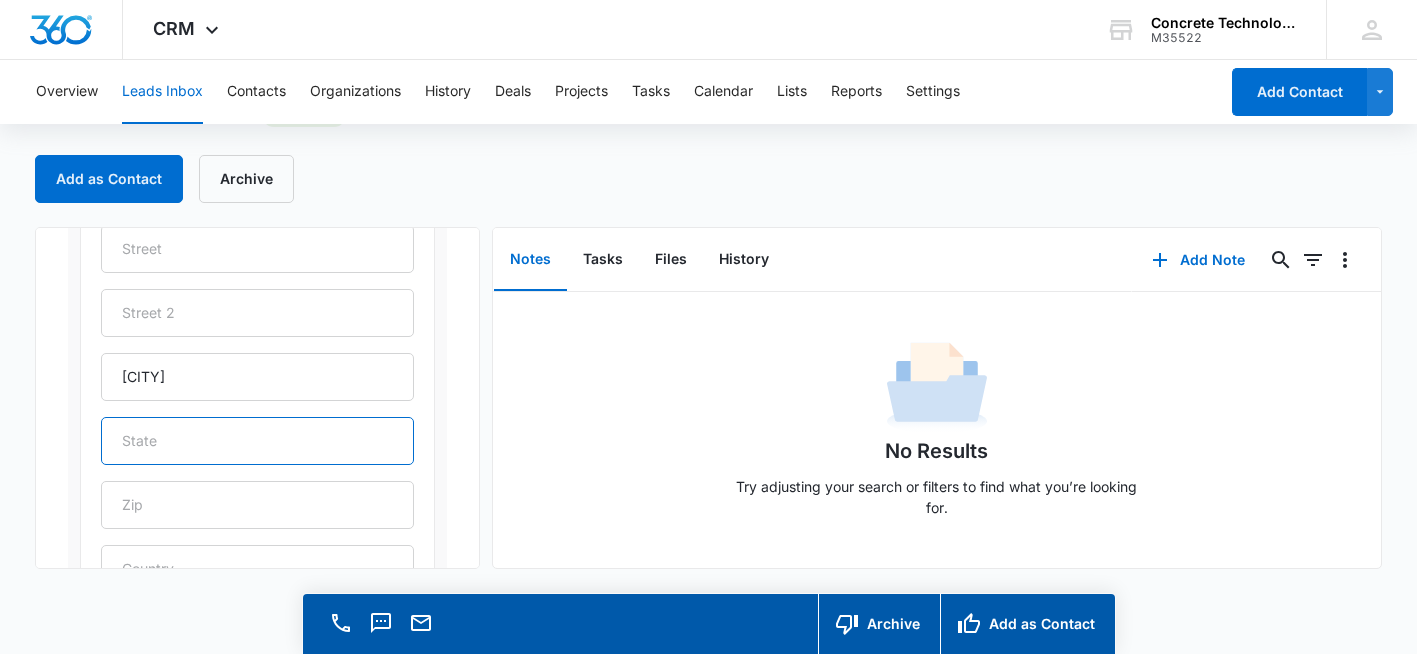 click at bounding box center (257, 441) 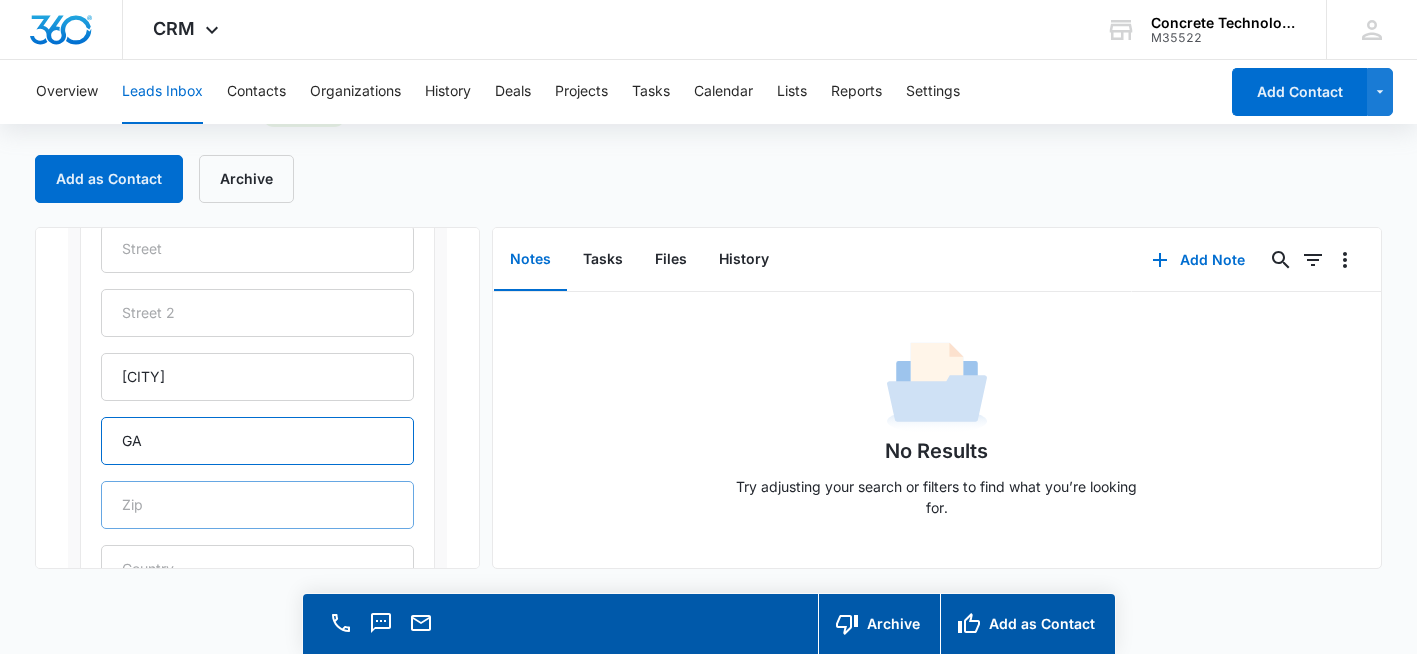 type on "GA" 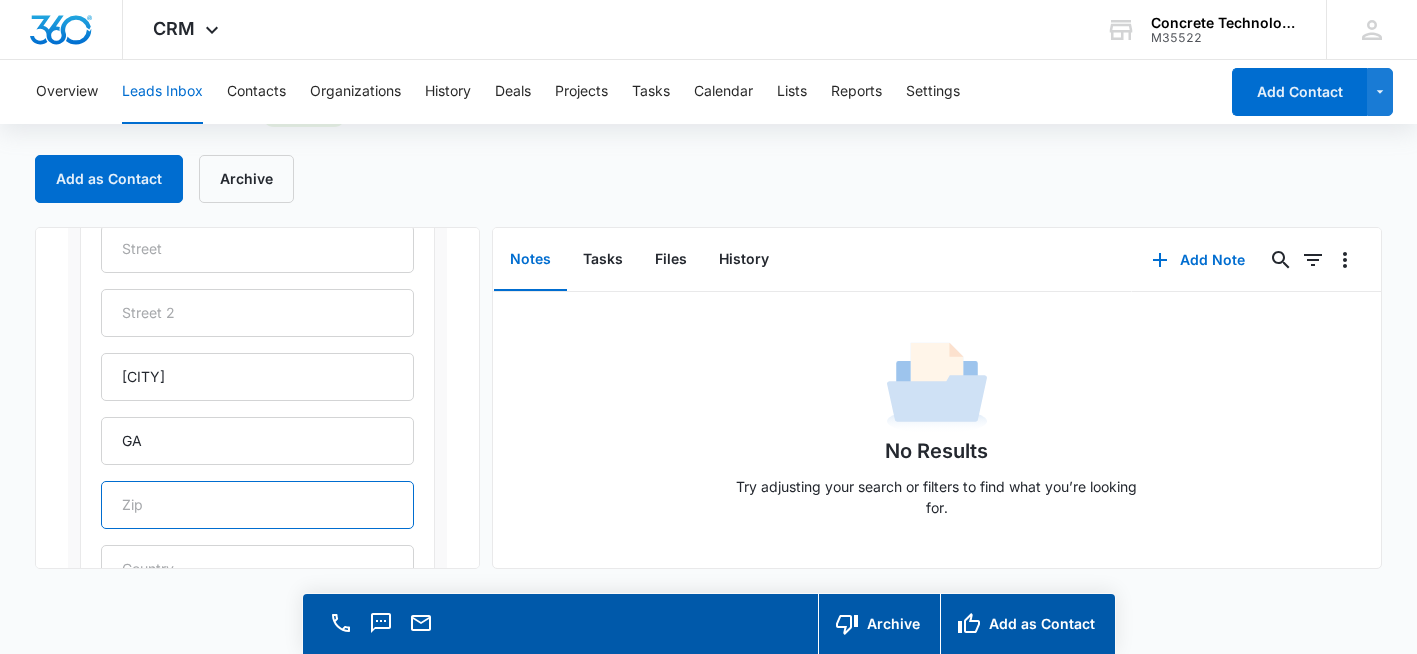 click at bounding box center [257, 505] 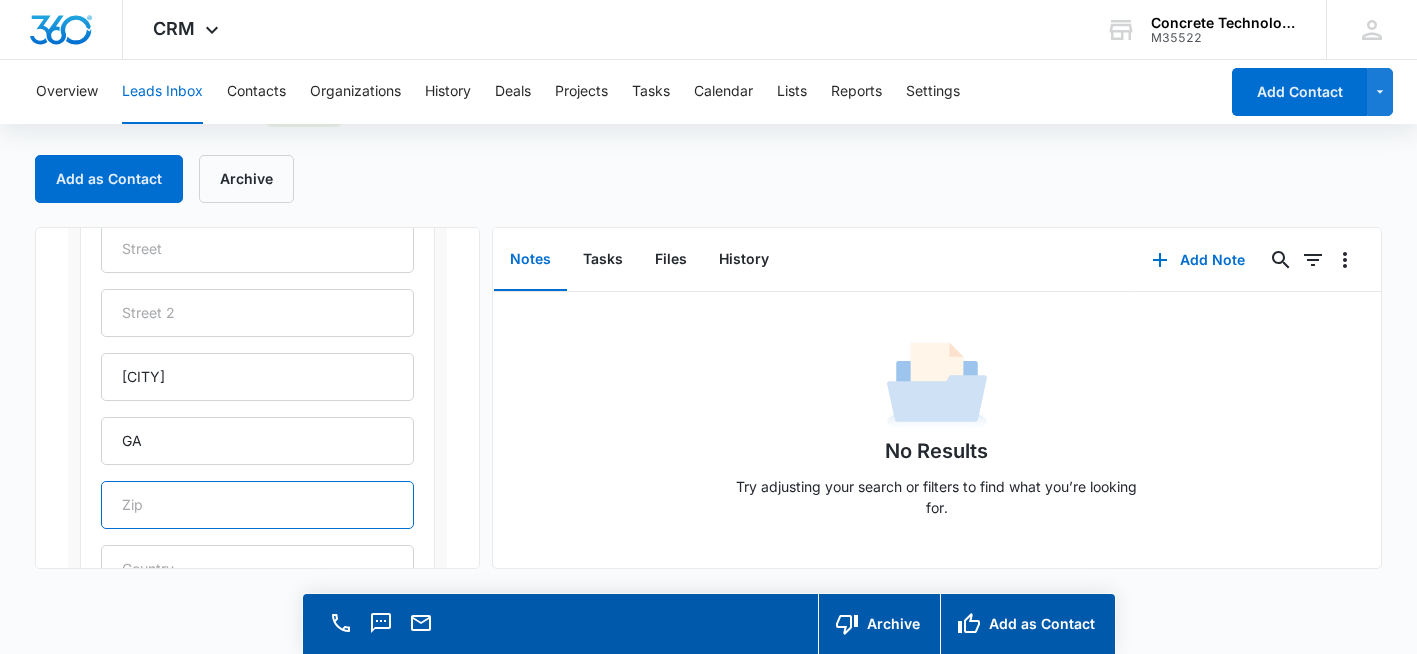 paste on "31061" 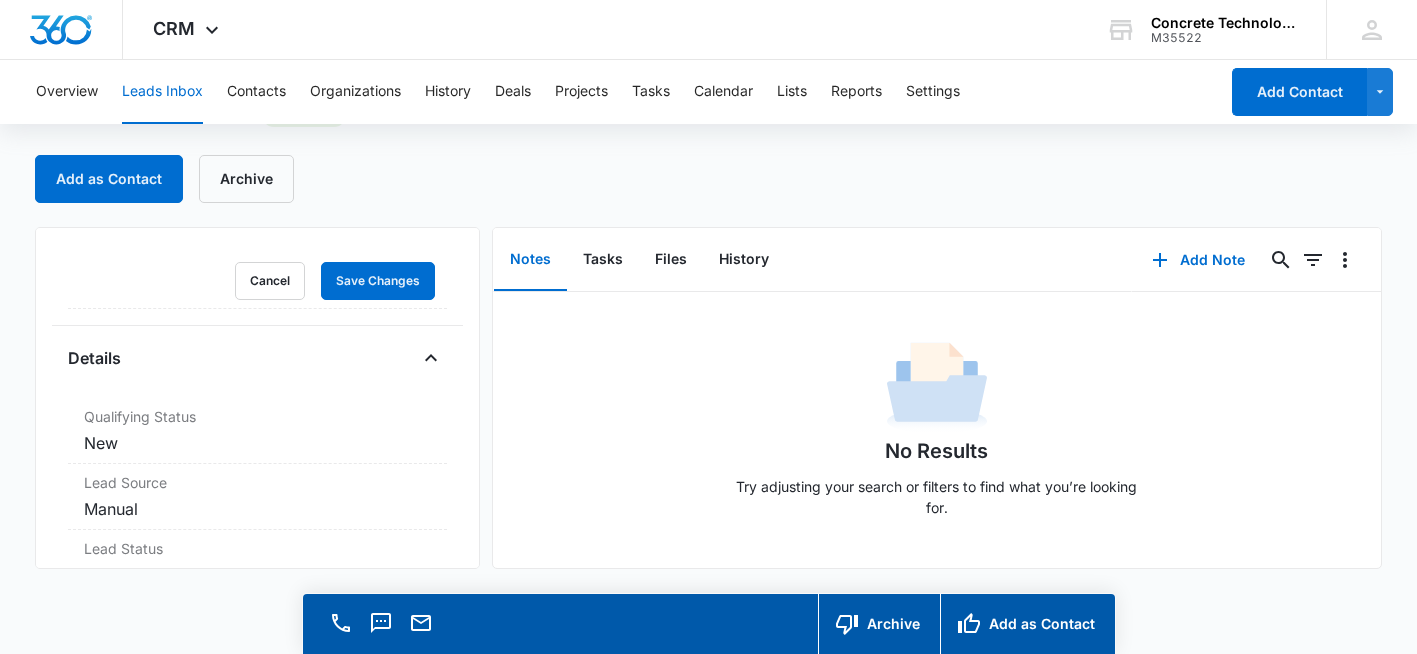 scroll, scrollTop: 900, scrollLeft: 0, axis: vertical 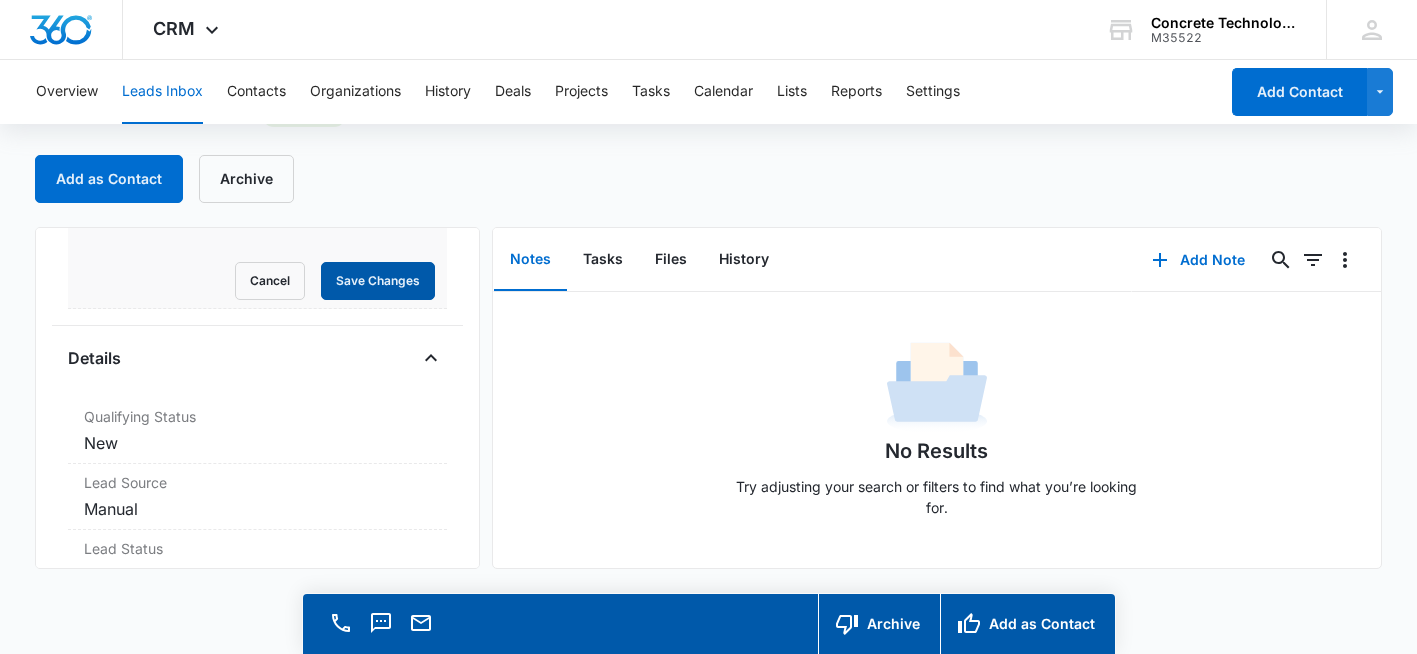 type on "31061" 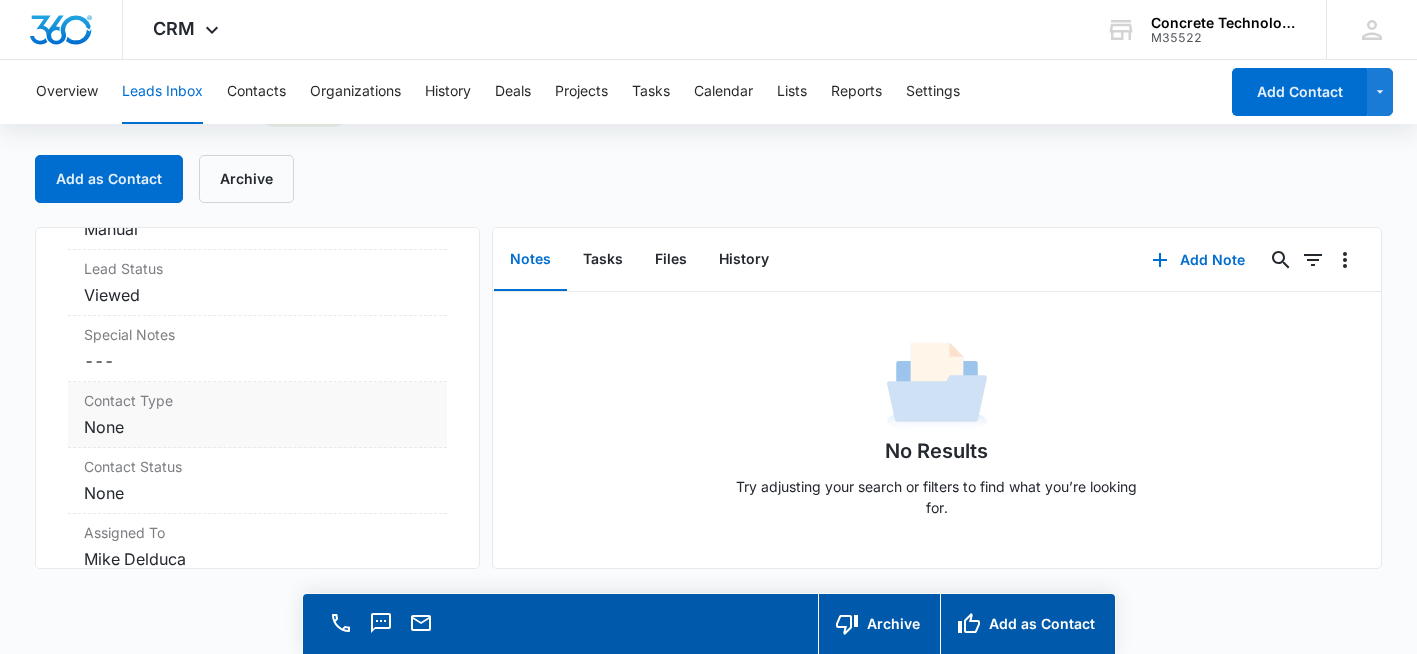scroll, scrollTop: 662, scrollLeft: 0, axis: vertical 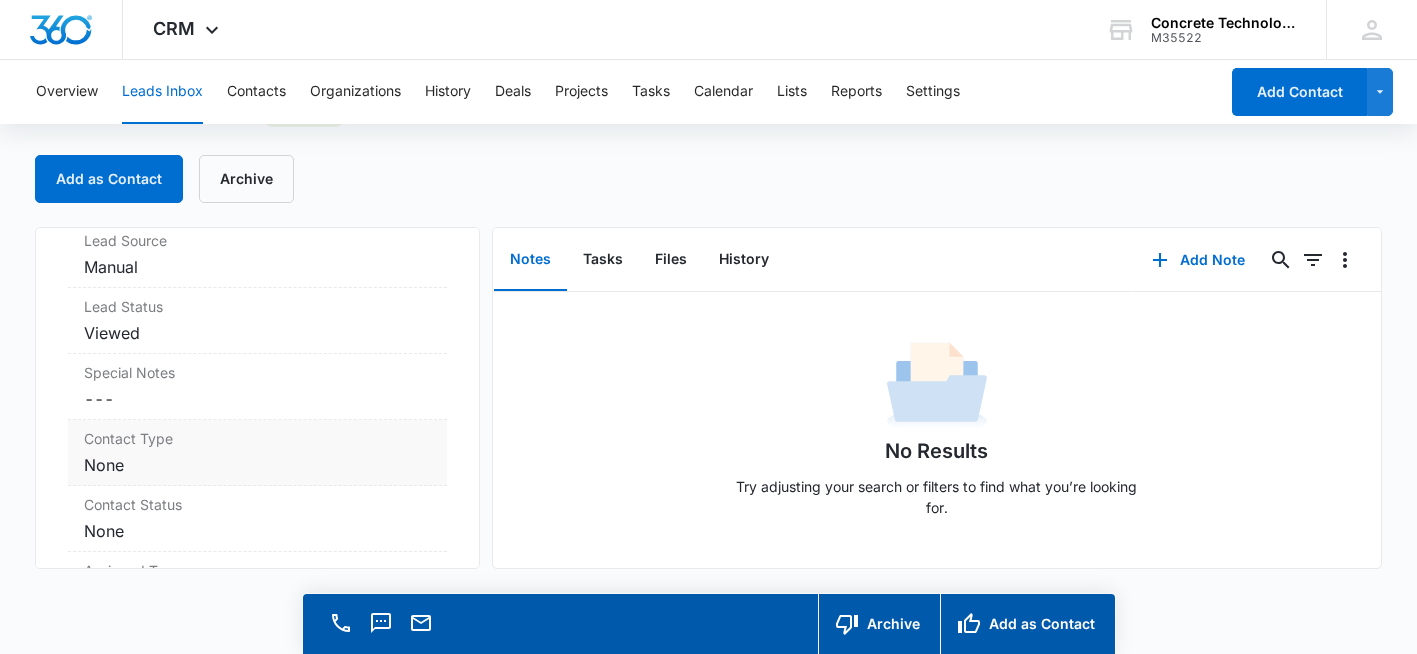 click on "Cancel Save Changes None" at bounding box center [257, 465] 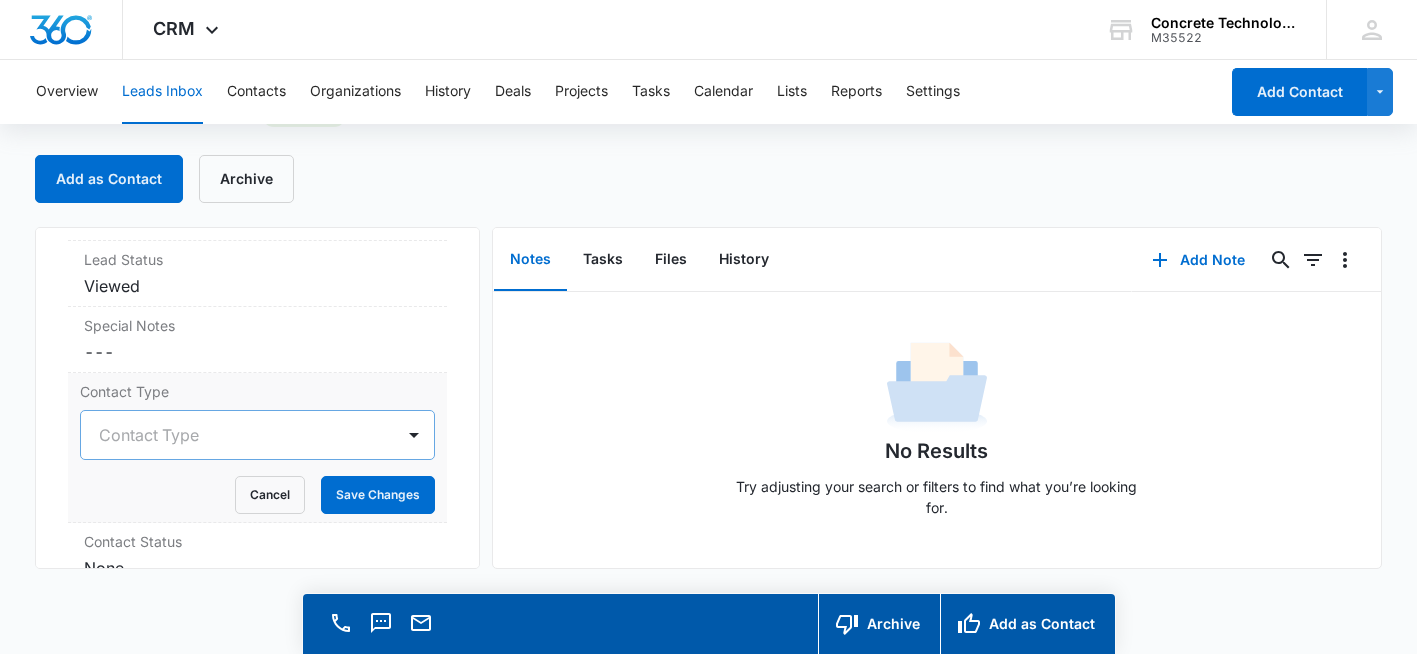 scroll, scrollTop: 762, scrollLeft: 0, axis: vertical 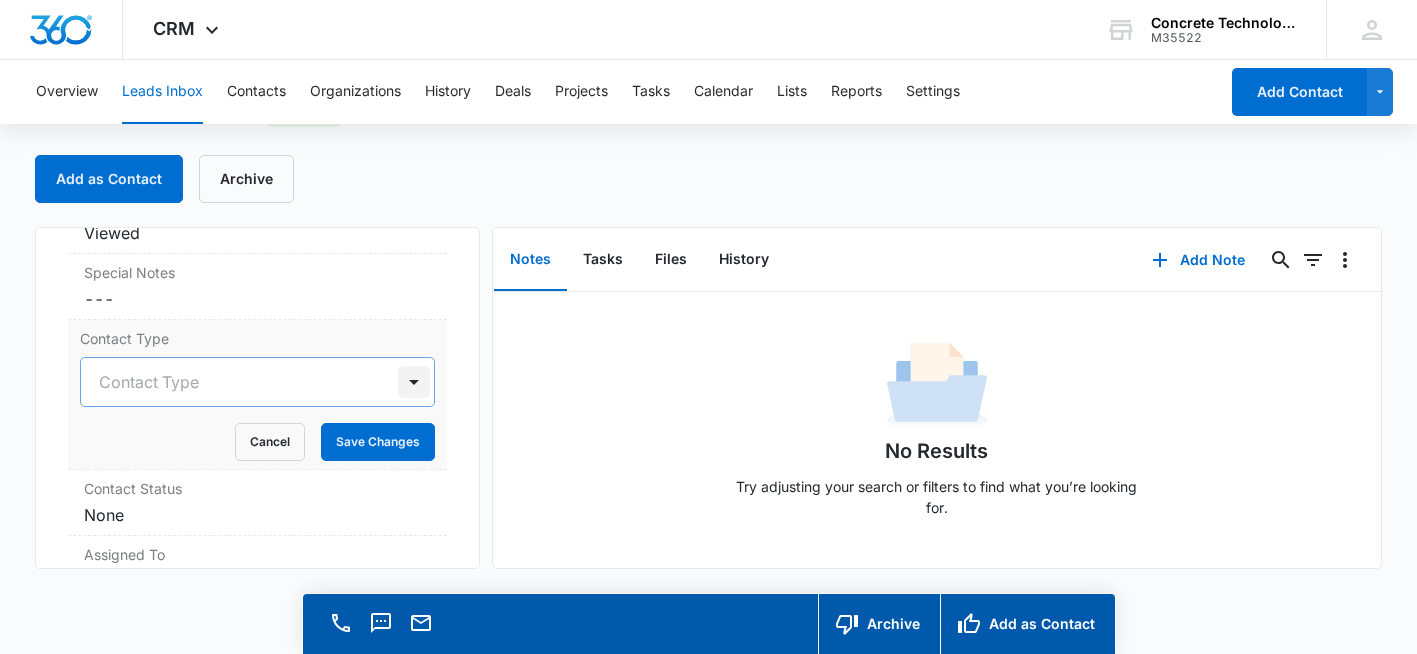 drag, startPoint x: 395, startPoint y: 383, endPoint x: 383, endPoint y: 394, distance: 16.27882 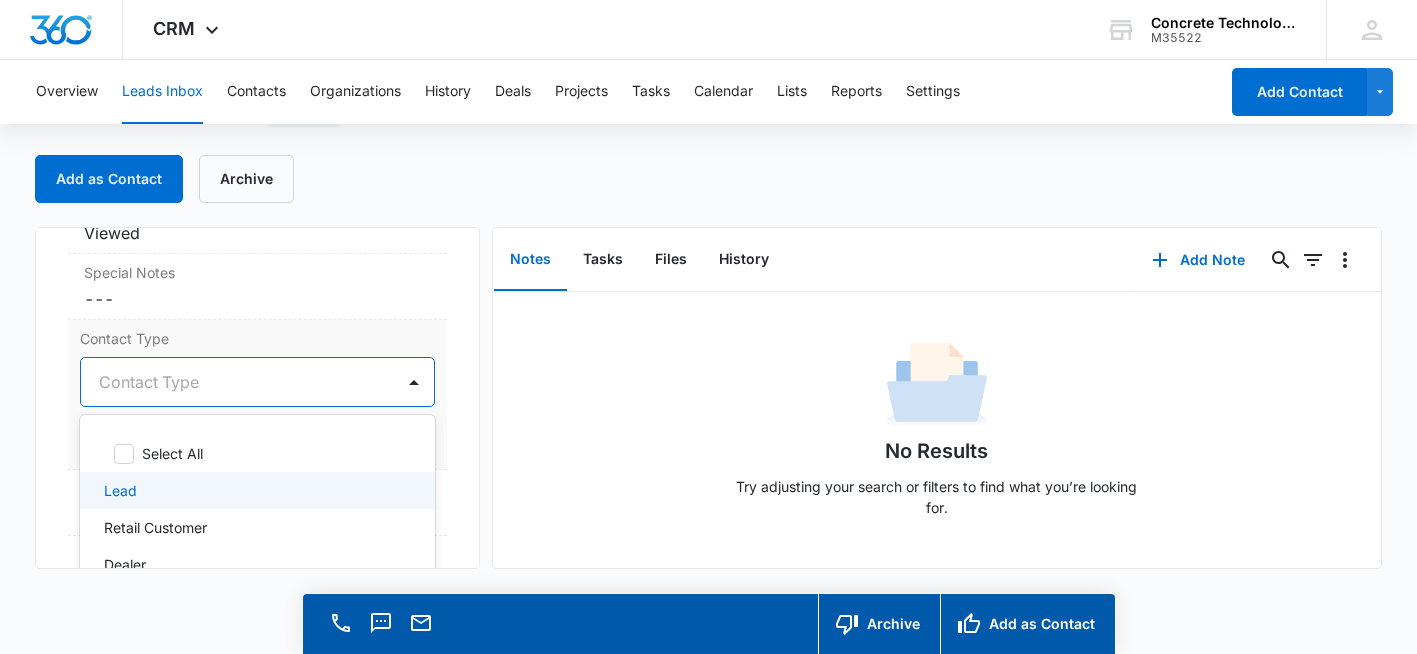 click on "Lead" at bounding box center [255, 490] 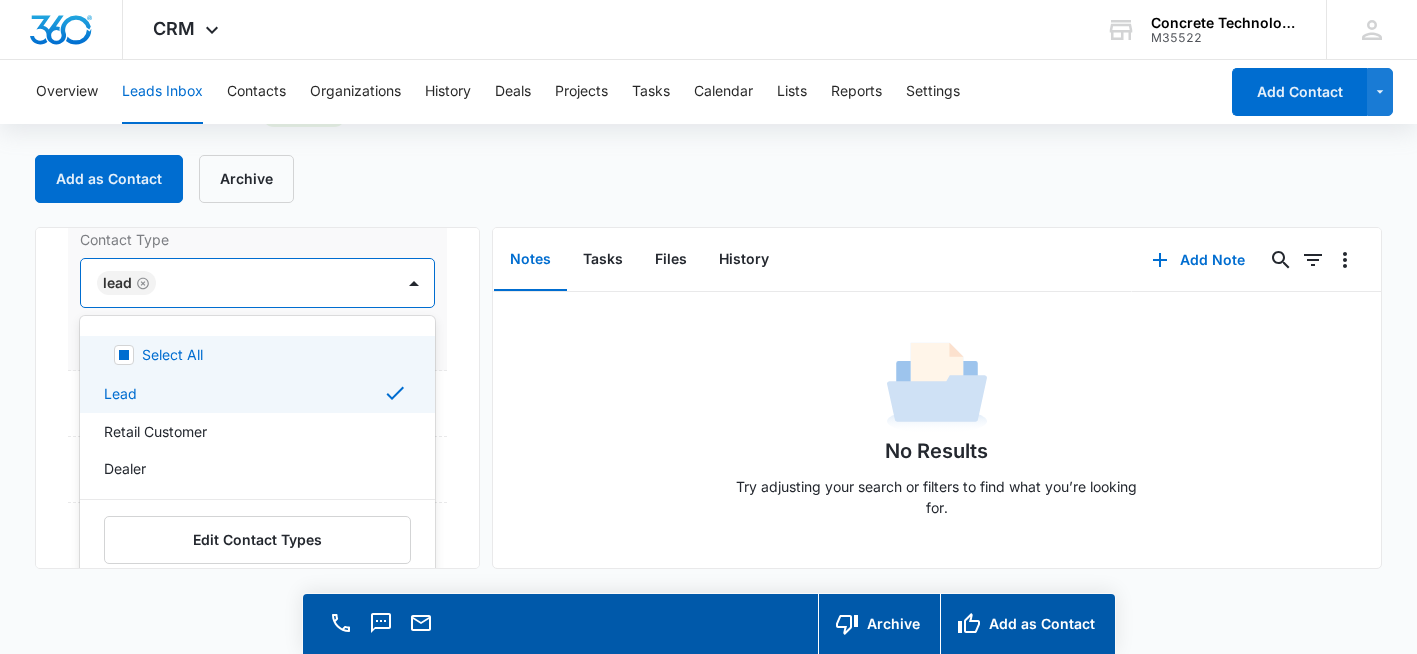 scroll, scrollTop: 862, scrollLeft: 0, axis: vertical 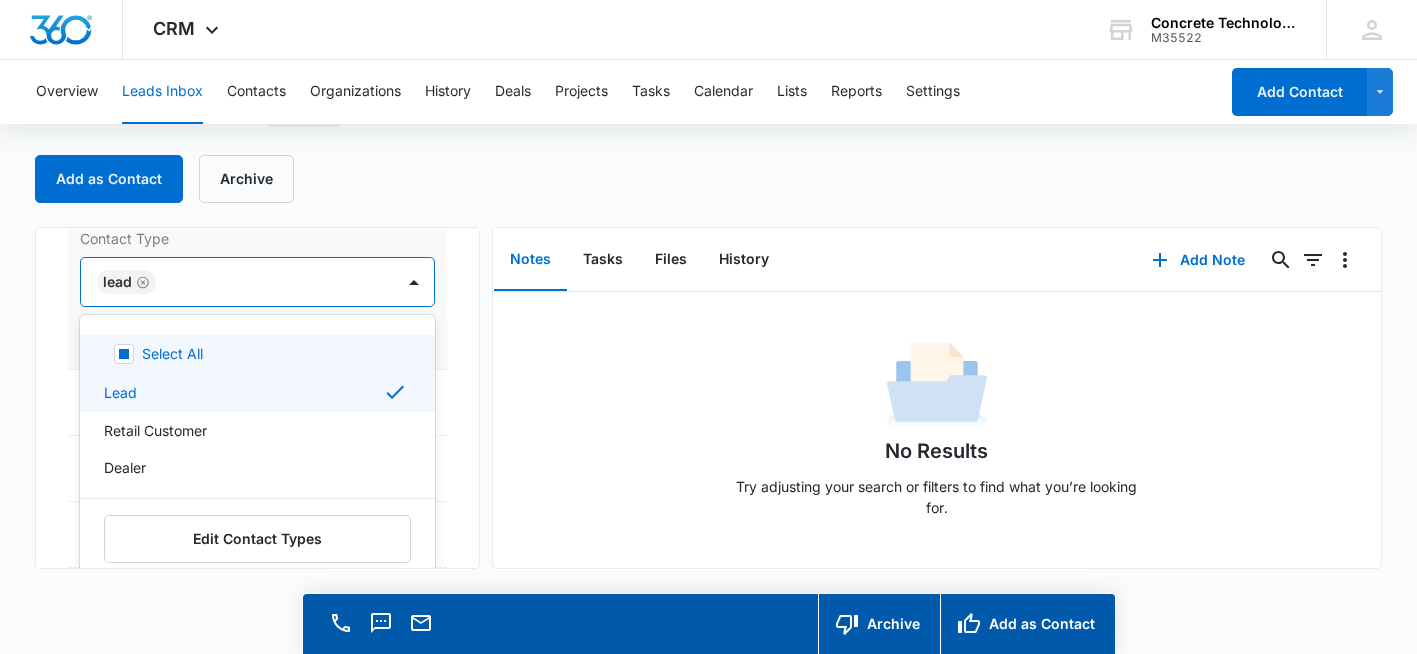 click on "Contact Type" at bounding box center (257, 238) 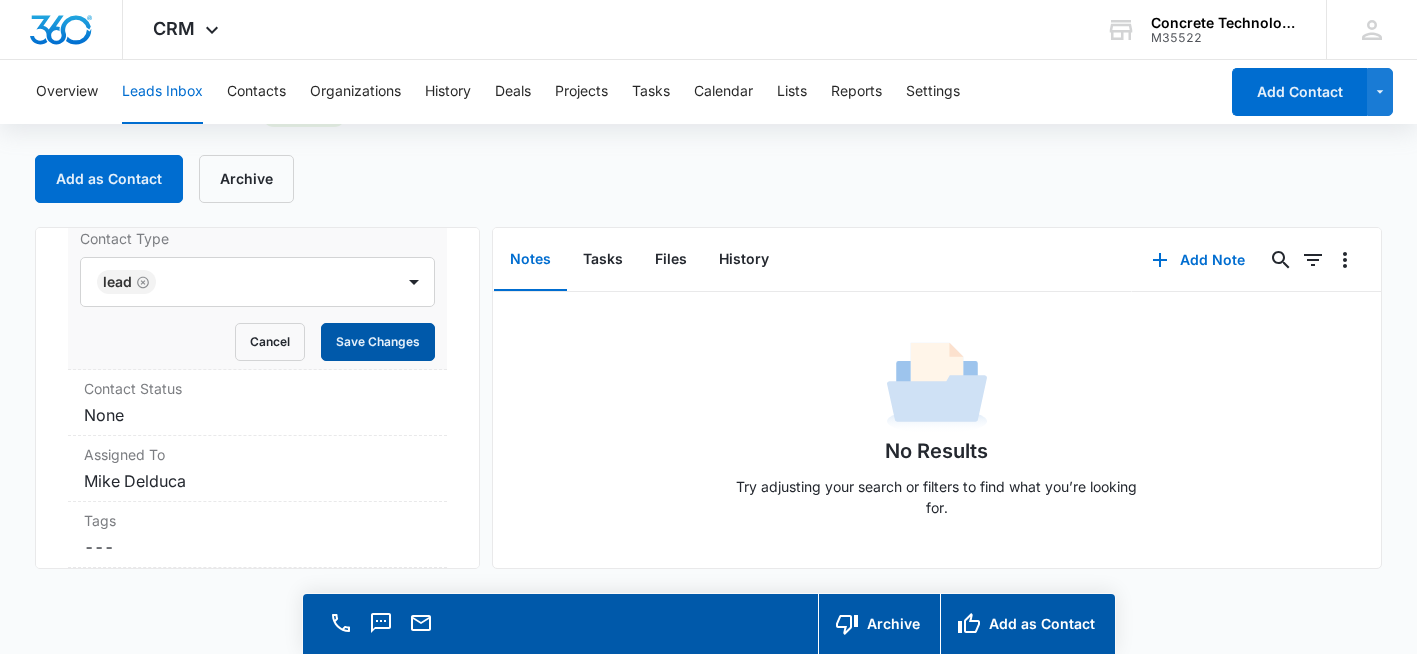 click on "Save Changes" at bounding box center [378, 342] 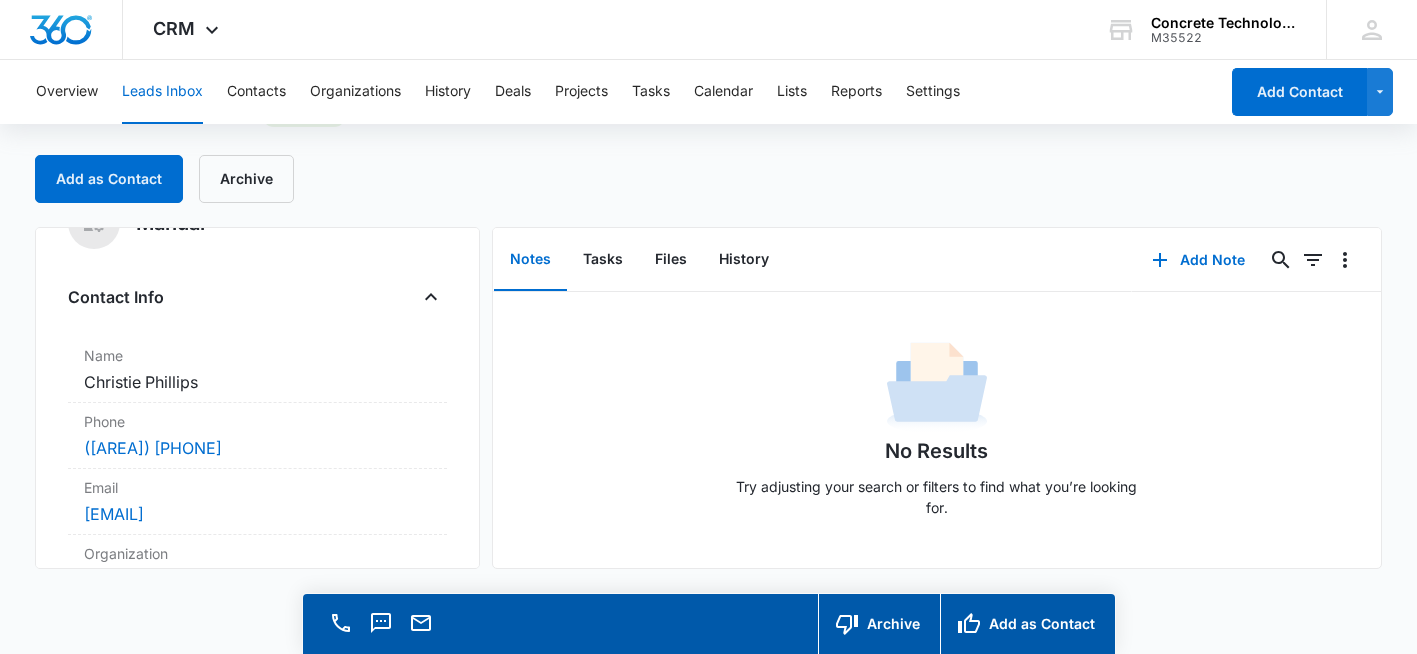 scroll, scrollTop: 62, scrollLeft: 0, axis: vertical 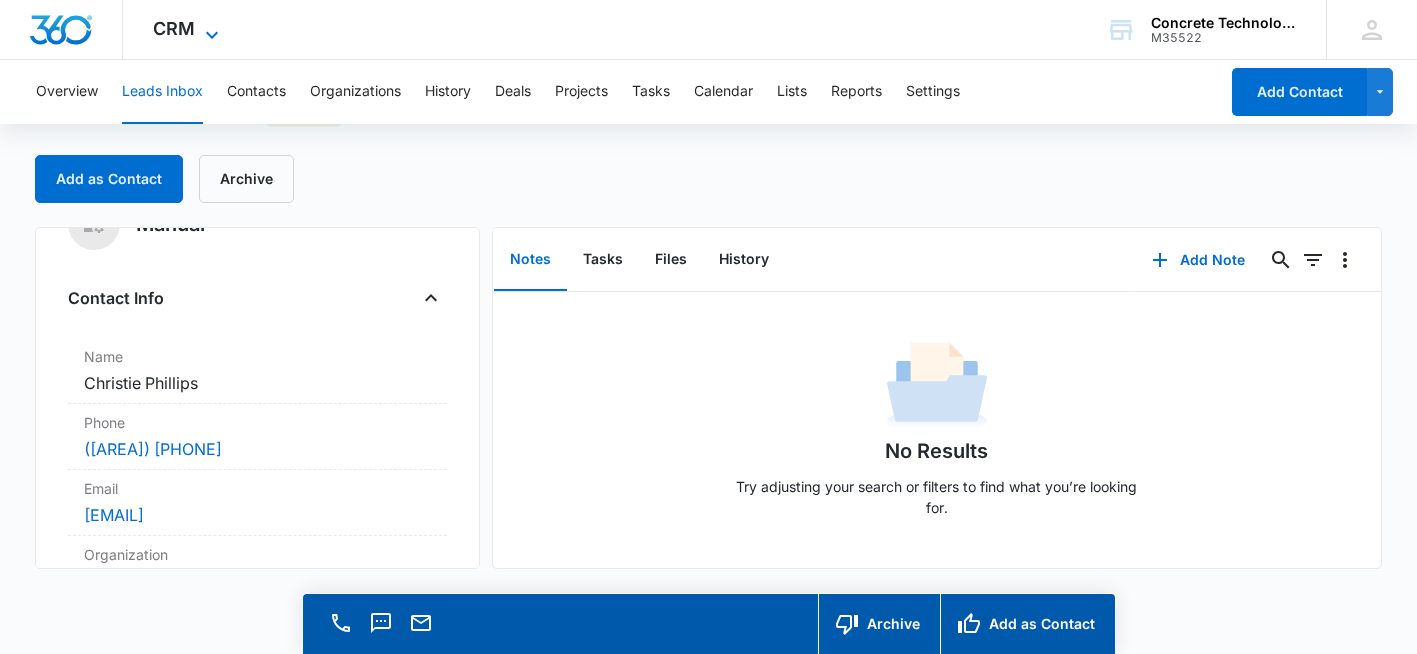 click 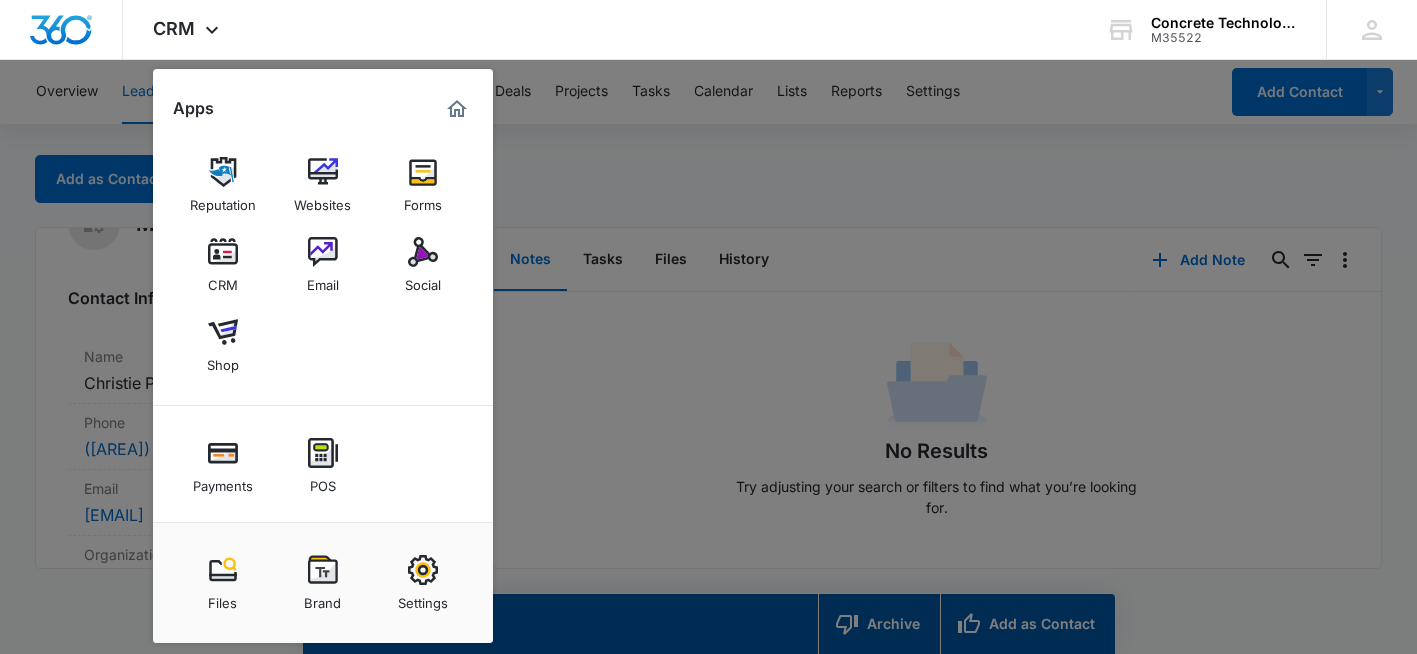 click on "Email" at bounding box center (323, 280) 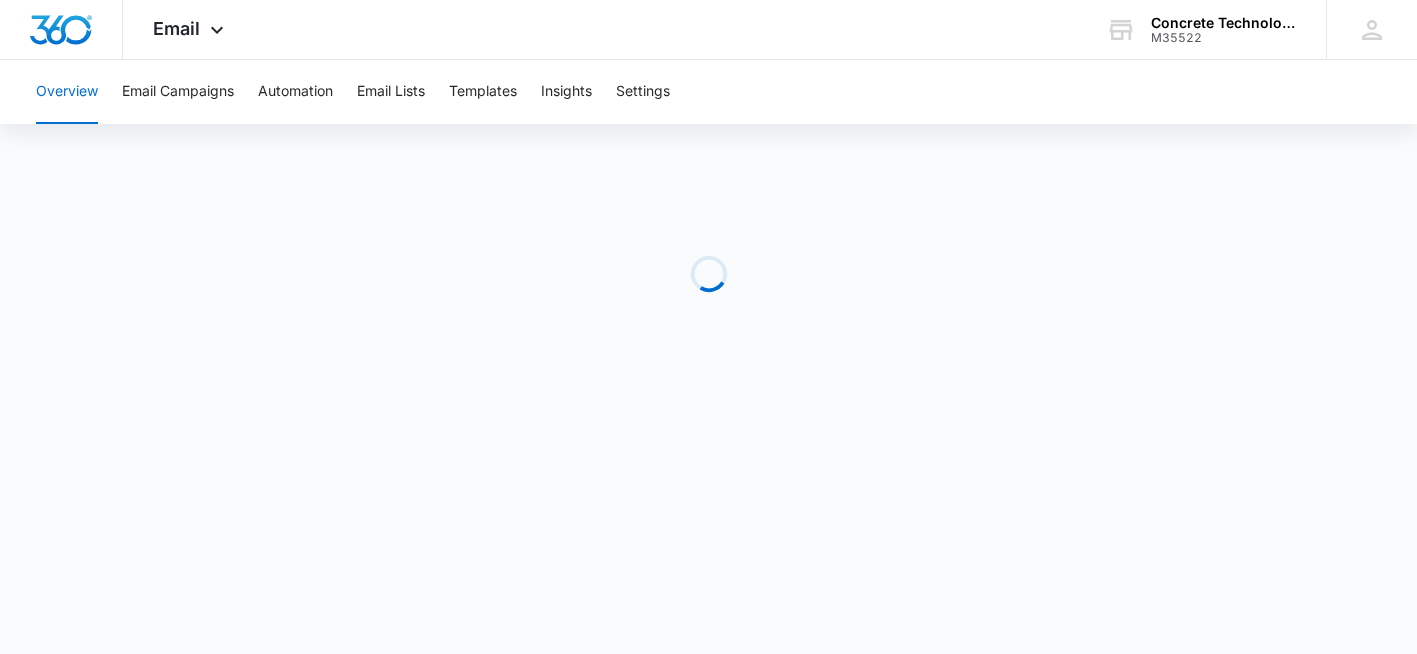 scroll, scrollTop: 0, scrollLeft: 0, axis: both 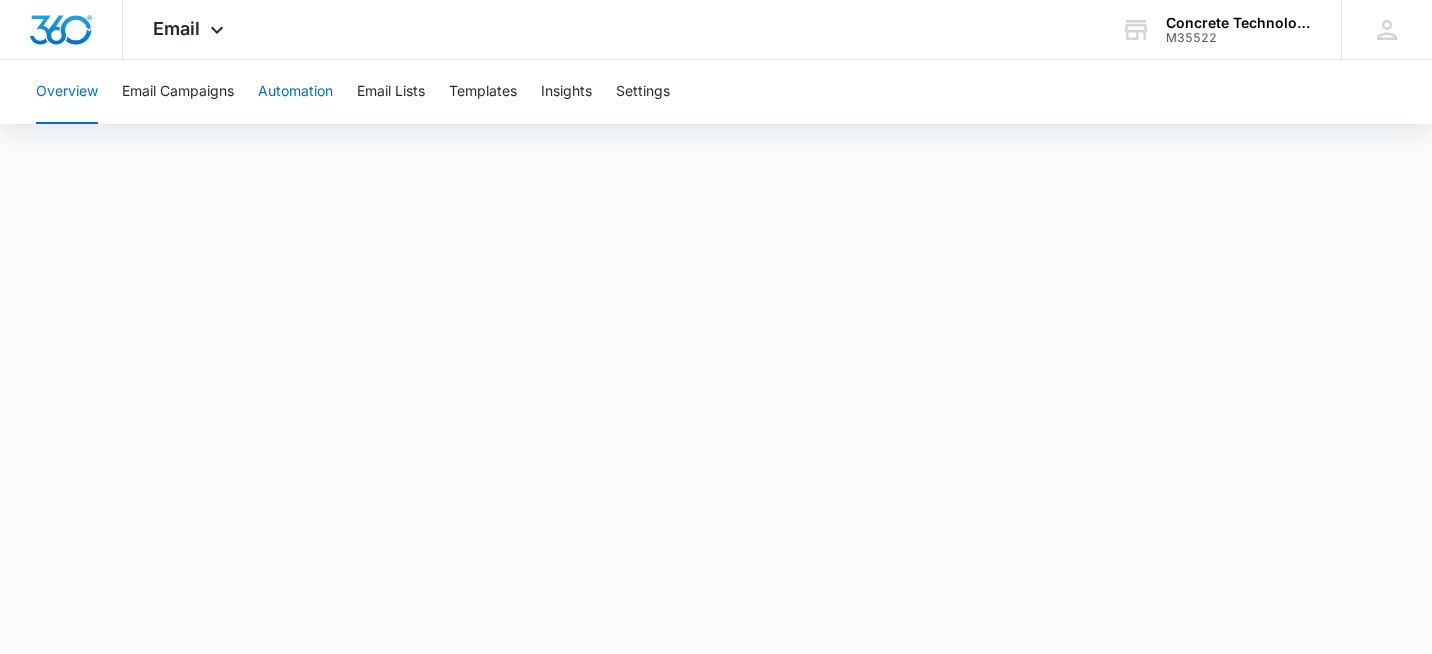 click on "Automation" at bounding box center [295, 92] 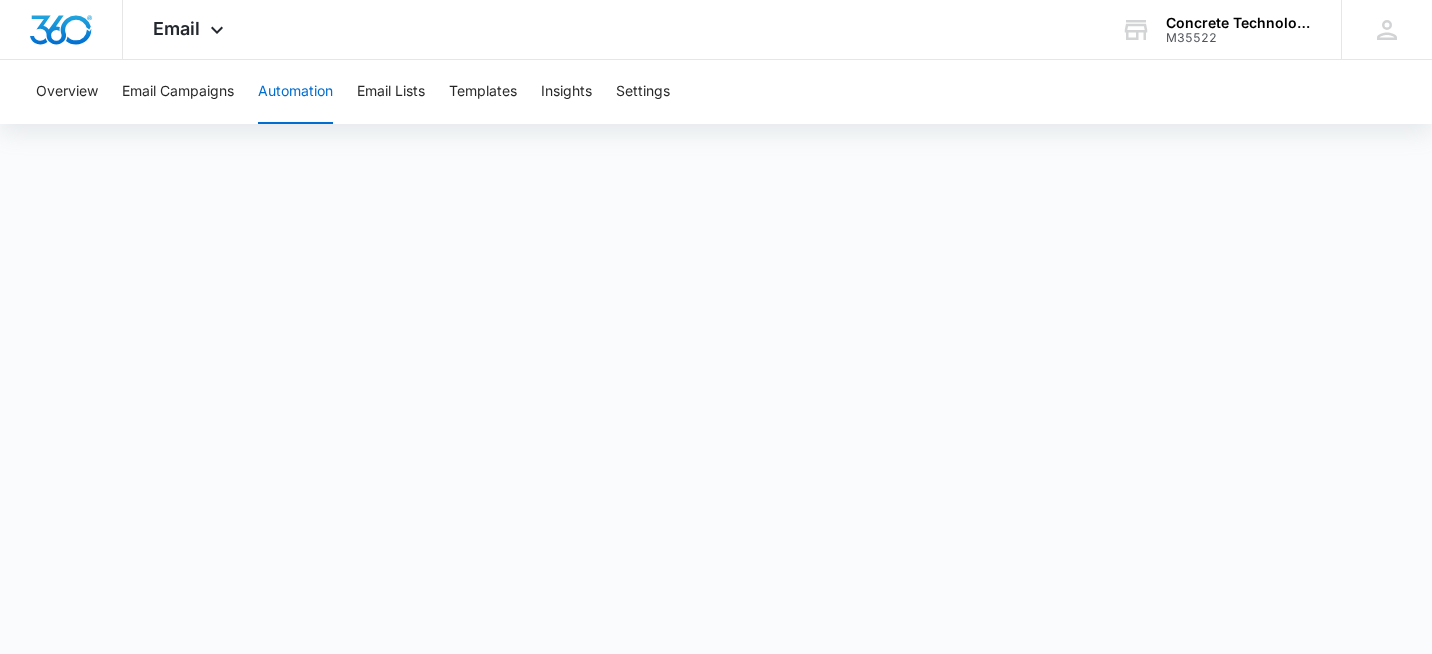 click on "Automation" at bounding box center [295, 92] 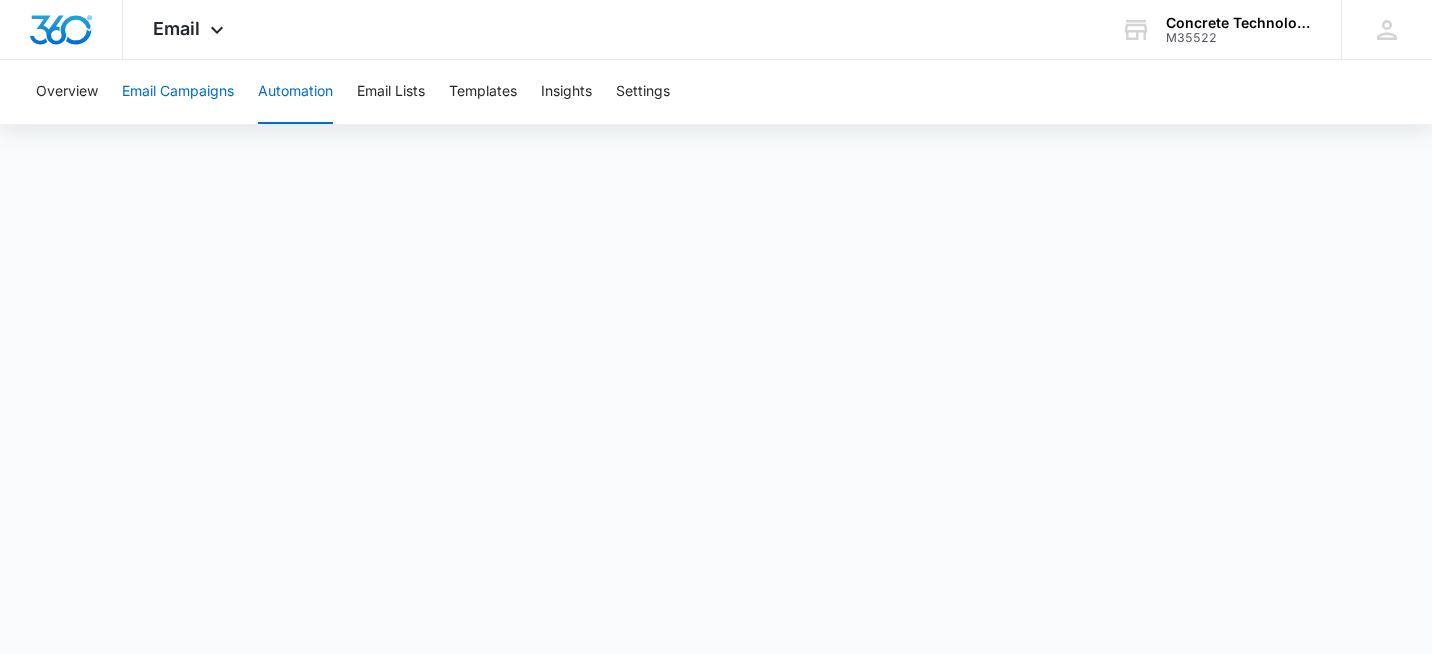 click on "Email Campaigns" at bounding box center (178, 92) 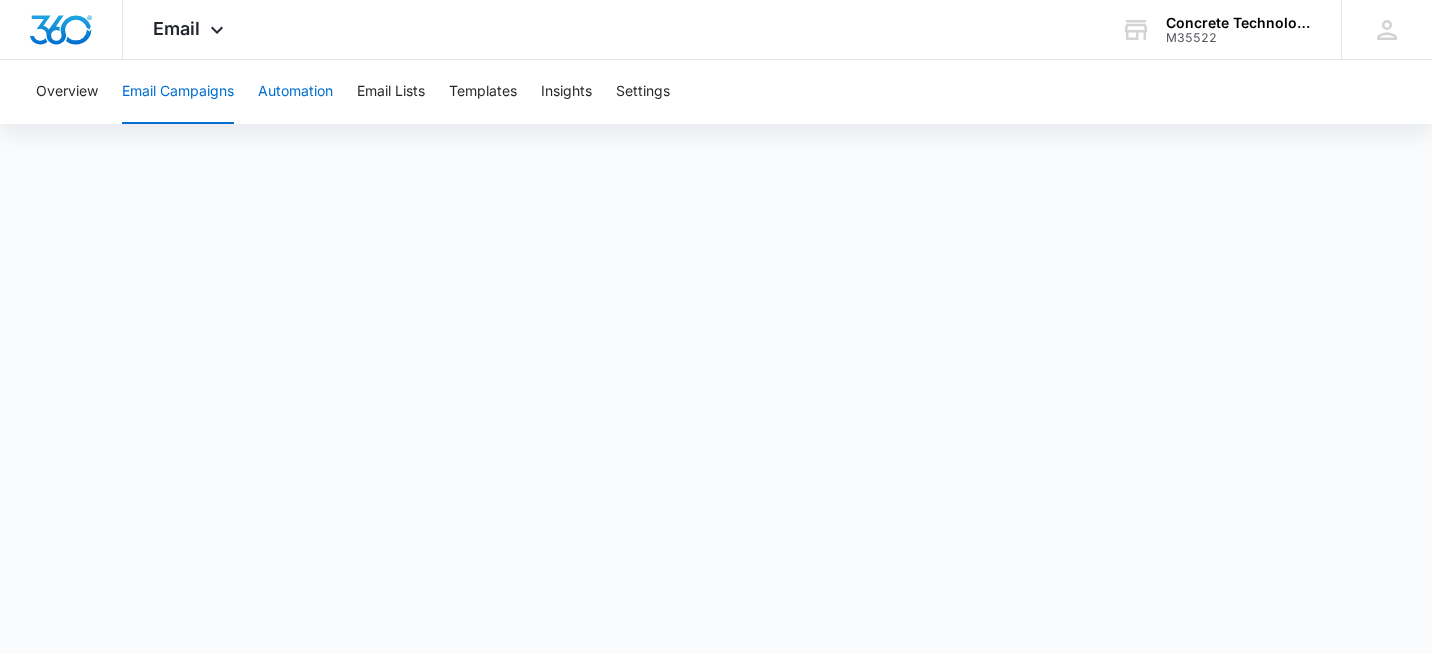 click on "Automation" at bounding box center [295, 92] 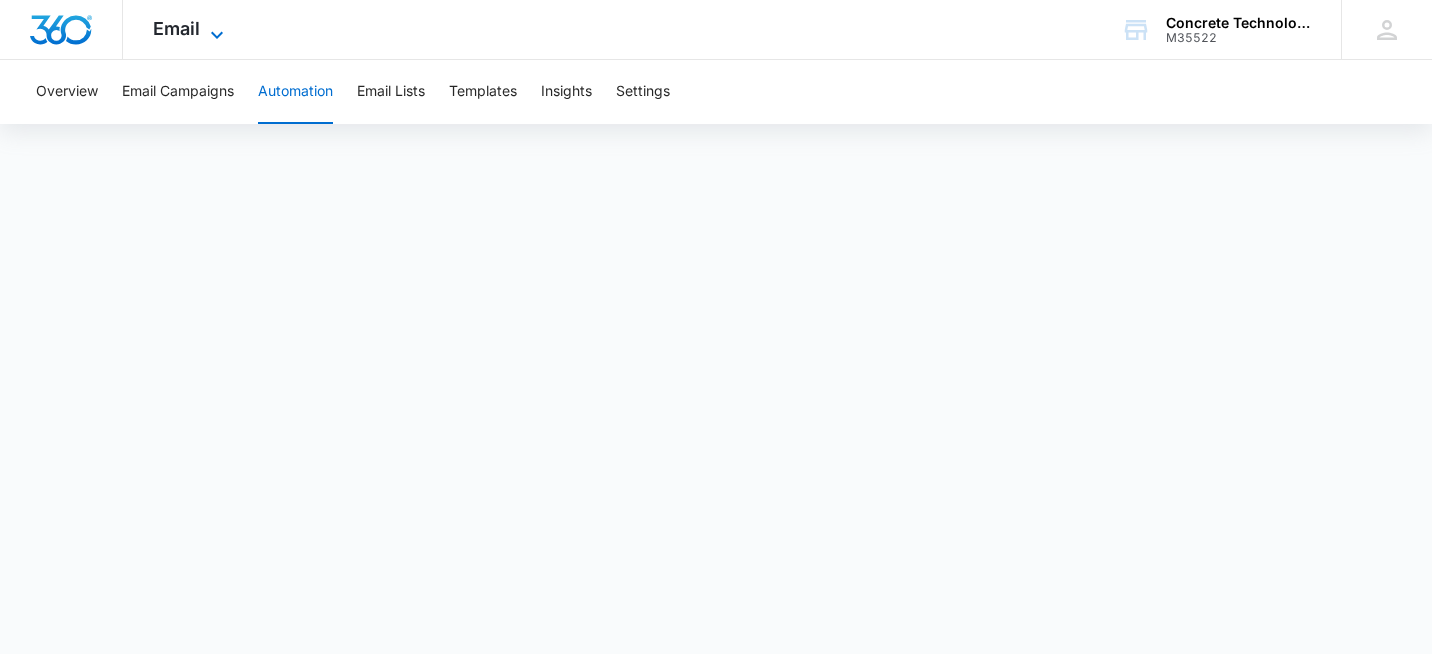 click on "Email" at bounding box center (176, 28) 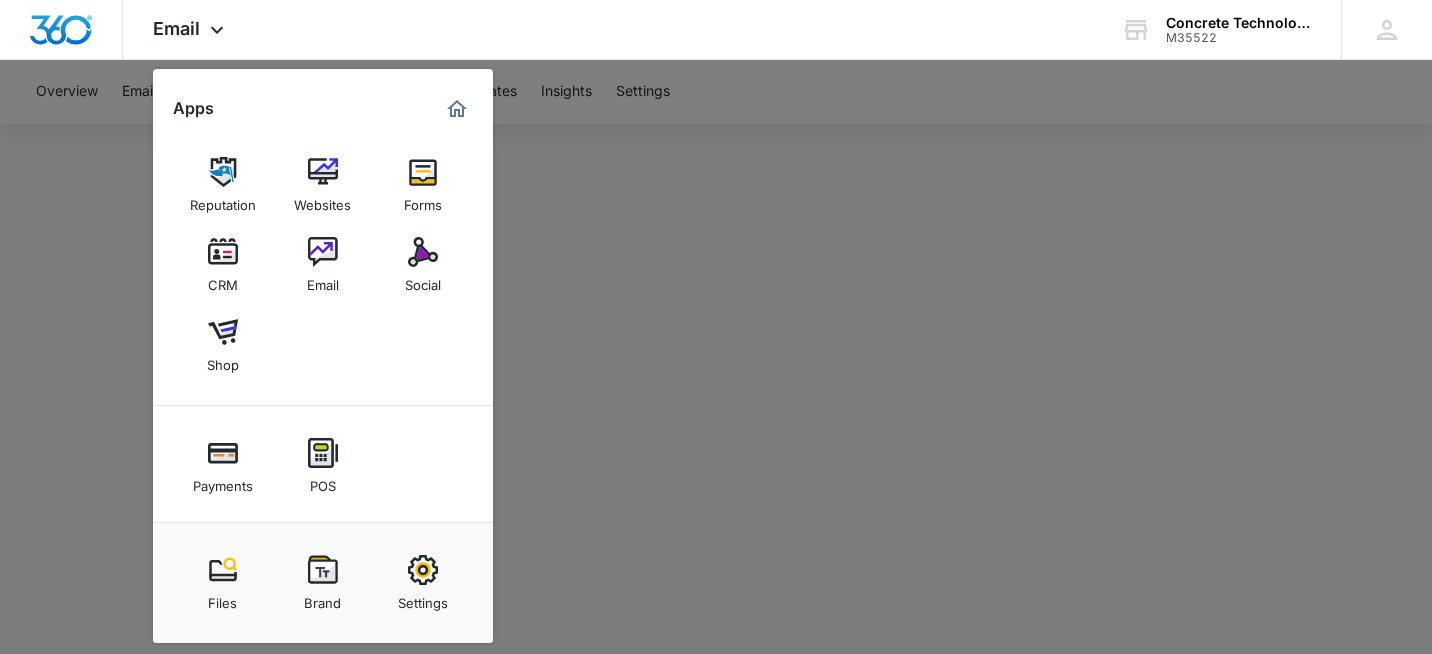 click at bounding box center [223, 252] 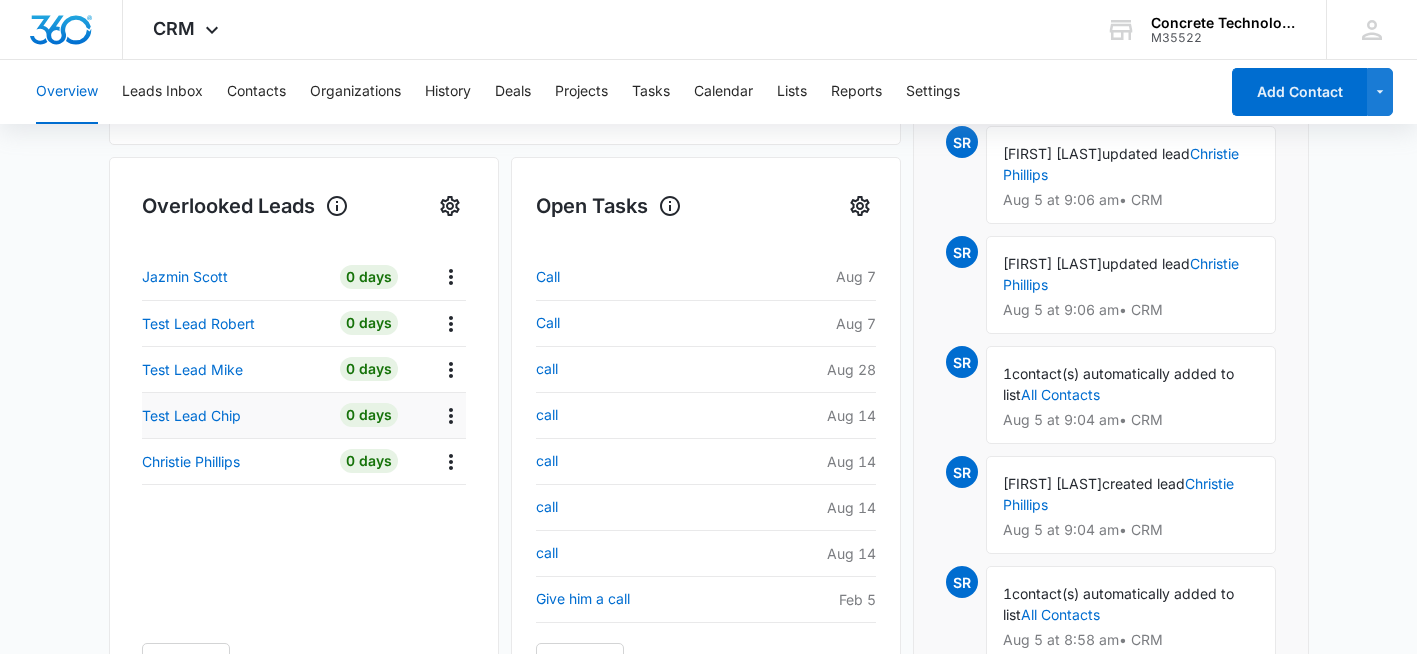 scroll, scrollTop: 600, scrollLeft: 0, axis: vertical 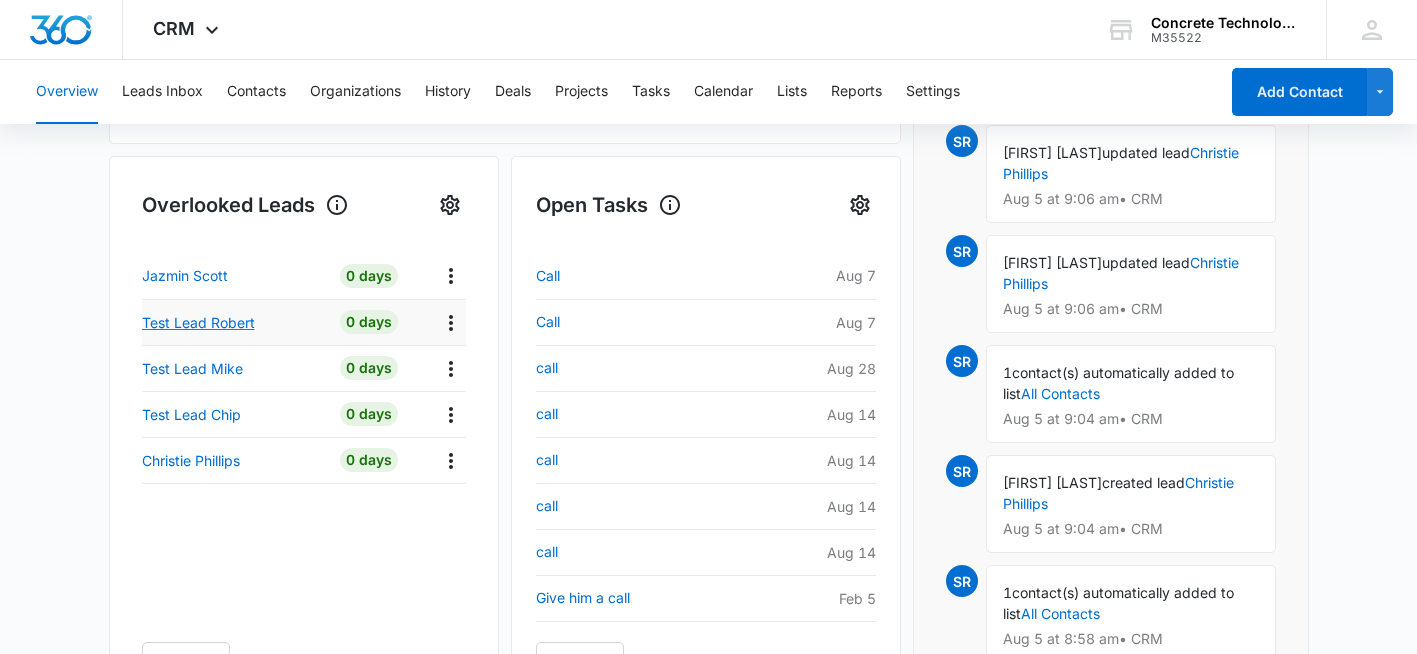 click on "Test Lead [LAST]" at bounding box center [198, 322] 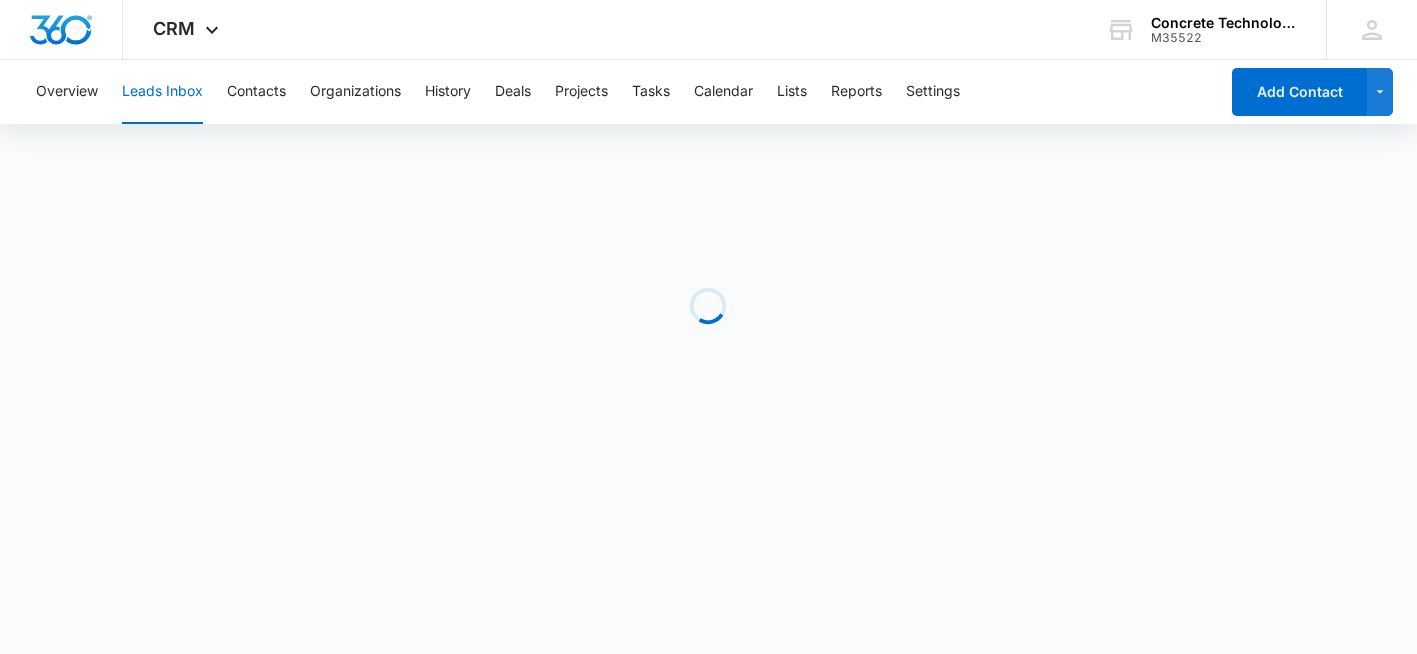 scroll, scrollTop: 0, scrollLeft: 0, axis: both 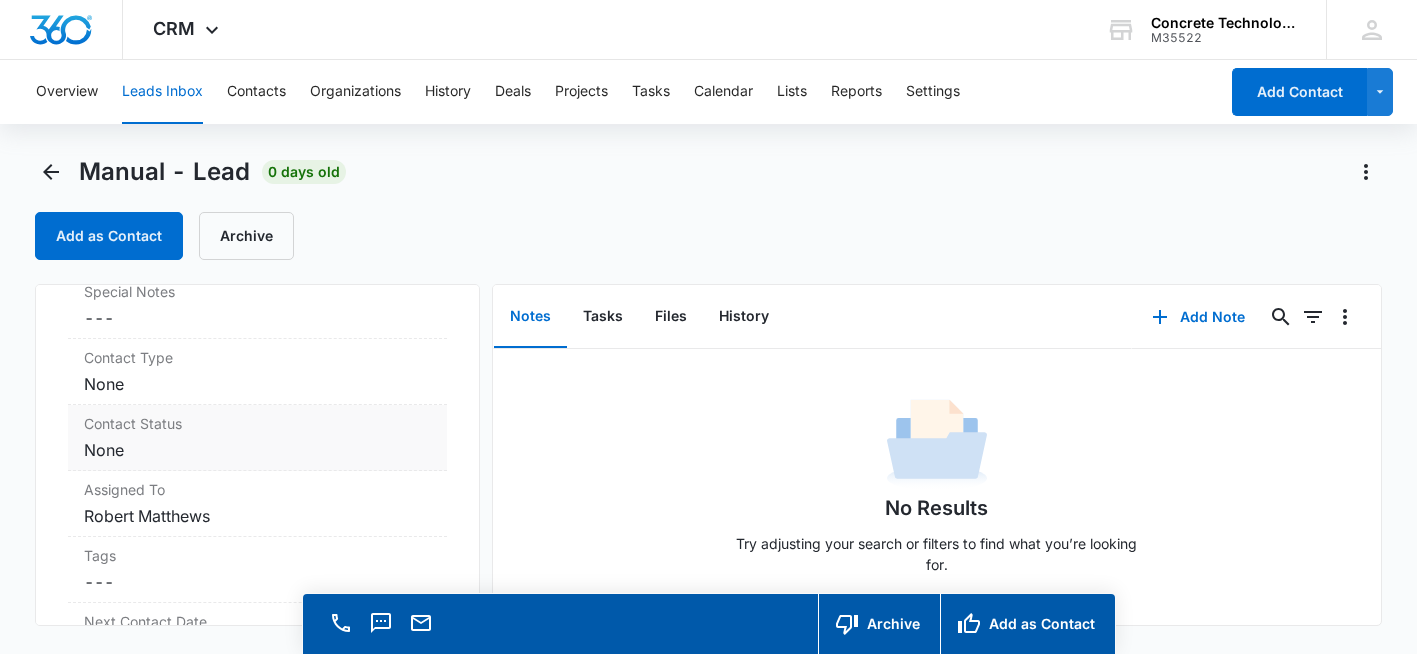 click on "Cancel Save Changes None" at bounding box center [257, 384] 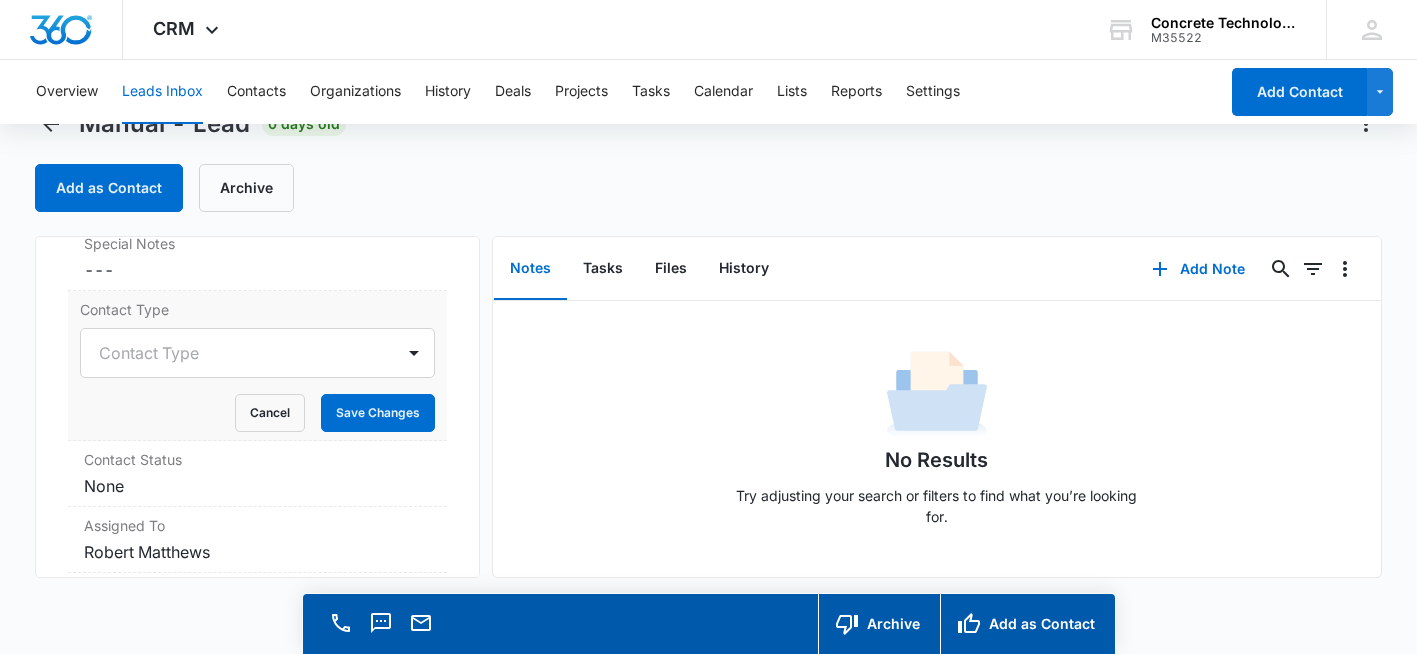 click on "Contact Type" at bounding box center [257, 353] 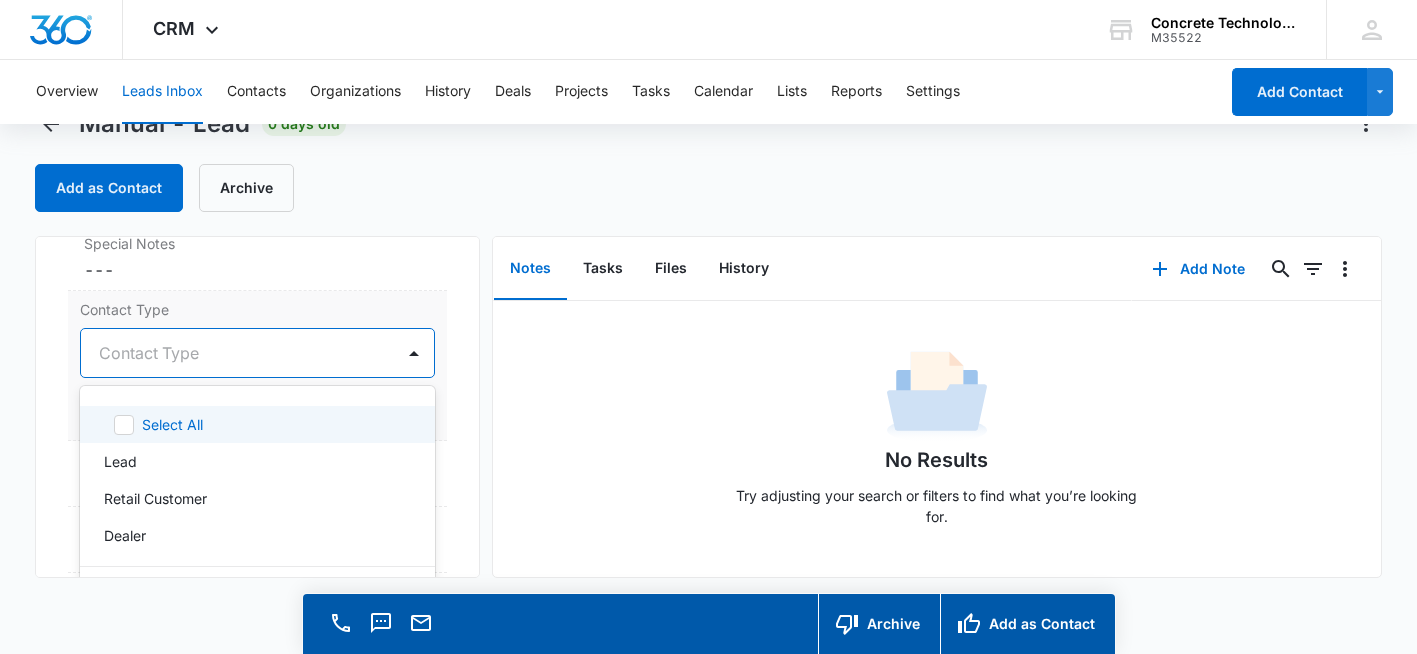 scroll, scrollTop: 49, scrollLeft: 0, axis: vertical 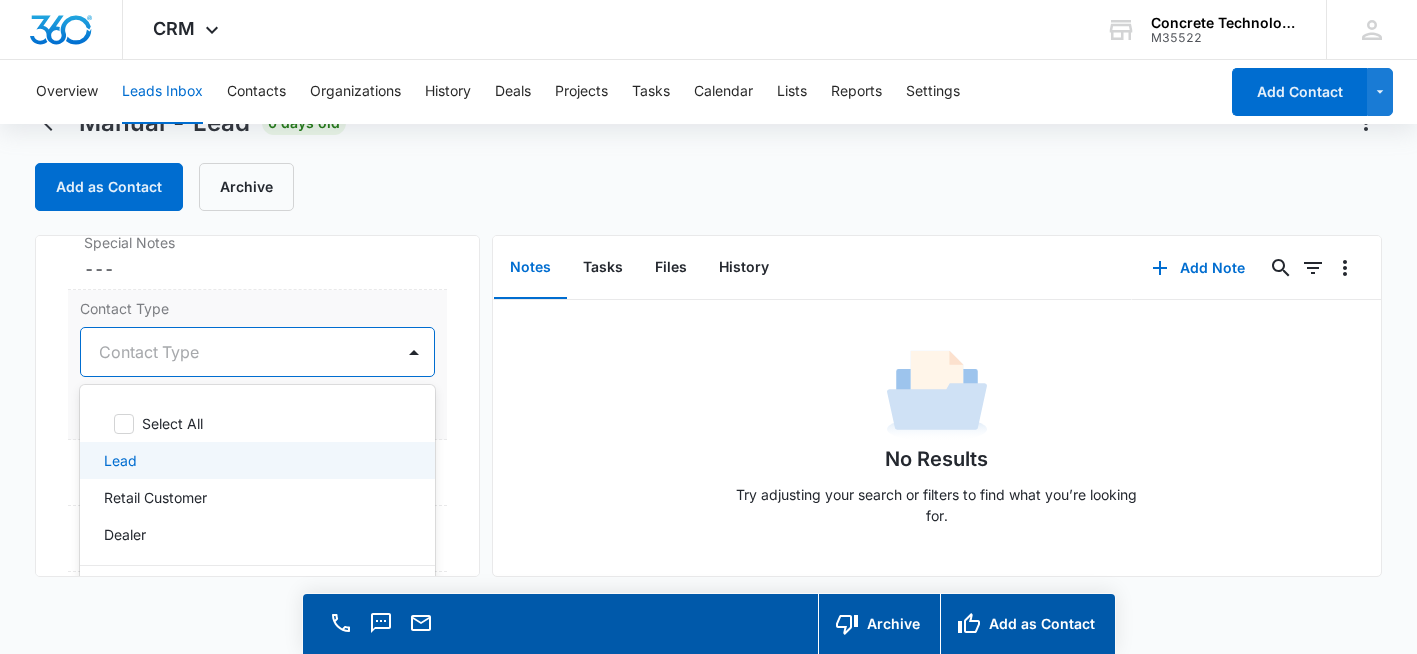 click on "Lead" at bounding box center (255, 460) 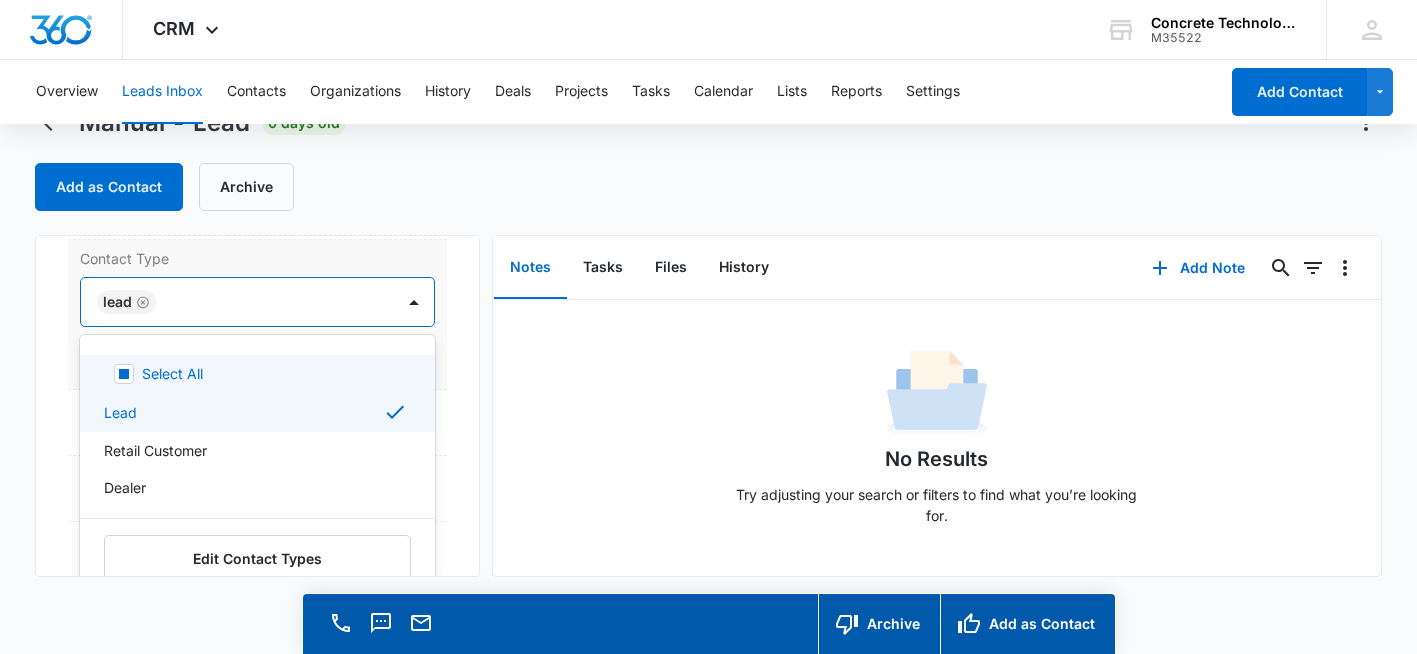 scroll, scrollTop: 1000, scrollLeft: 0, axis: vertical 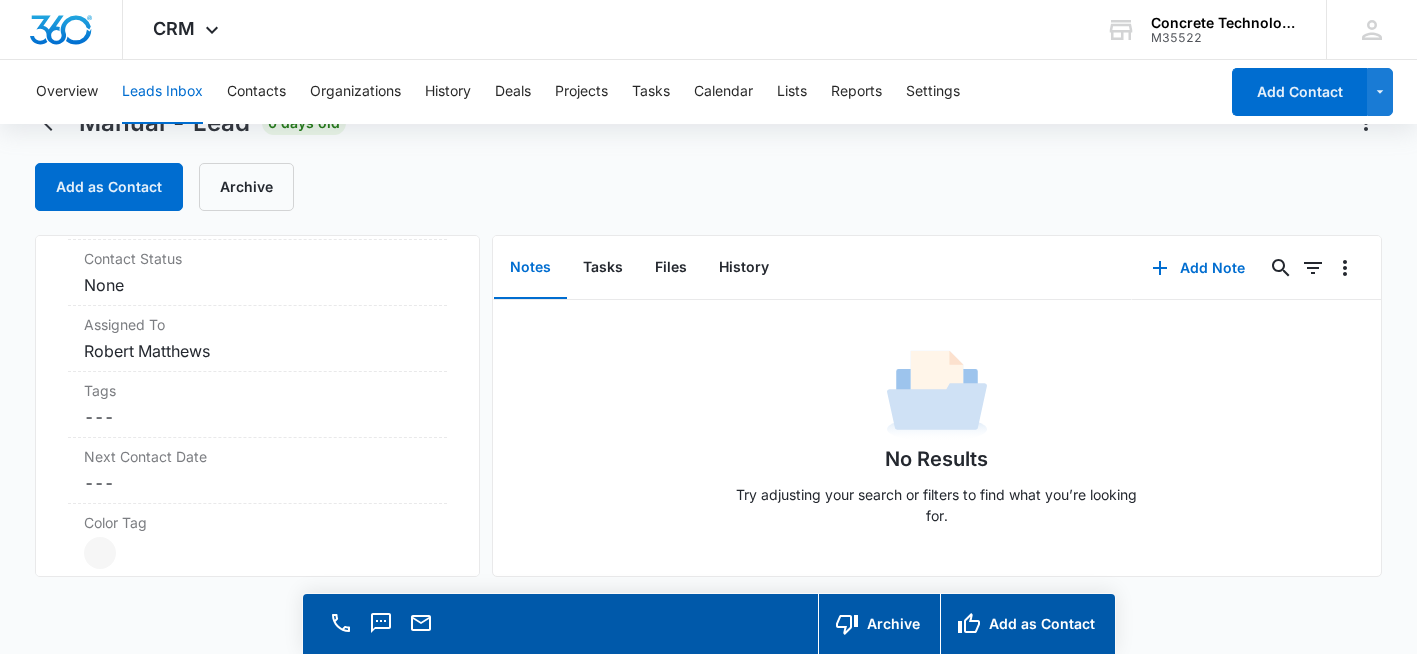 drag, startPoint x: 34, startPoint y: 331, endPoint x: 43, endPoint y: 337, distance: 10.816654 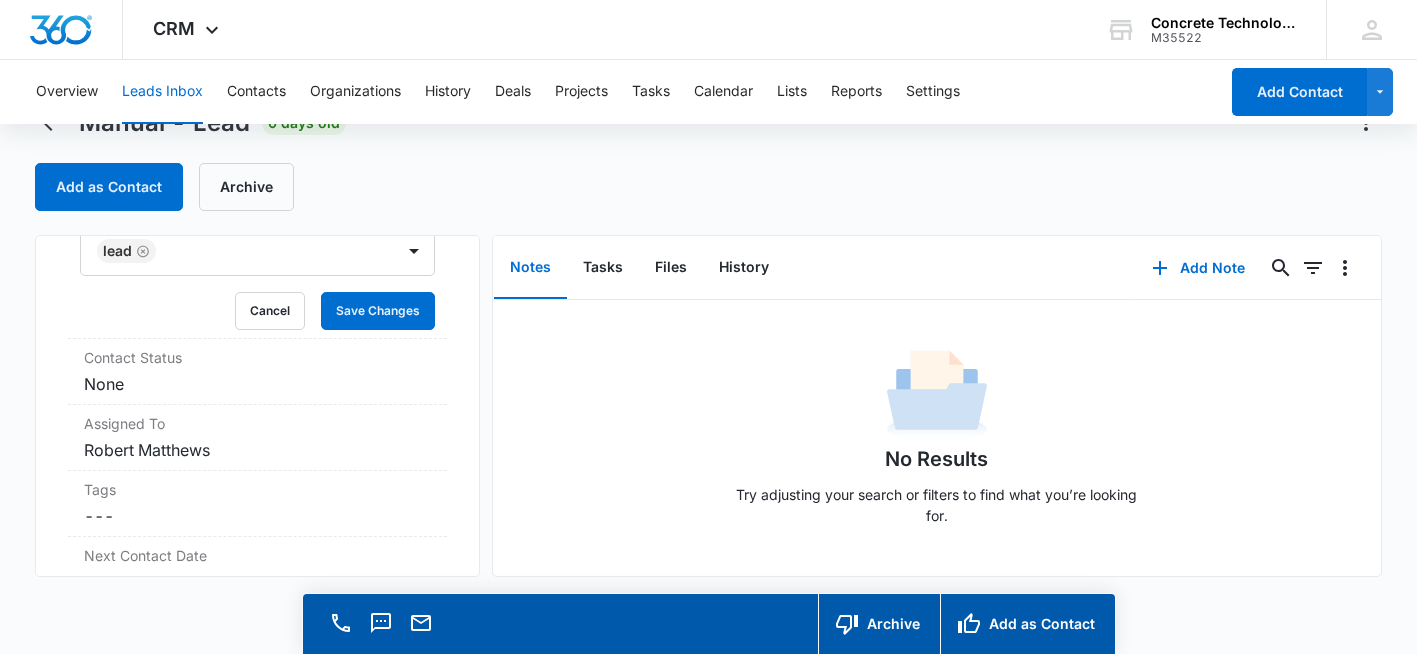 scroll, scrollTop: 900, scrollLeft: 0, axis: vertical 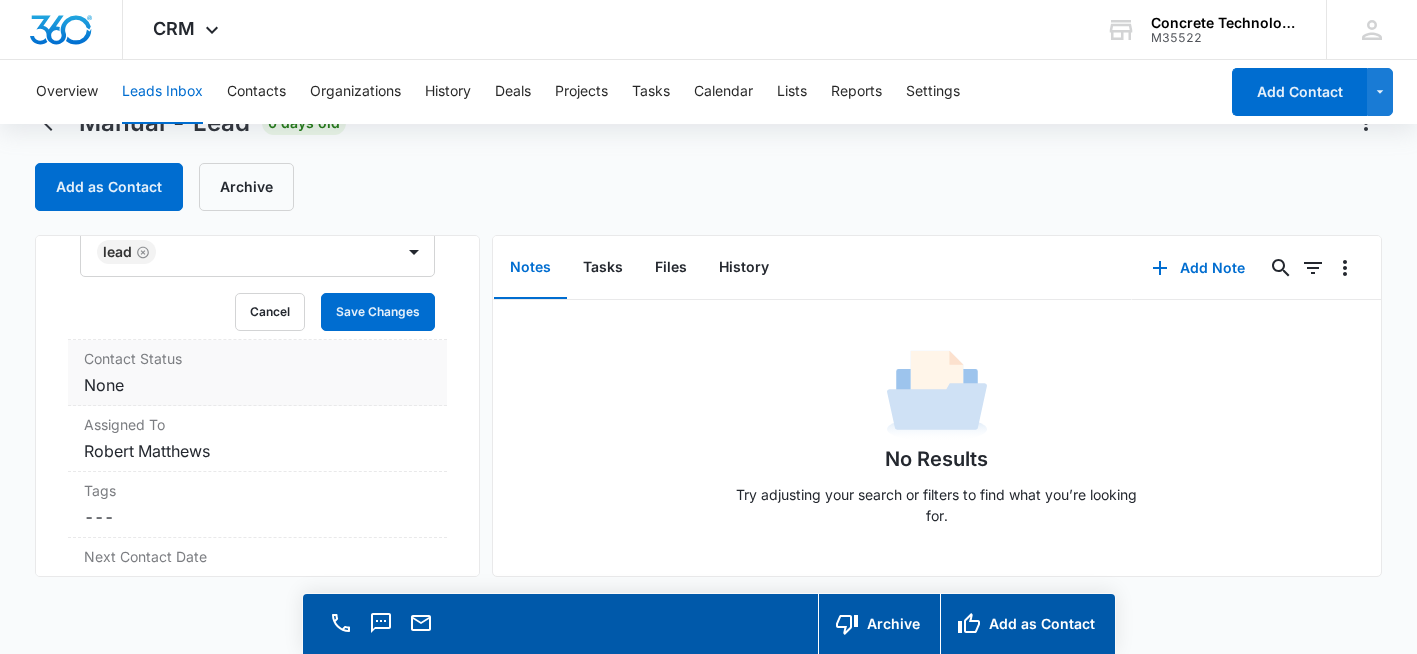 click on "Cancel Save Changes None" at bounding box center [257, 385] 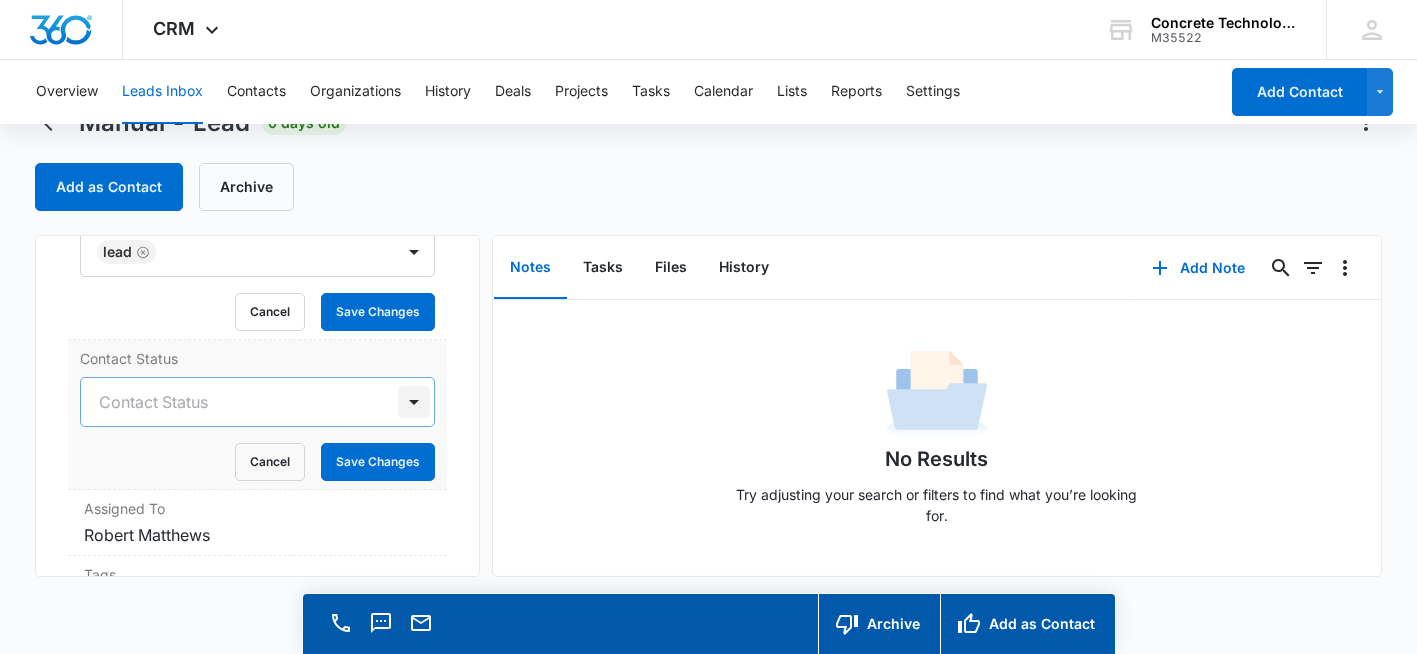 scroll, scrollTop: 57, scrollLeft: 0, axis: vertical 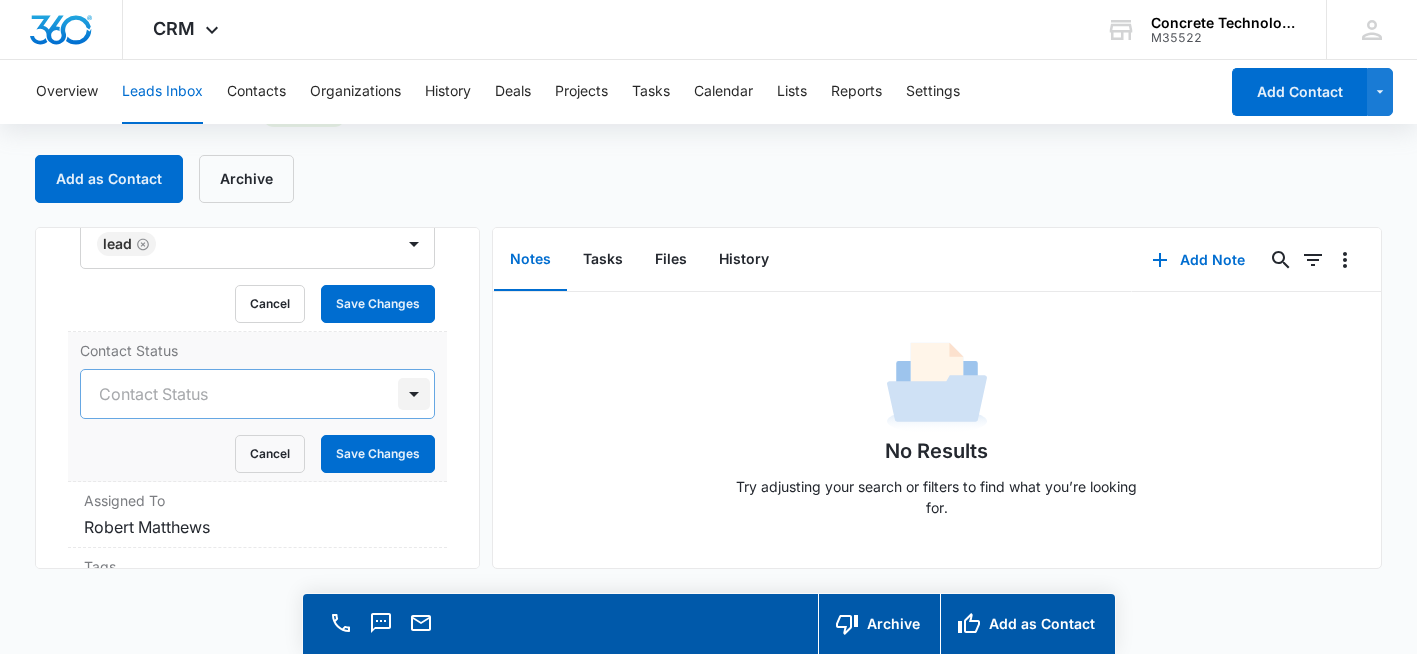 click at bounding box center [414, 394] 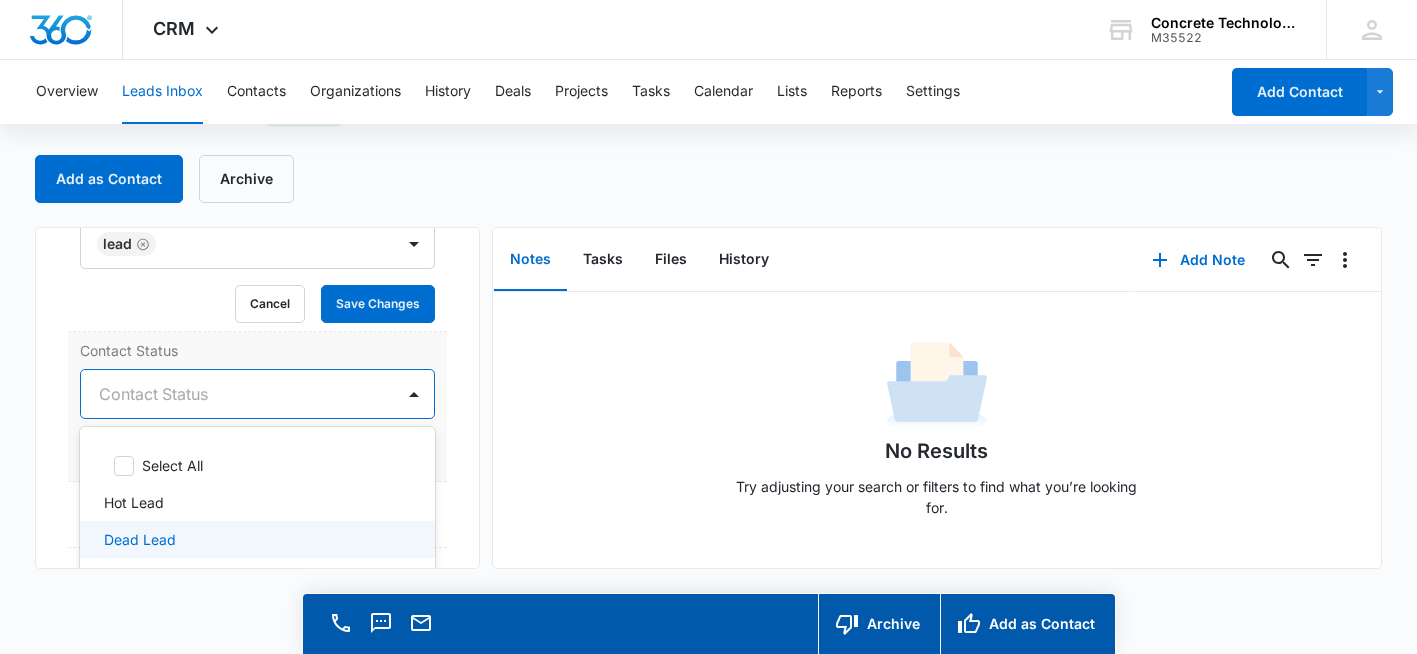 scroll, scrollTop: 31, scrollLeft: 0, axis: vertical 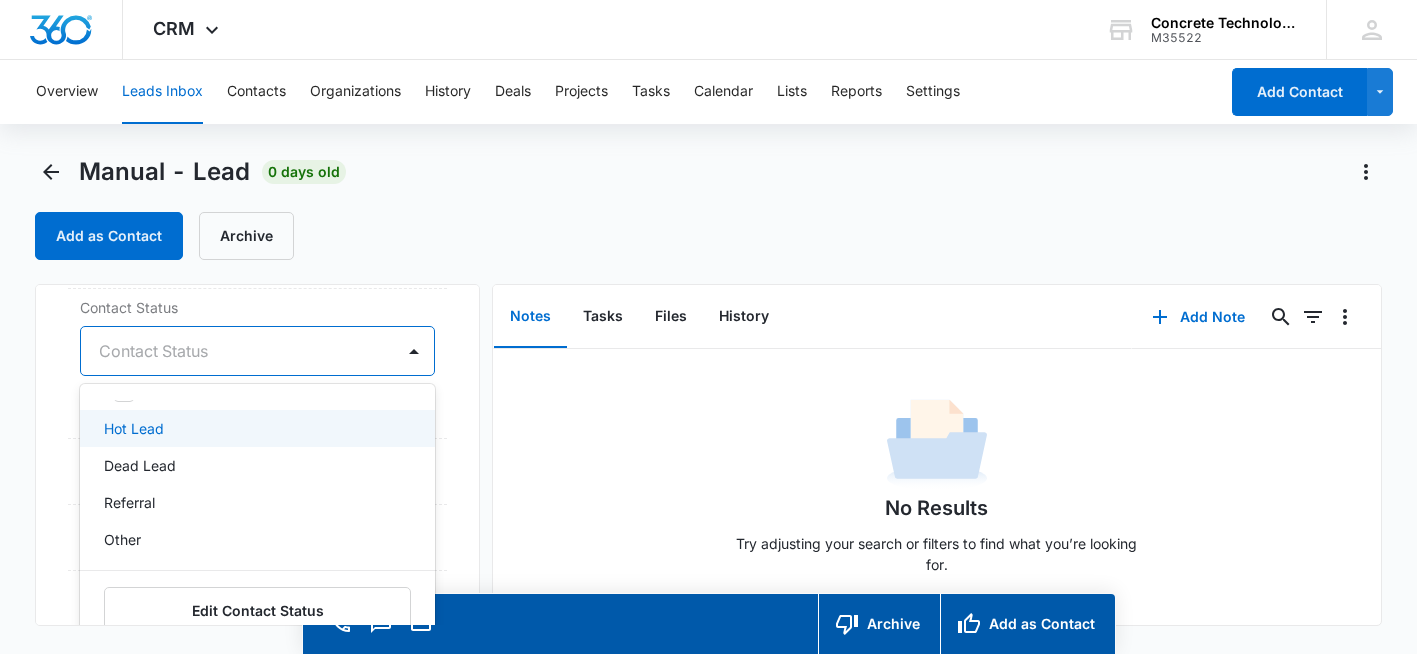 click on "Manual Contact Info Name Cancel Save Changes Test Lead Robert Phone Cancel Save Changes (225) 933-7102 Email Cancel Save Changes sonnyrestivo@me.com Organization Cancel Save Changes --- Address Cancel Save Changes --- Details Qualifying Status Cancel Save Changes New Lead Source Manual Lead Status Viewed Special Notes Cancel Save Changes --- Contact Type Lead Cancel Save Changes Contact Status 5 results available. Use Up and Down to choose options, press Enter to select the currently focused option, press Escape to exit the menu, press Tab to select the option and exit the menu. Contact Status Select All Hot Lead Dead Lead Referral Other Edit Contact Status Cancel Save Changes Assigned To Cancel Save Changes Robert Matthews Tags Cancel Save Changes --- Next Contact Date Cancel Save Changes --- Color Tag Current Color: Cancel Save Changes ID 963 Created Aug 5, 2025 at 7:52am Additional Contact Info Best Way To Contact Cancel Save Changes --- Other Phone Cancel Save Changes --- Quick Lead Details Notes Cancel" at bounding box center (257, 455) 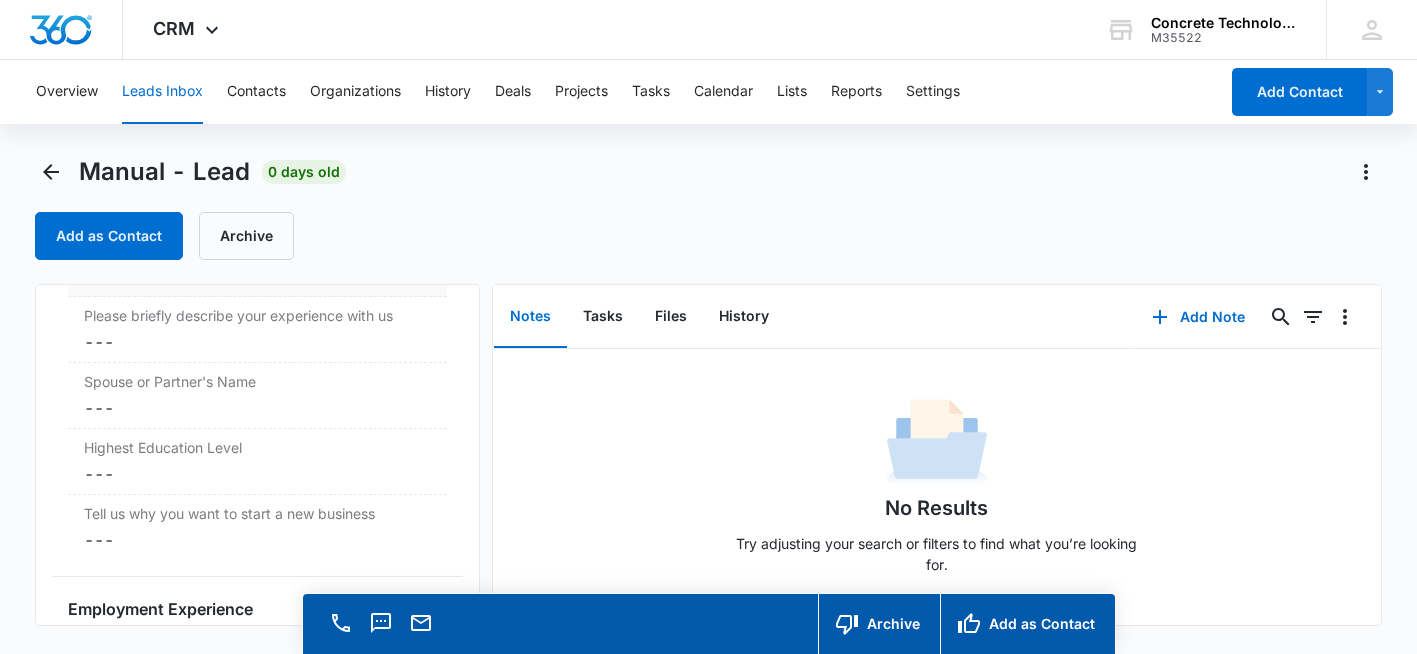 scroll, scrollTop: 2300, scrollLeft: 0, axis: vertical 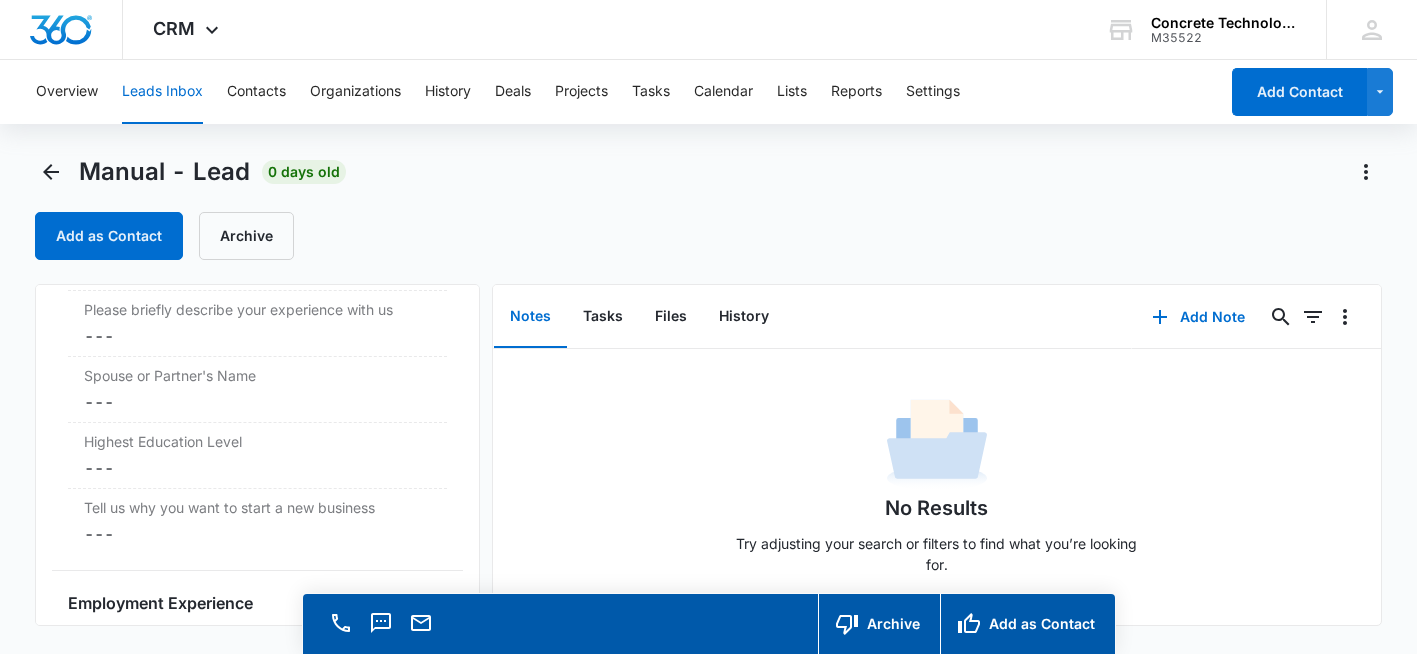 click on "Leads Inbox" at bounding box center [162, 92] 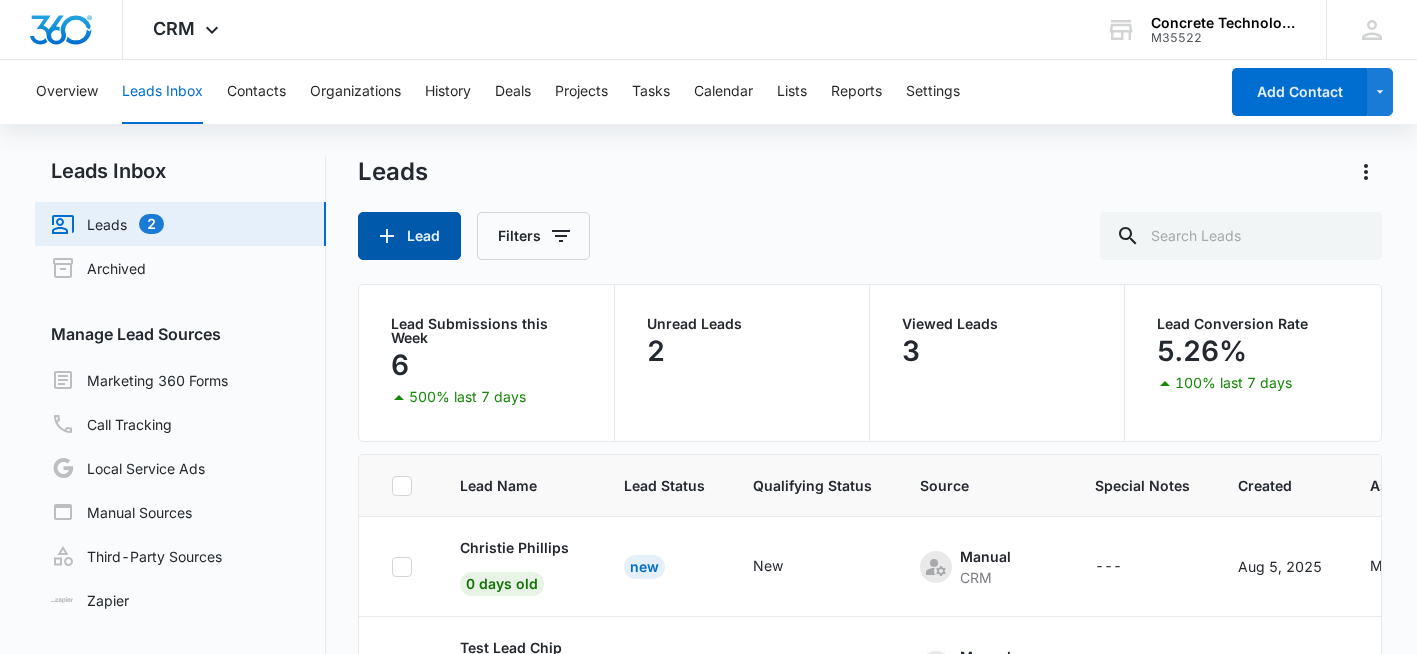 click on "Lead" at bounding box center (409, 236) 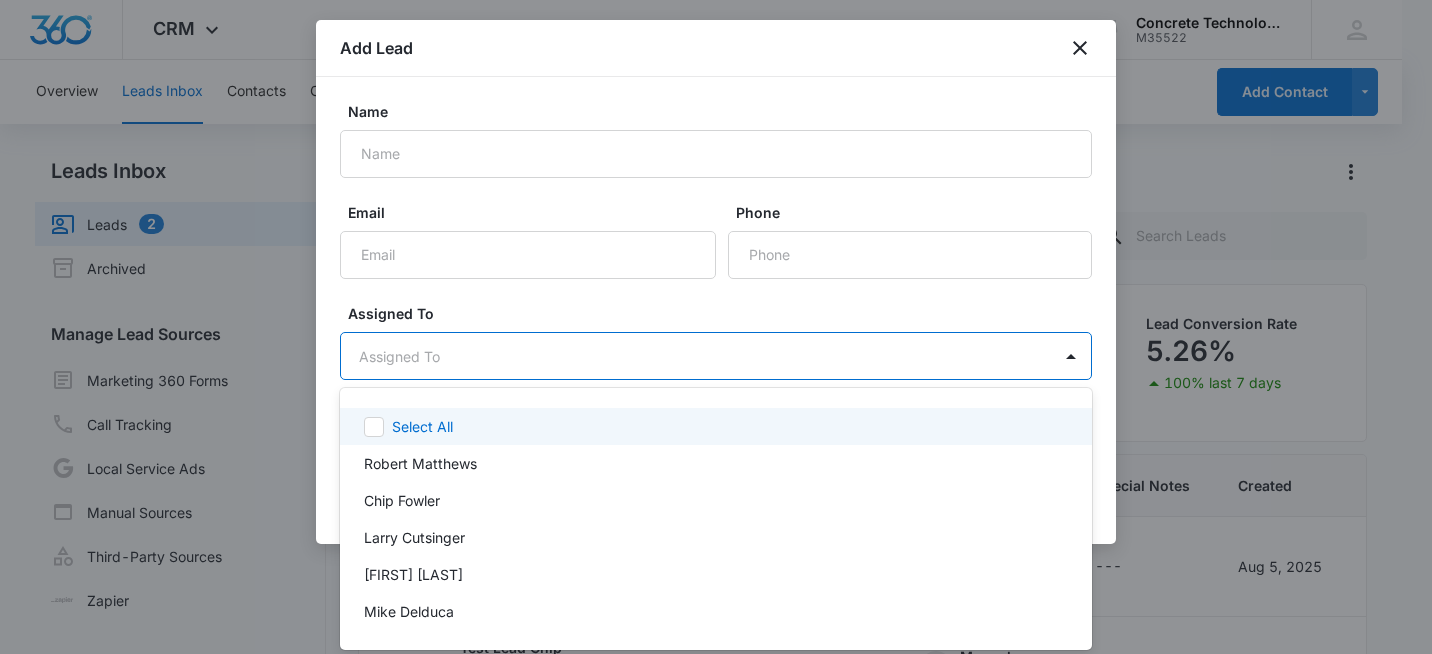 click on "CRM Apps Reputation Websites Forms CRM Email Social Shop Payments POS Content Ads Intelligence Files Brand Settings Concrete Technology M35522 Your Accounts View All sr sonny restivo sonny@flyctise.com My Profile Notifications Support Logout Terms & Conditions   •   Privacy Policy Overview Leads Inbox Contacts Organizations History Deals Projects Tasks Calendar Lists Reports Settings Add Contact Leads Inbox Leads 2 Archived Manage Lead Sources Marketing 360 Forms Call Tracking Local Service Ads Manual Sources Third-Party Sources Zapier Leads Lead Filters Lead Submissions this Week 6 500% last 7 days Unread Leads 2 Viewed Leads 3 Lead Conversion Rate 5.26% 100% last 7 days Lead Name Lead Status Qualifying Status Source Special Notes Created Assigned To     Christie Phillips 0 days old Viewed New Manual CRM --- Aug 5, 2025 Mike Delduca Test Lead Chip 0 days old New New Manual CRM --- Aug 5, 2025 Chip Fowler Test Lead Mike 0 days old New New Manual CRM --- Aug 5, 2025 Mike Delduca Test Lead Robert Viewed 5" at bounding box center [716, 327] 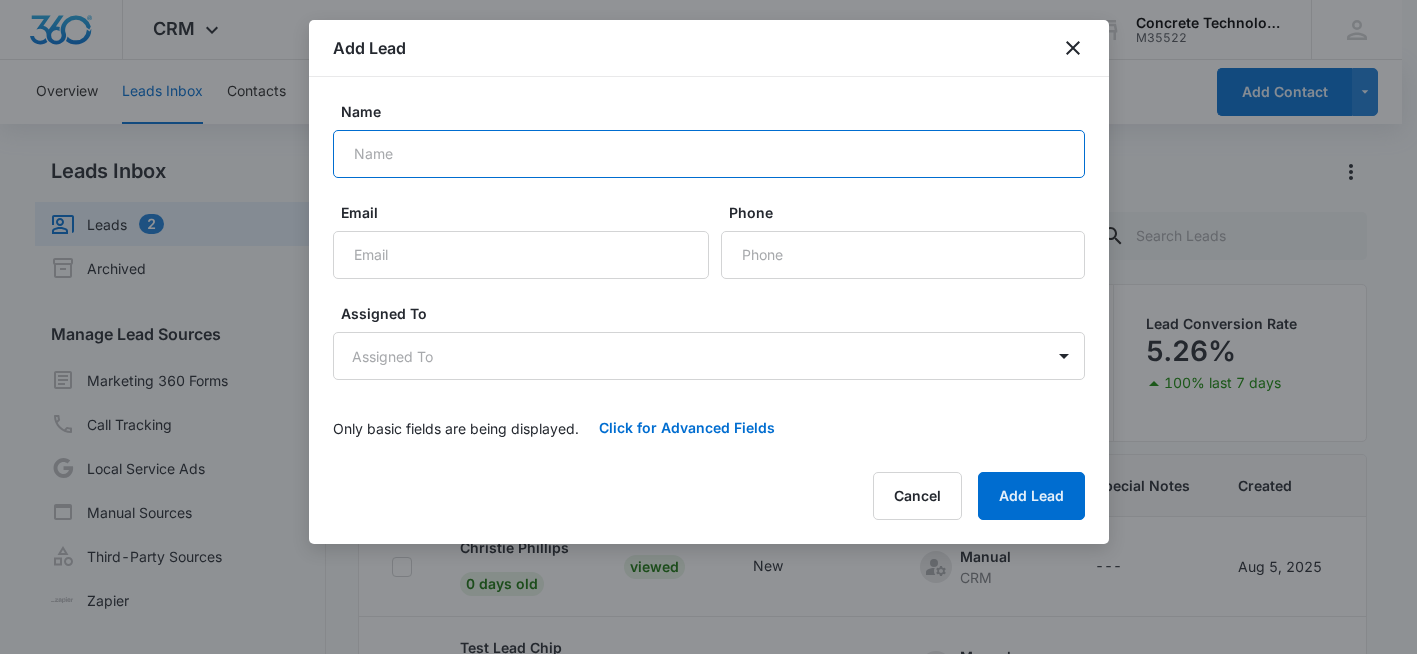 click on "Name" at bounding box center (709, 154) 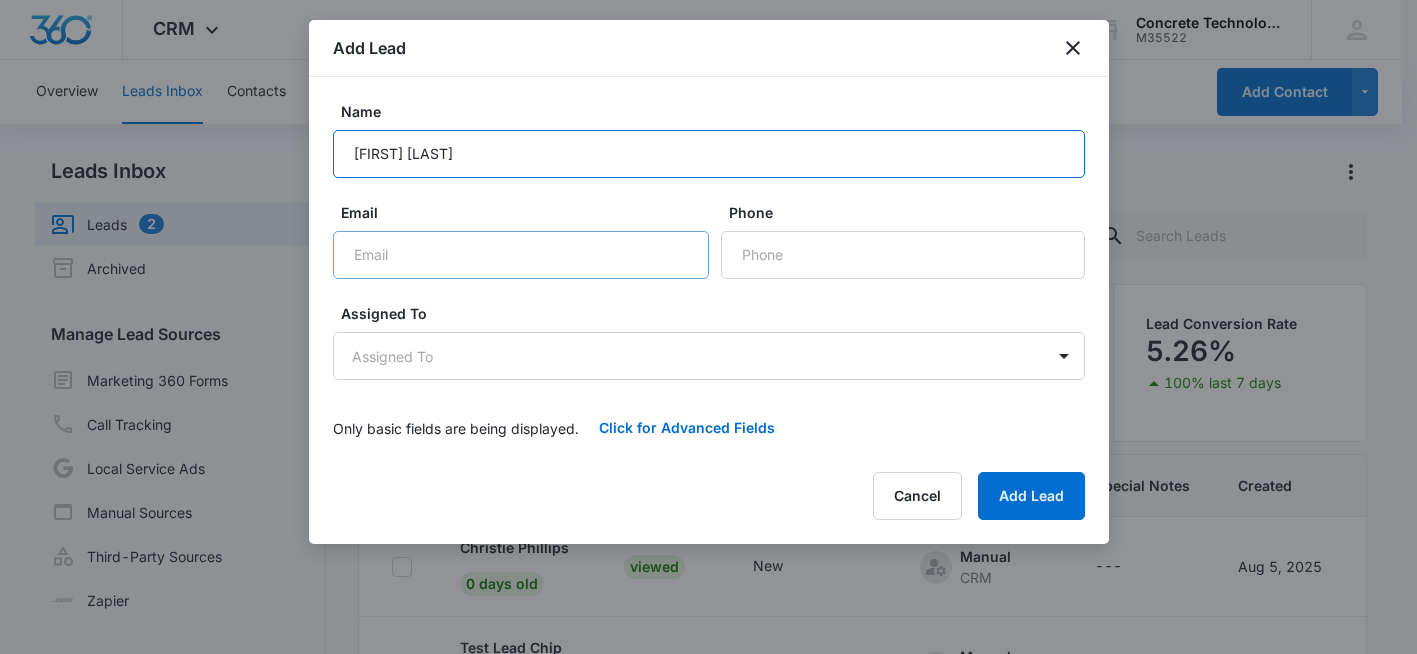 type on "Damian Yerger" 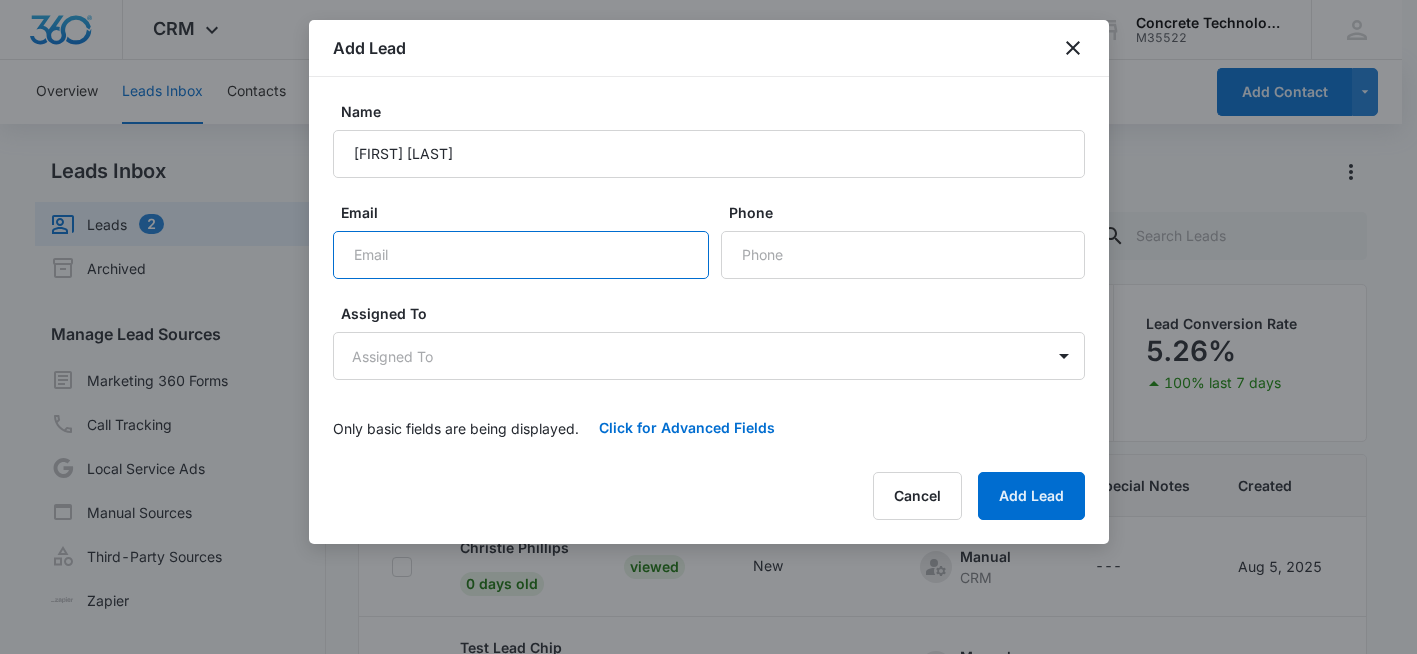 click on "Email" at bounding box center [521, 255] 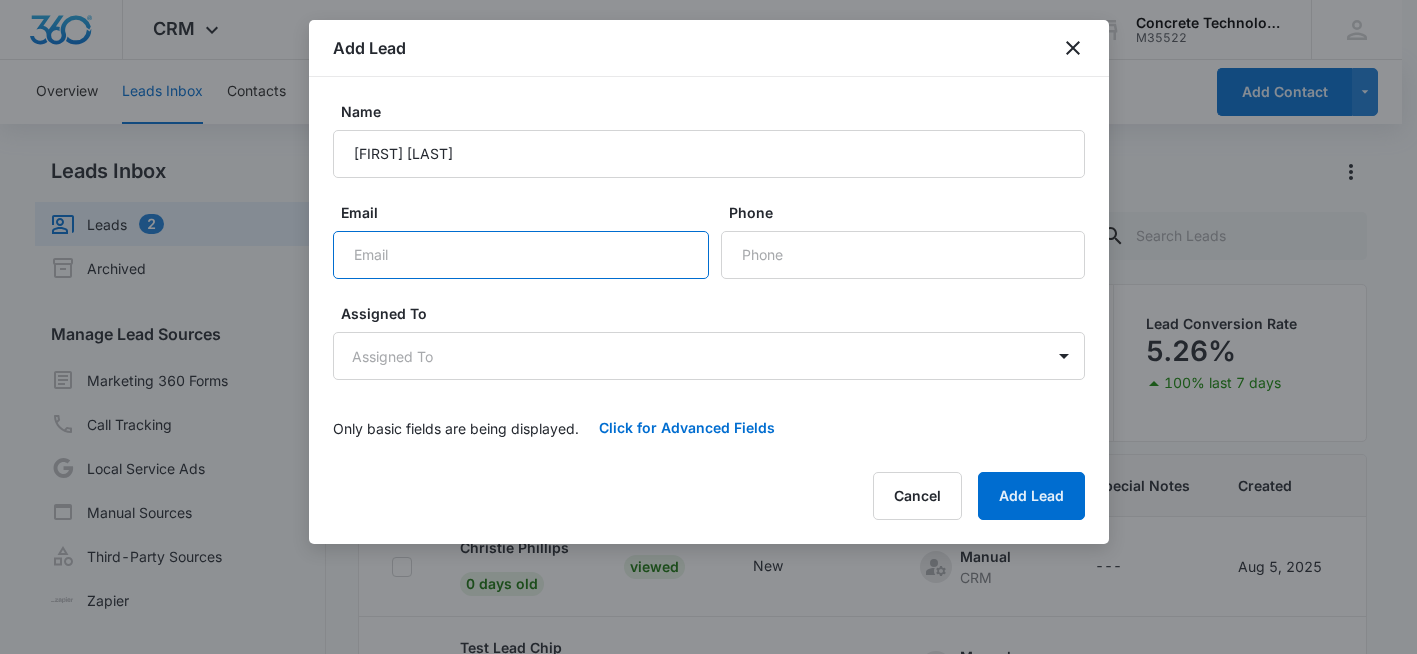 paste on "dyerger87@gmail.com" 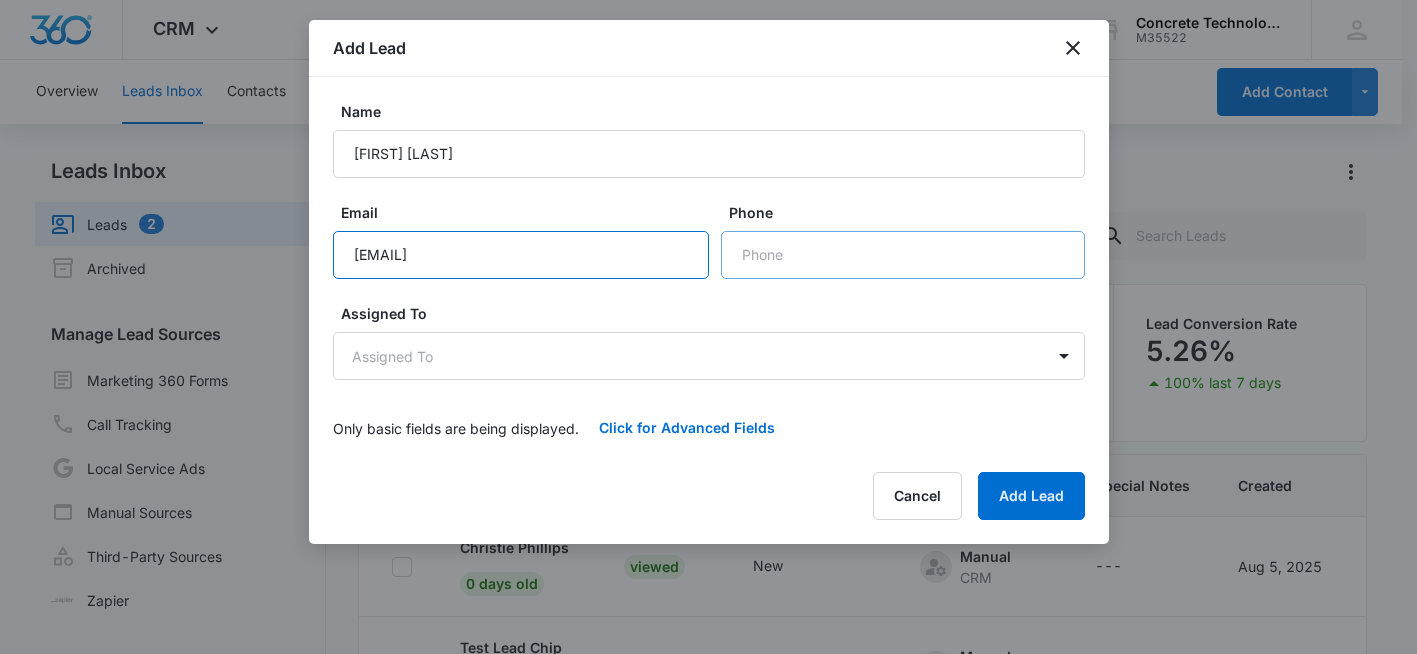 type on "dyerger87@gmail.com" 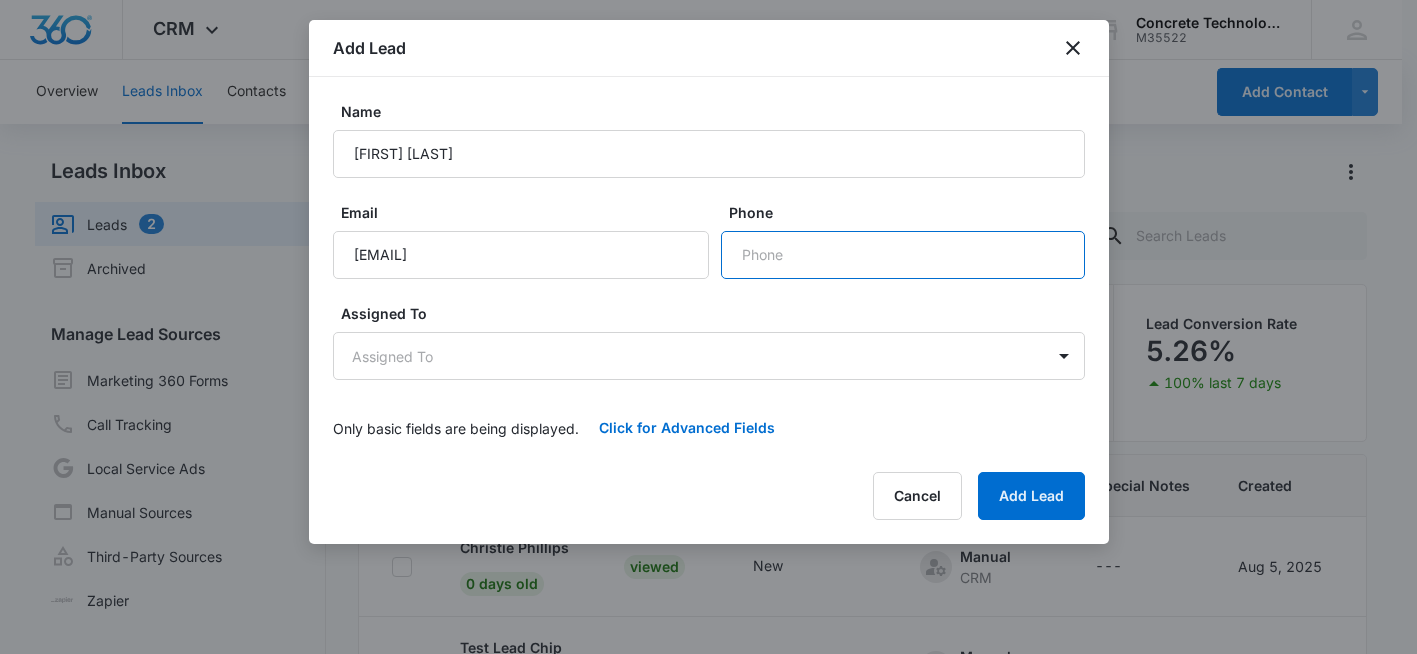 click on "Phone" at bounding box center [903, 255] 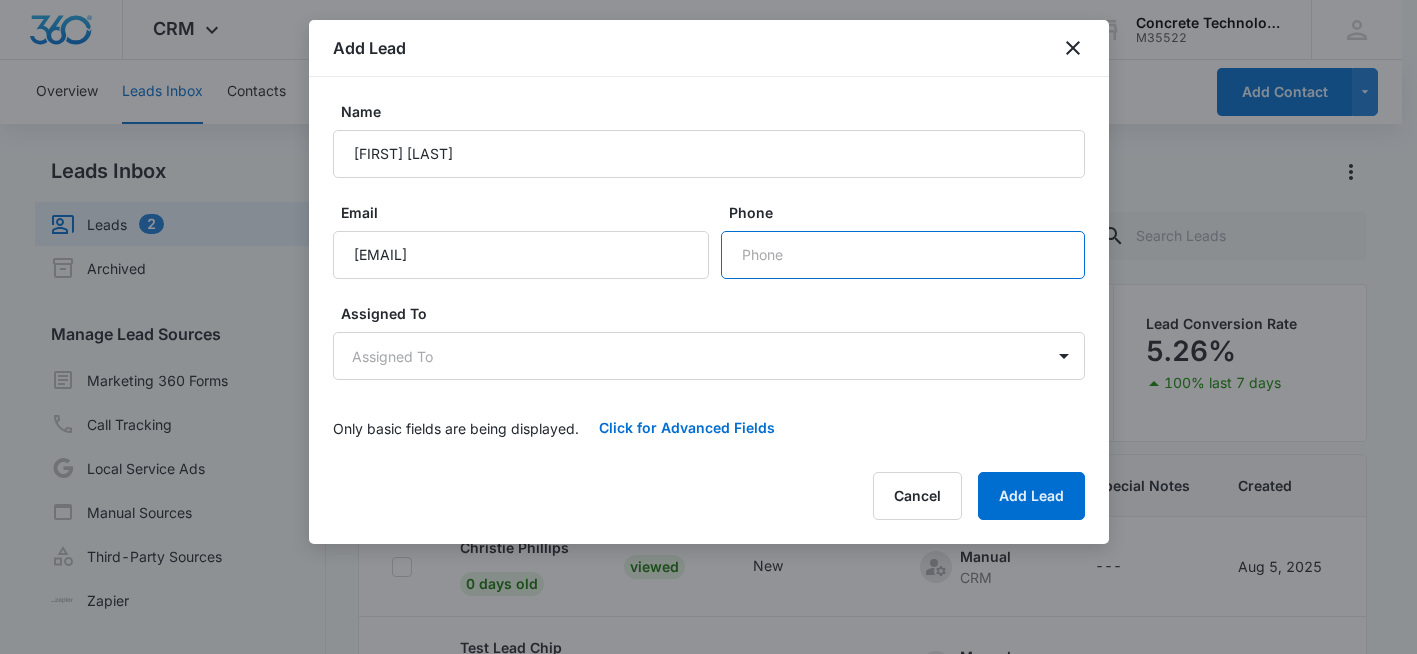 paste on "(470) 656-5599" 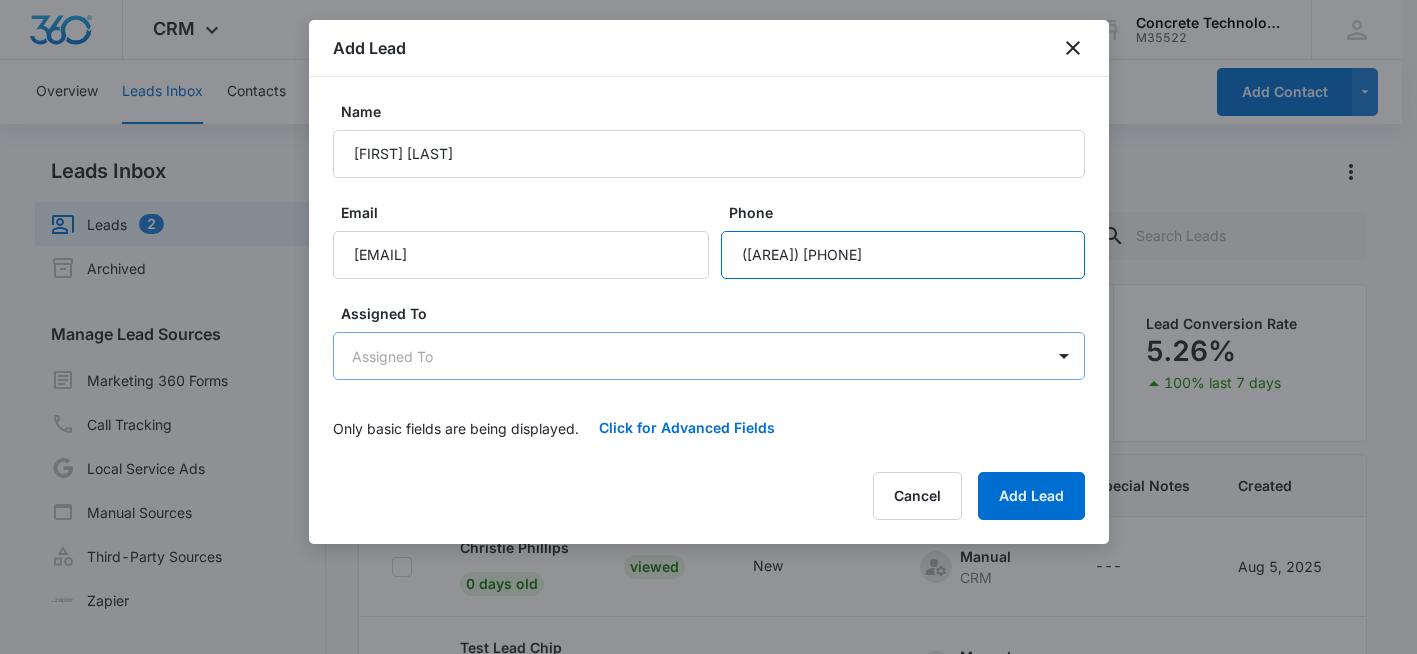 type on "(470) 656-5599" 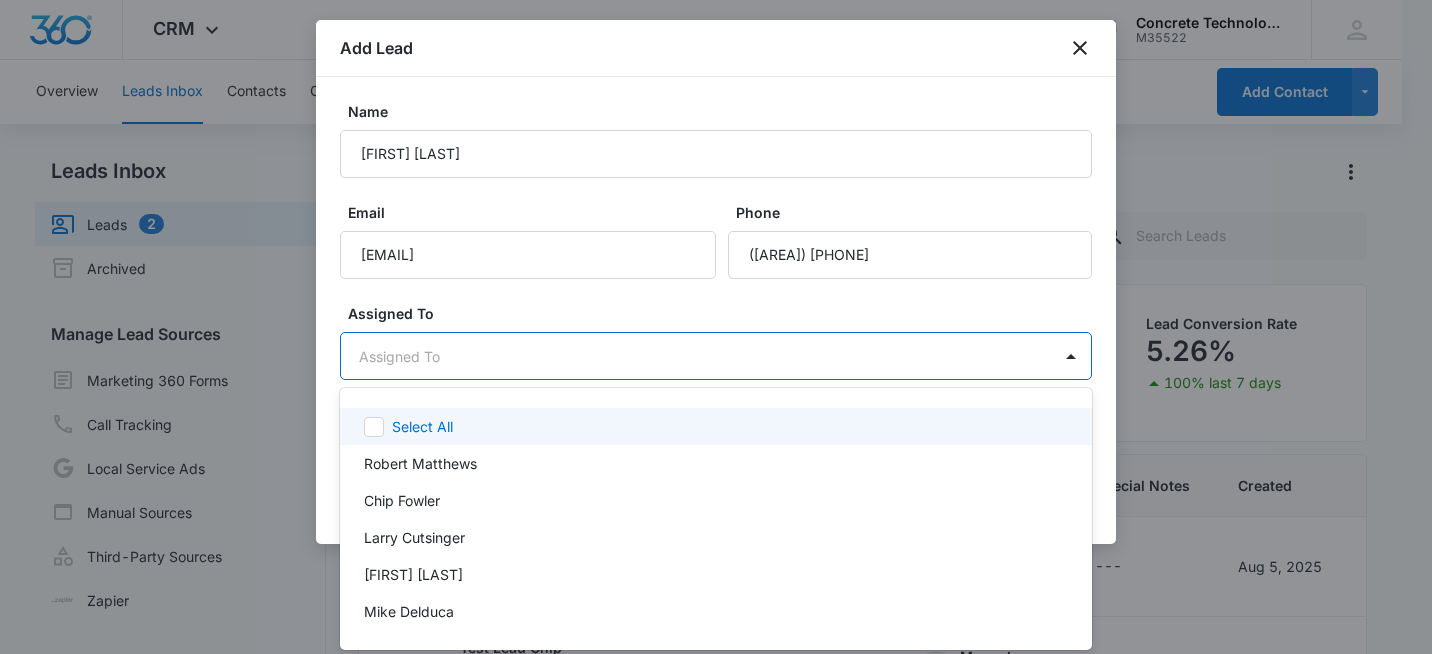 click on "CRM Apps Reputation Websites Forms CRM Email Social Shop Payments POS Content Ads Intelligence Files Brand Settings Concrete Technology M35522 Your Accounts View All sr sonny restivo sonny@flyctise.com My Profile Notifications Support Logout Terms & Conditions   •   Privacy Policy Overview Leads Inbox Contacts Organizations History Deals Projects Tasks Calendar Lists Reports Settings Add Contact Leads Inbox Leads 2 Archived Manage Lead Sources Marketing 360 Forms Call Tracking Local Service Ads Manual Sources Third-Party Sources Zapier Leads Lead Filters Lead Submissions this Week 6 500% last 7 days Unread Leads 2 Viewed Leads 3 Lead Conversion Rate 5.26% 100% last 7 days Lead Name Lead Status Qualifying Status Source Special Notes Created Assigned To     Christie Phillips 0 days old Viewed New Manual CRM --- Aug 5, 2025 Mike Delduca Test Lead Chip 0 days old New New Manual CRM --- Aug 5, 2025 Chip Fowler Test Lead Mike 0 days old New New Manual CRM --- Aug 5, 2025 Mike Delduca Test Lead Robert Viewed 5" at bounding box center (716, 327) 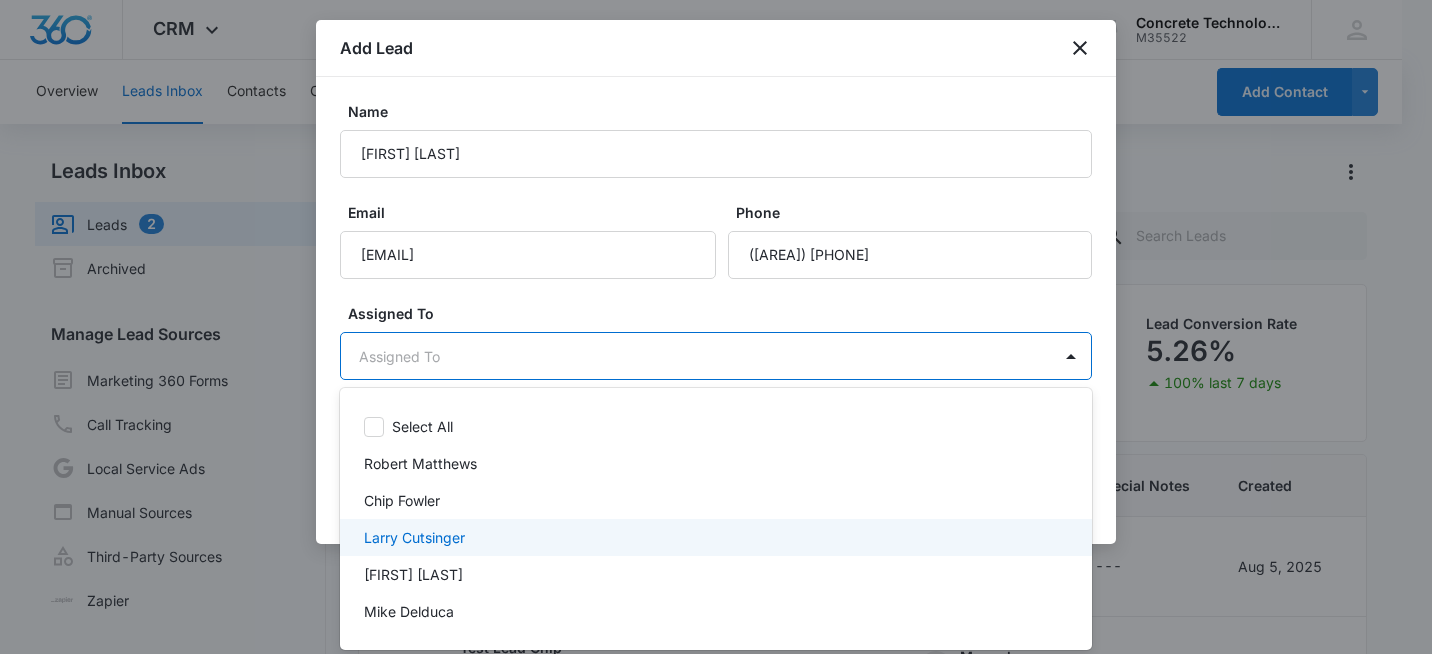 click on "[FIRST] [LAST]" at bounding box center [414, 537] 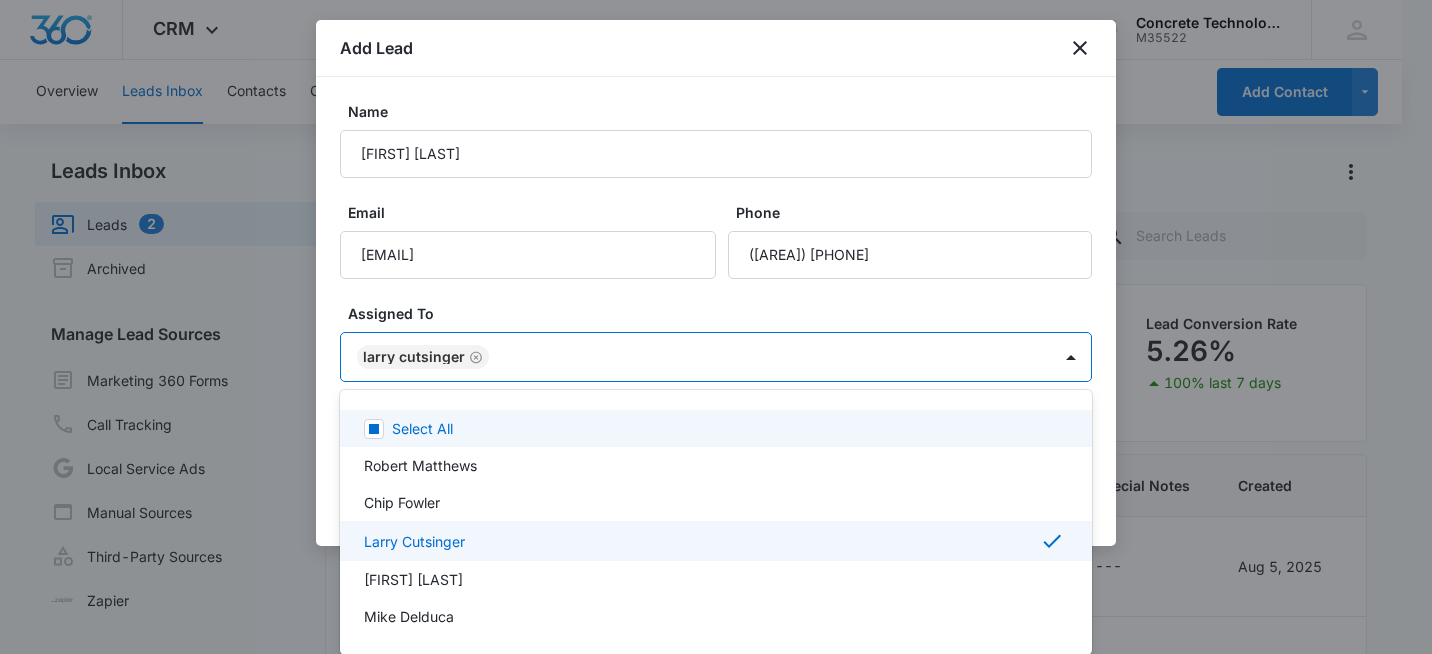 click at bounding box center [716, 327] 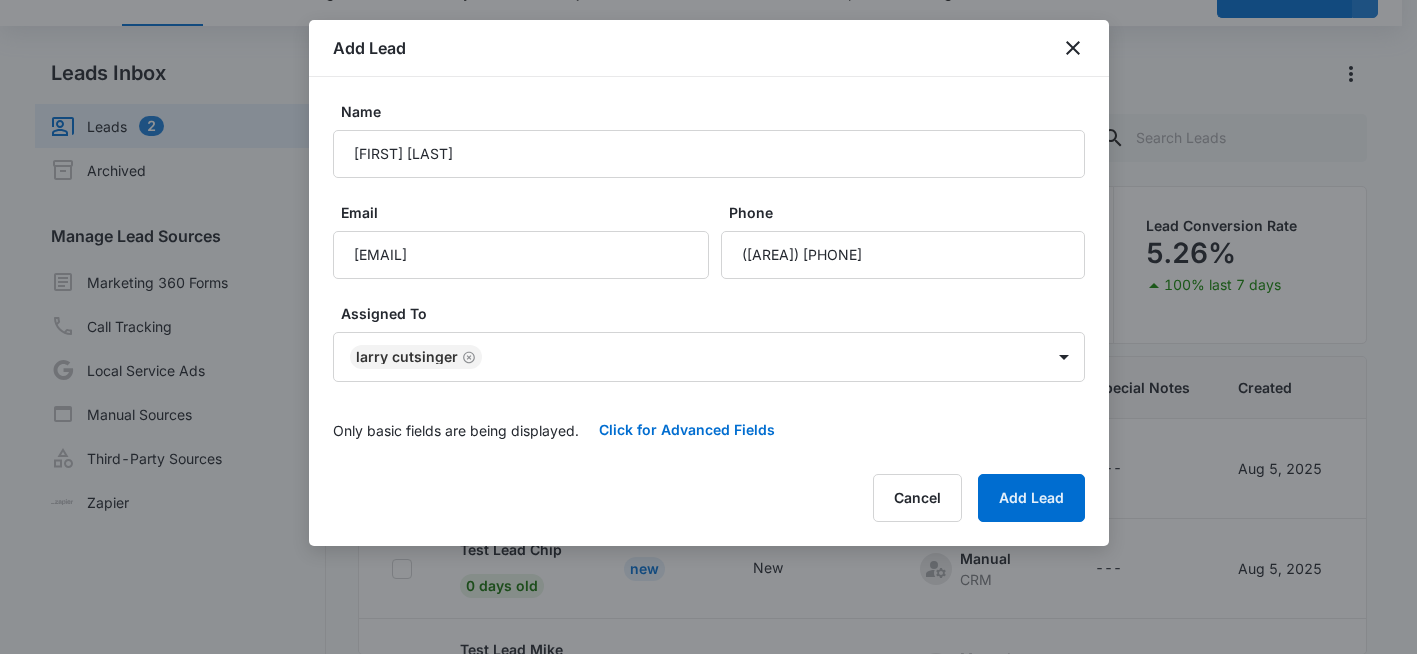 scroll, scrollTop: 100, scrollLeft: 0, axis: vertical 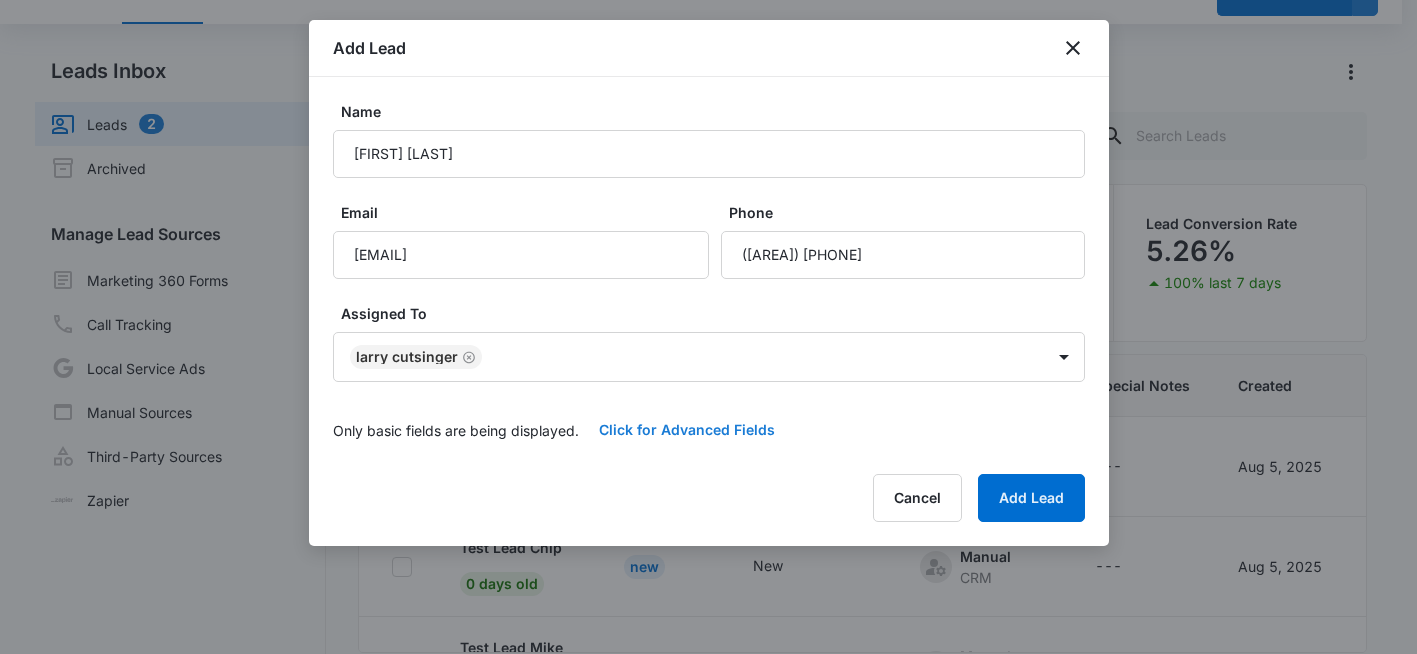 click on "Click for Advanced Fields" at bounding box center [687, 430] 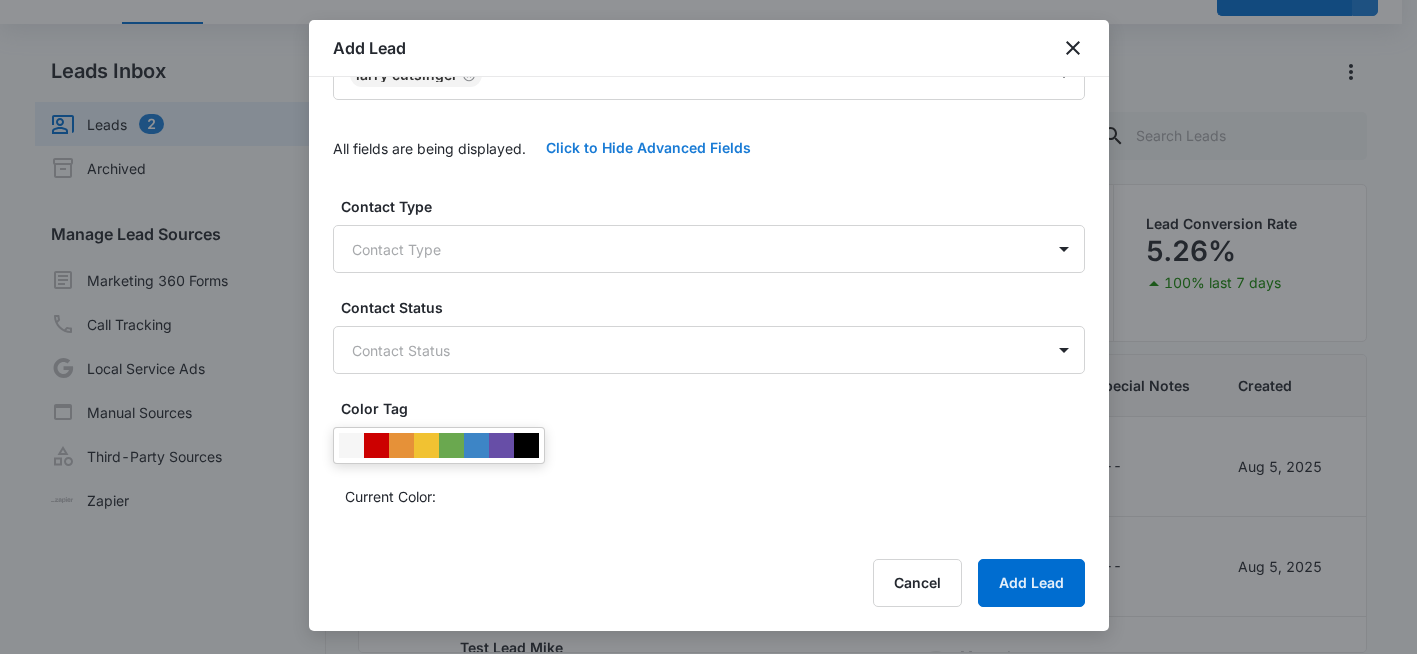scroll, scrollTop: 300, scrollLeft: 0, axis: vertical 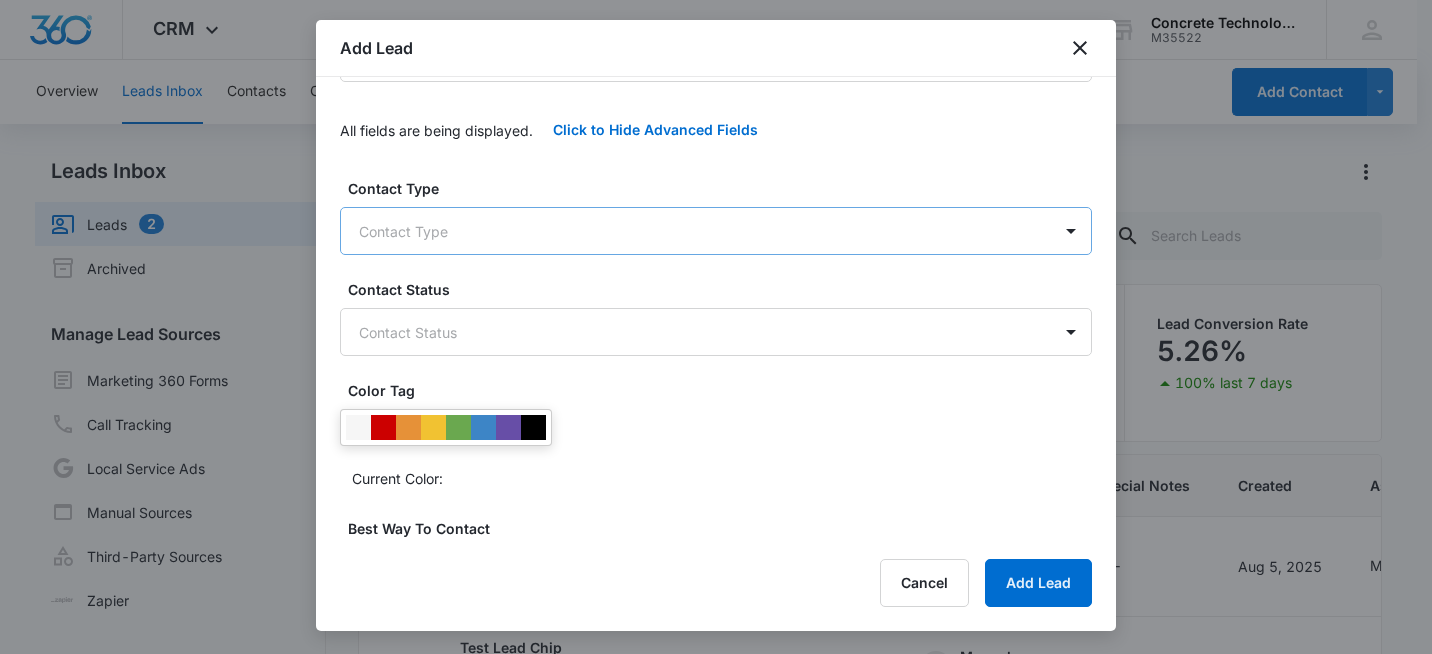 click on "CRM Apps Reputation Websites Forms CRM Email Social Shop Payments POS Content Ads Intelligence Files Brand Settings Concrete Technology M35522 Your Accounts View All sr sonny restivo sonny@flyctise.com My Profile Notifications Support Logout Terms & Conditions   •   Privacy Policy Overview Leads Inbox Contacts Organizations History Deals Projects Tasks Calendar Lists Reports Settings Add Contact Leads Inbox Leads 2 Archived Manage Lead Sources Marketing 360 Forms Call Tracking Local Service Ads Manual Sources Third-Party Sources Zapier Leads Lead Filters Lead Submissions this Week 6 500% last 7 days Unread Leads 2 Viewed Leads 3 Lead Conversion Rate 5.26% 100% last 7 days Lead Name Lead Status Qualifying Status Source Special Notes Created Assigned To     Christie Phillips 0 days old Viewed New Manual CRM --- Aug 5, 2025 Mike Delduca Test Lead Chip 0 days old New New Manual CRM --- Aug 5, 2025 Chip Fowler Test Lead Mike 0 days old New New Manual CRM --- Aug 5, 2025 Mike Delduca Test Lead Robert Viewed 5" at bounding box center (716, 411) 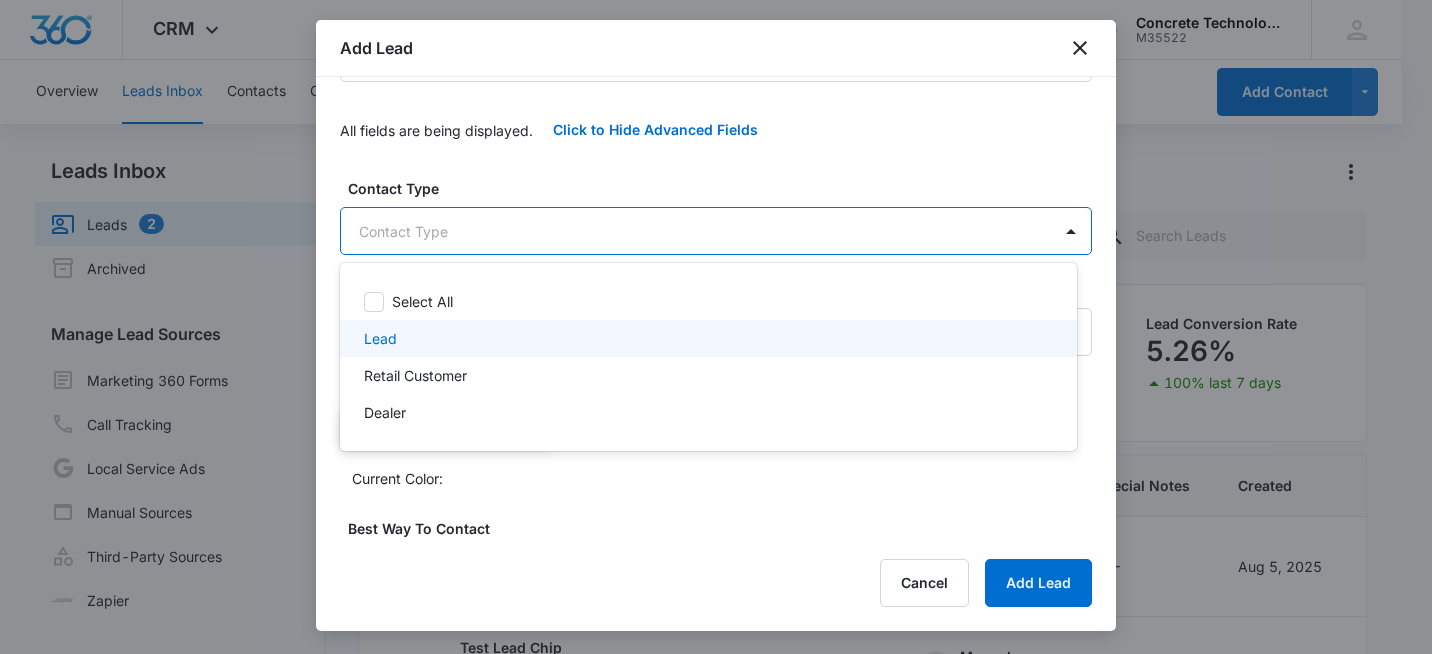 click on "Lead" at bounding box center (706, 338) 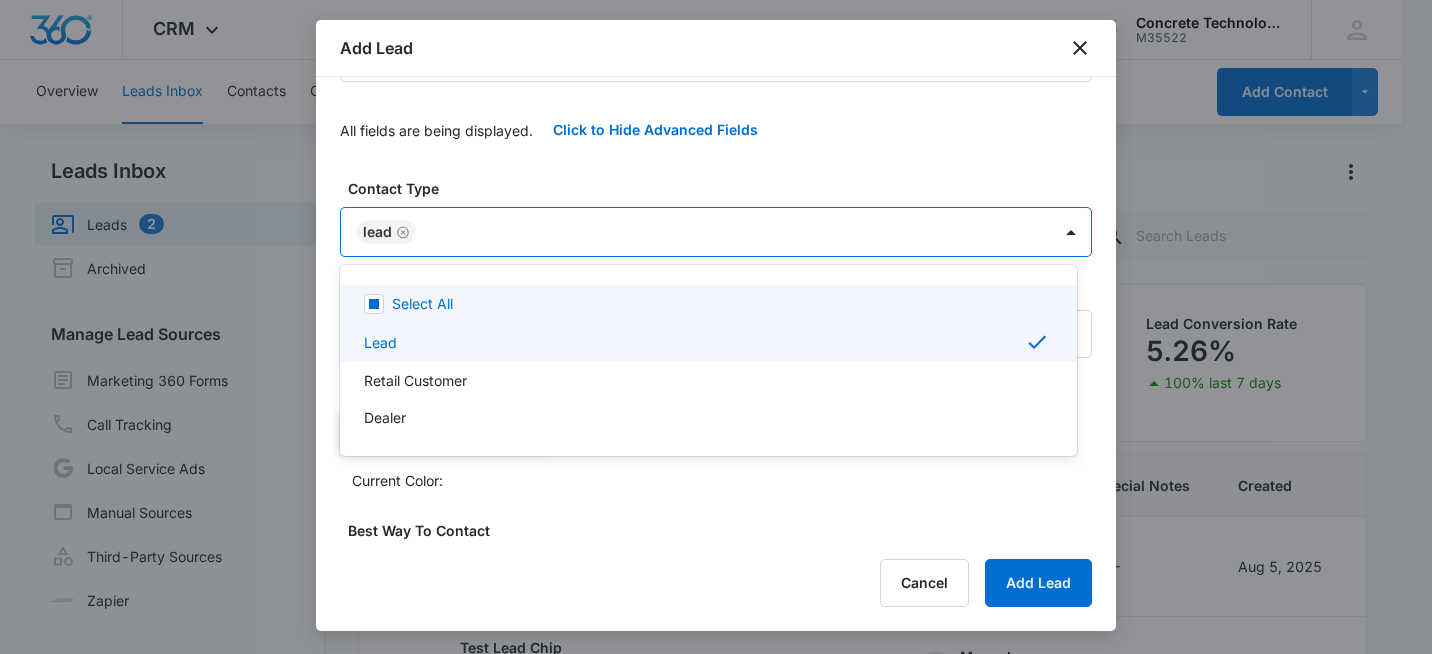 click at bounding box center [716, 327] 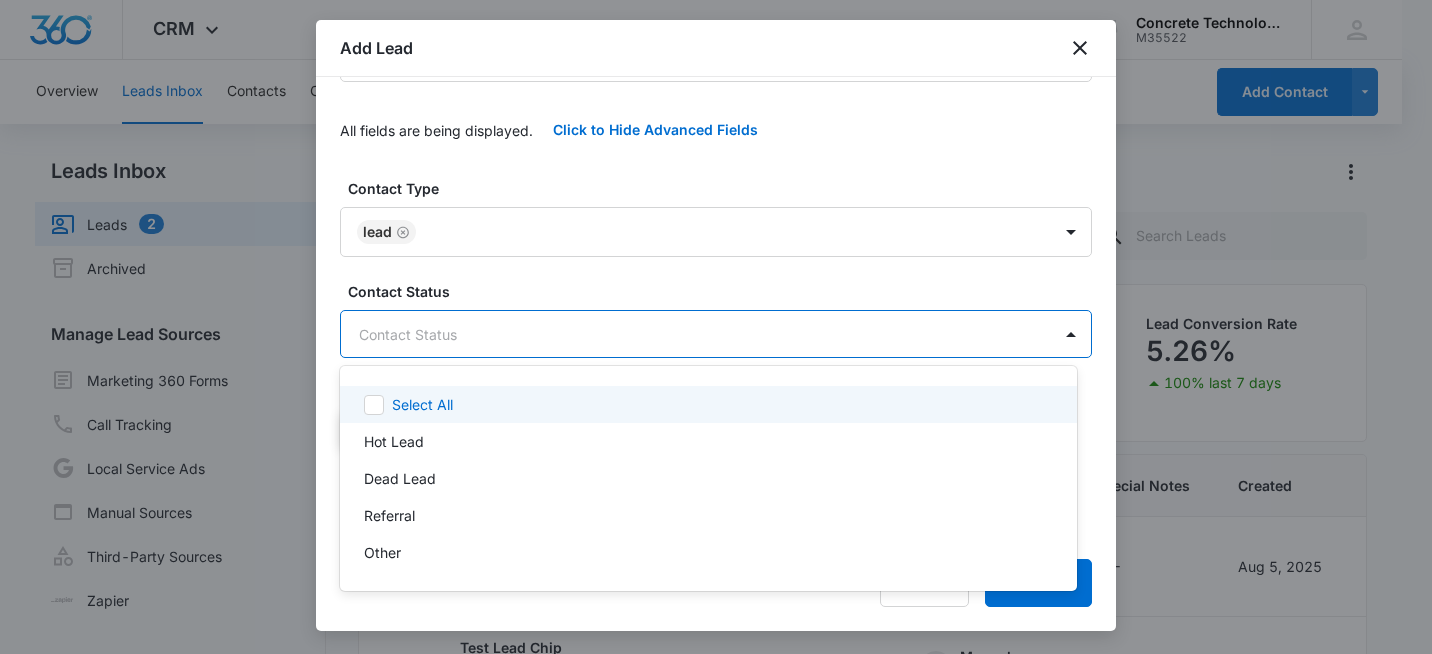 click on "CRM Apps Reputation Websites Forms CRM Email Social Shop Payments POS Content Ads Intelligence Files Brand Settings Concrete Technology M35522 Your Accounts View All sr sonny restivo sonny@flyctise.com My Profile Notifications Support Logout Terms & Conditions   •   Privacy Policy Overview Leads Inbox Contacts Organizations History Deals Projects Tasks Calendar Lists Reports Settings Add Contact Leads Inbox Leads 2 Archived Manage Lead Sources Marketing 360 Forms Call Tracking Local Service Ads Manual Sources Third-Party Sources Zapier Leads Lead Filters Lead Submissions this Week 6 500% last 7 days Unread Leads 2 Viewed Leads 3 Lead Conversion Rate 5.26% 100% last 7 days Lead Name Lead Status Qualifying Status Source Special Notes Created Assigned To     Christie Phillips 0 days old Viewed New Manual CRM --- Aug 5, 2025 Mike Delduca Test Lead Chip 0 days old New New Manual CRM --- Aug 5, 2025 Chip Fowler Test Lead Mike 0 days old New New Manual CRM --- Aug 5, 2025 Mike Delduca Test Lead Robert Viewed 5" at bounding box center (716, 327) 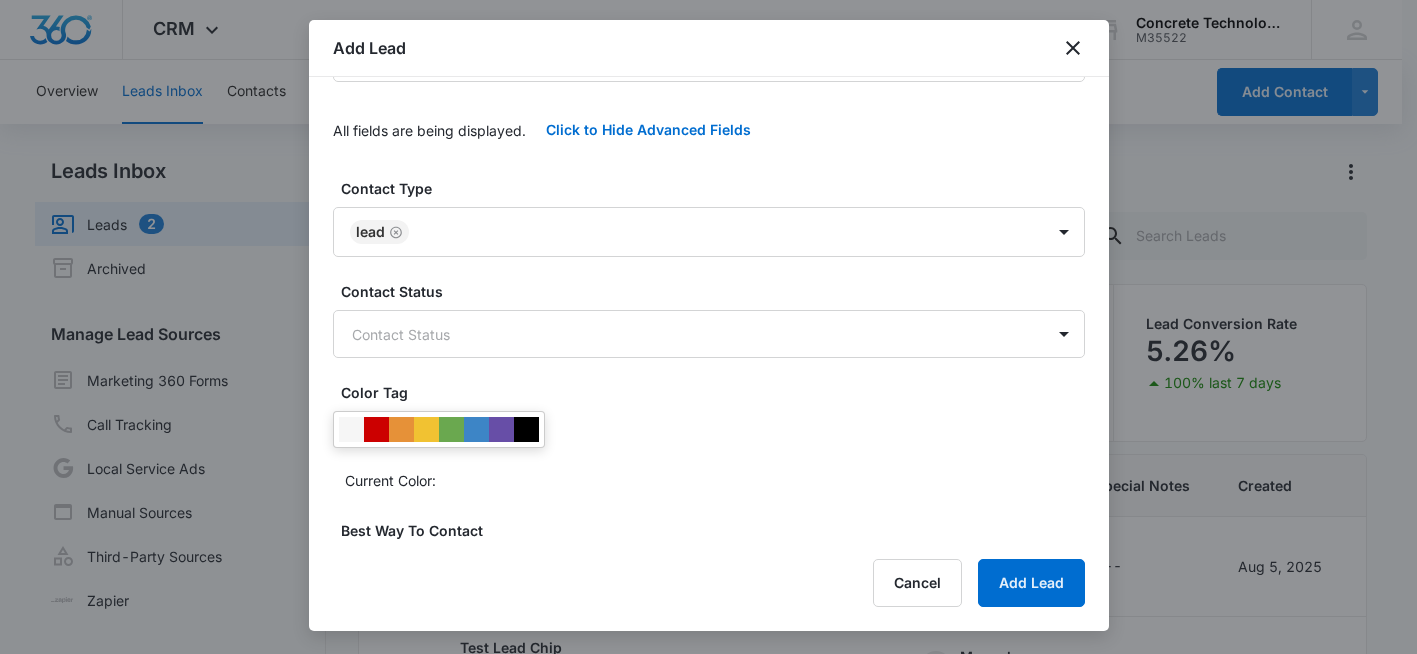 click on "Contact Status" at bounding box center (717, 291) 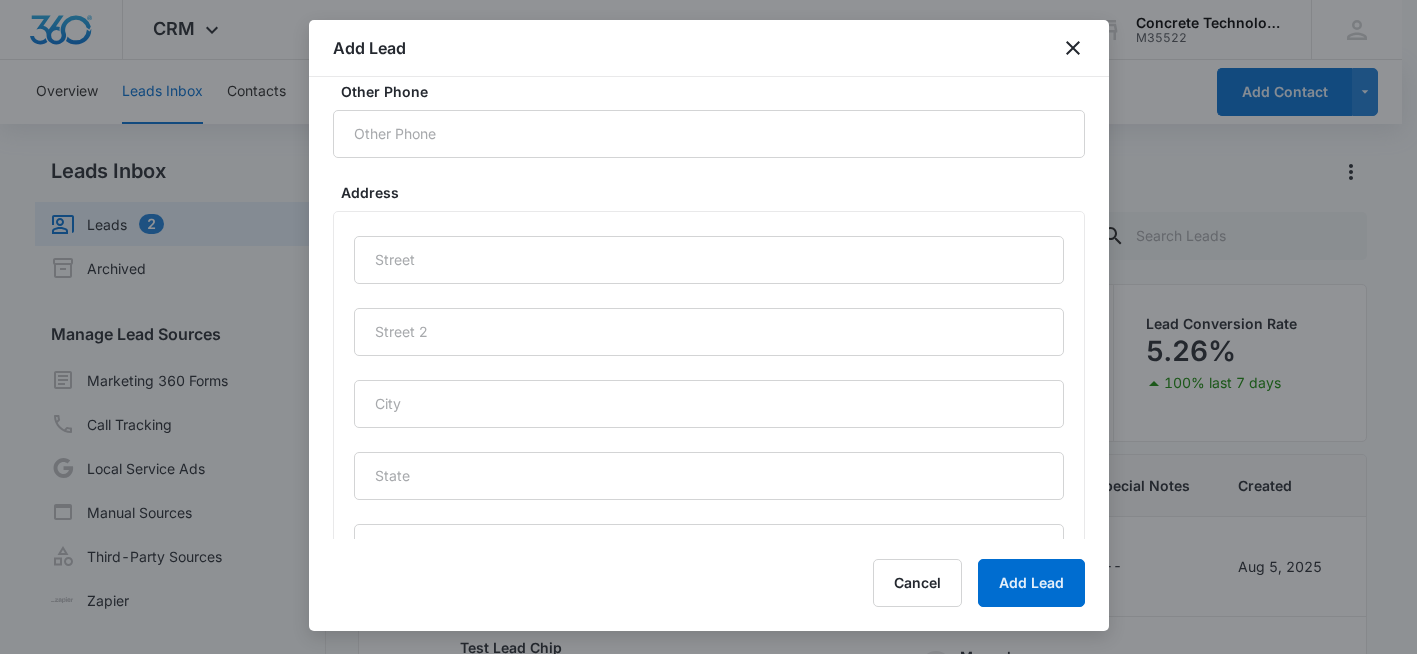 scroll, scrollTop: 900, scrollLeft: 0, axis: vertical 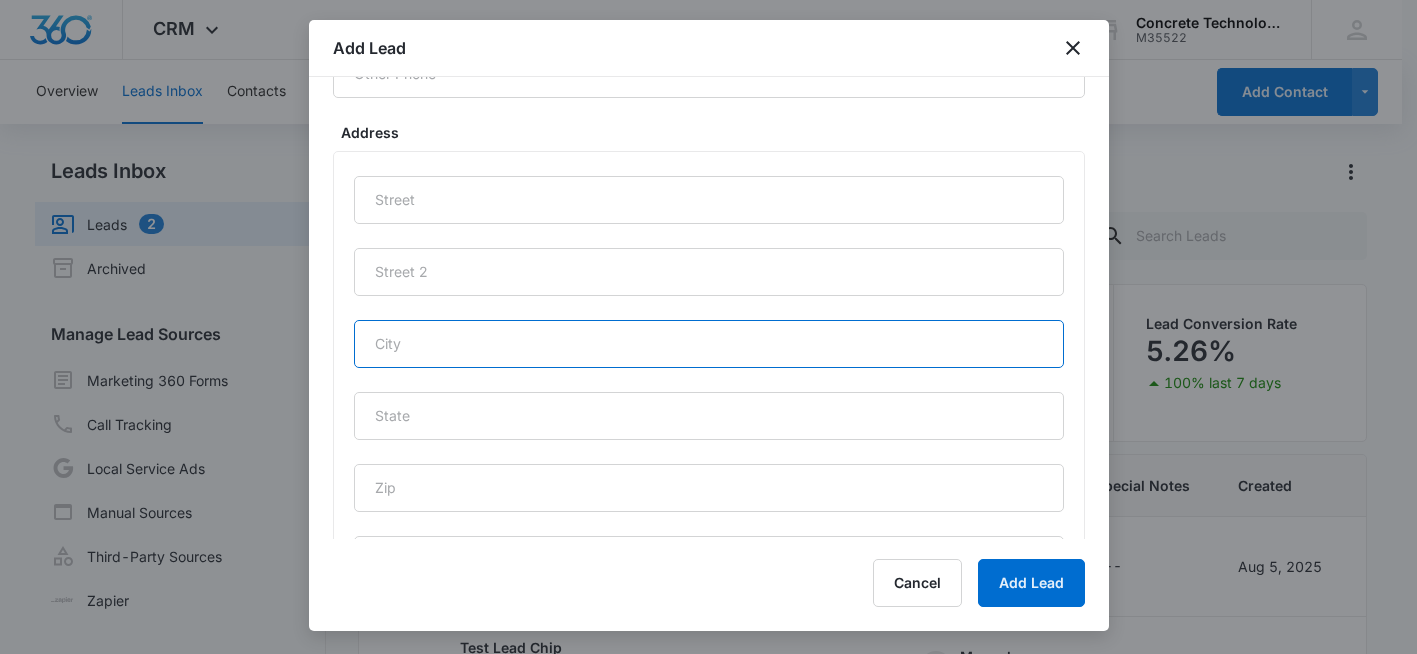 click at bounding box center (709, 344) 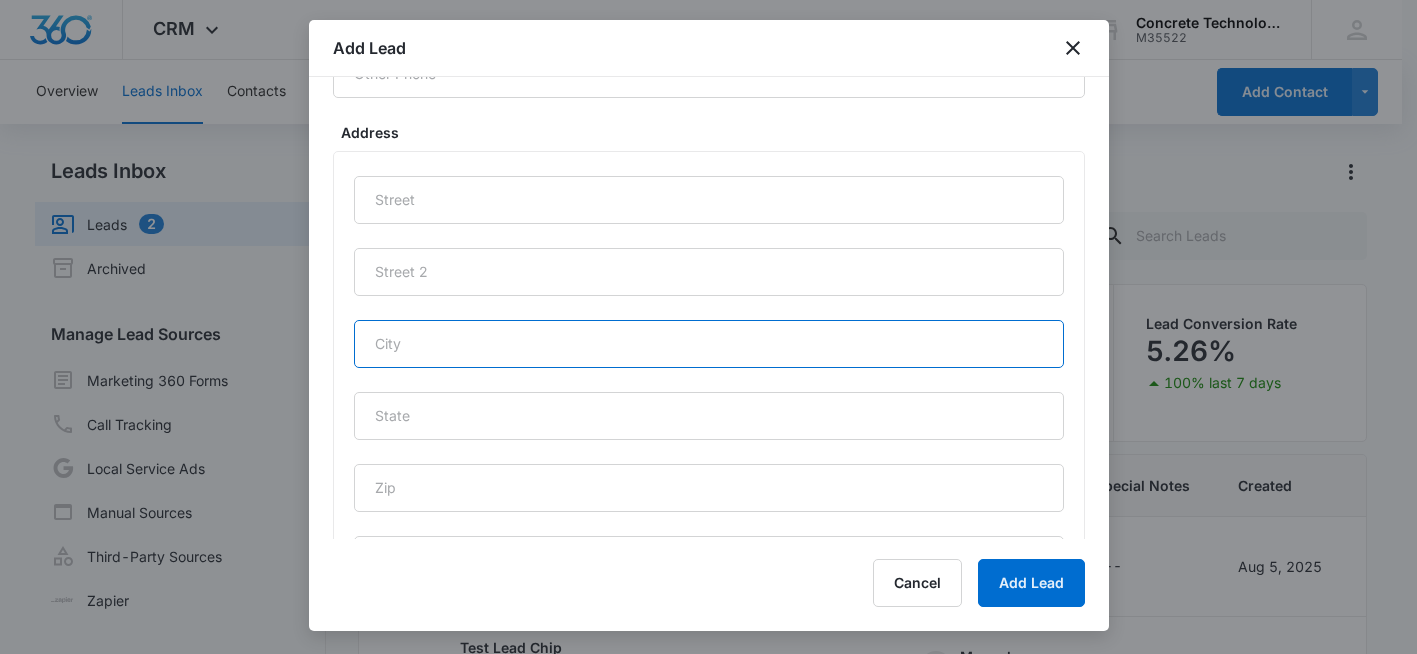 paste on "Peachtree City" 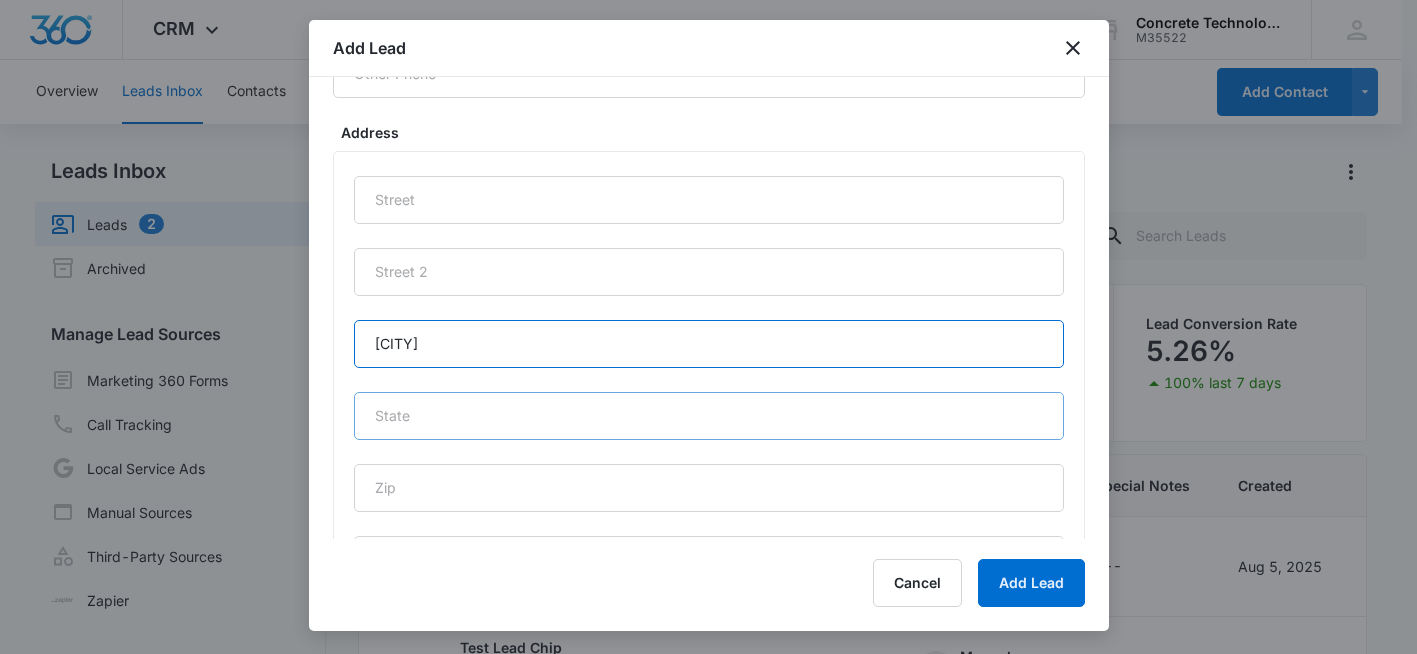 type on "Peachtree City" 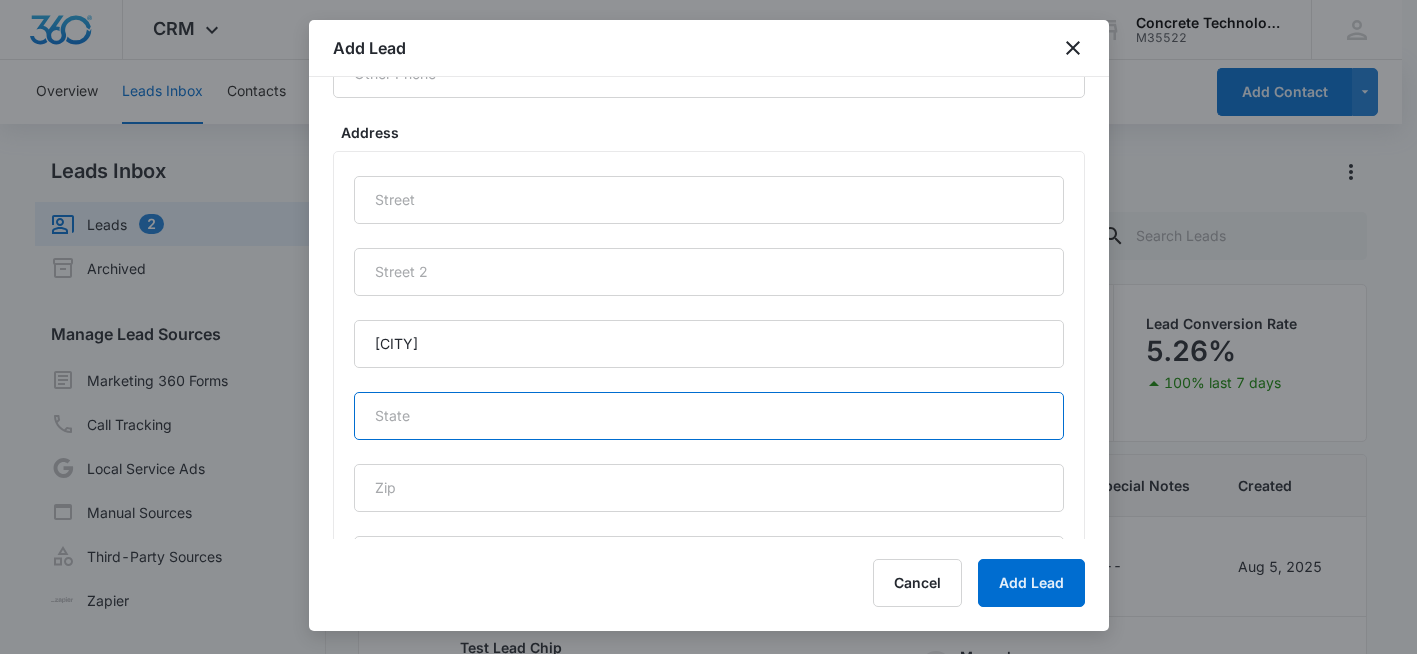 click at bounding box center (709, 416) 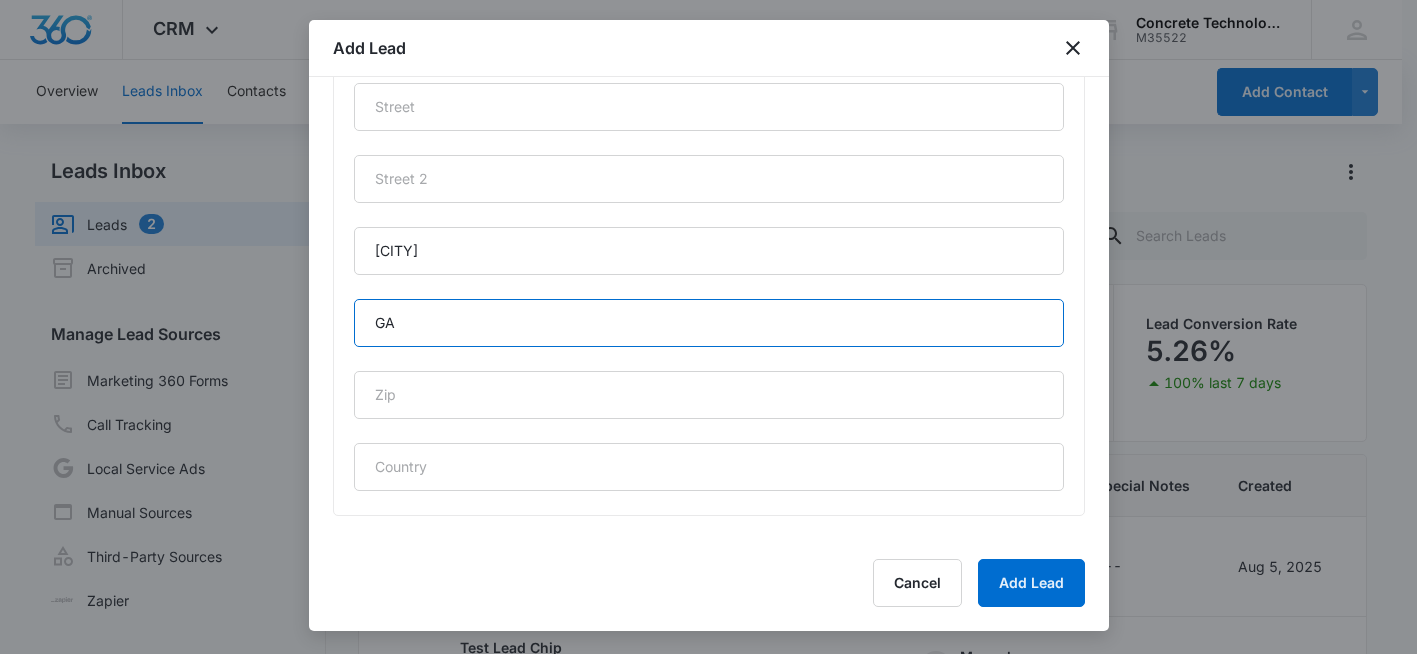 scroll, scrollTop: 994, scrollLeft: 0, axis: vertical 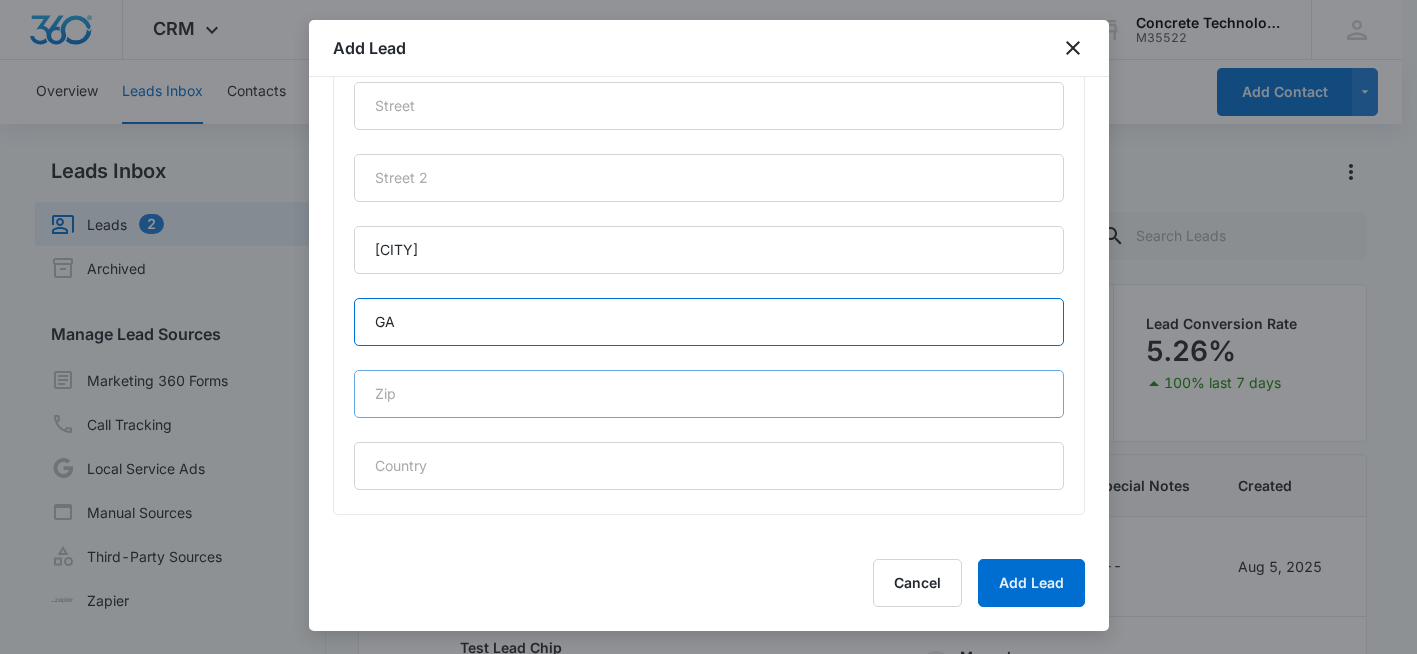 type on "GA" 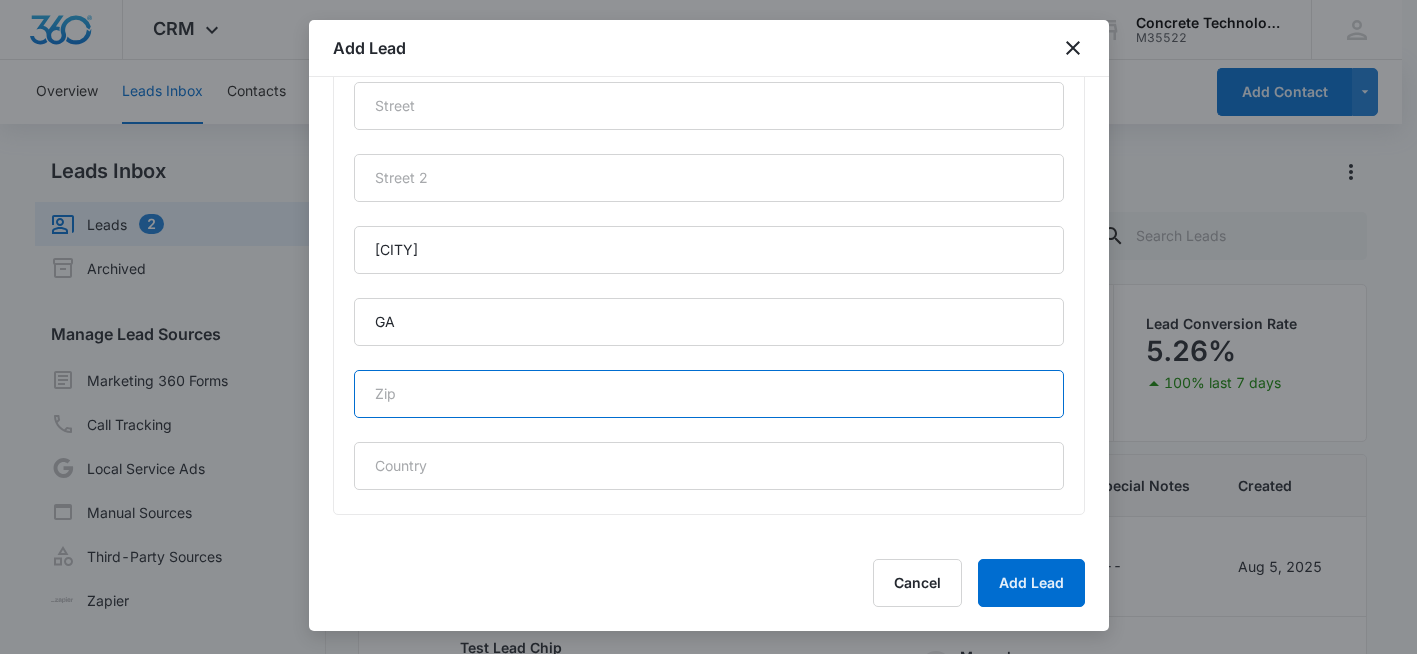 click at bounding box center [709, 394] 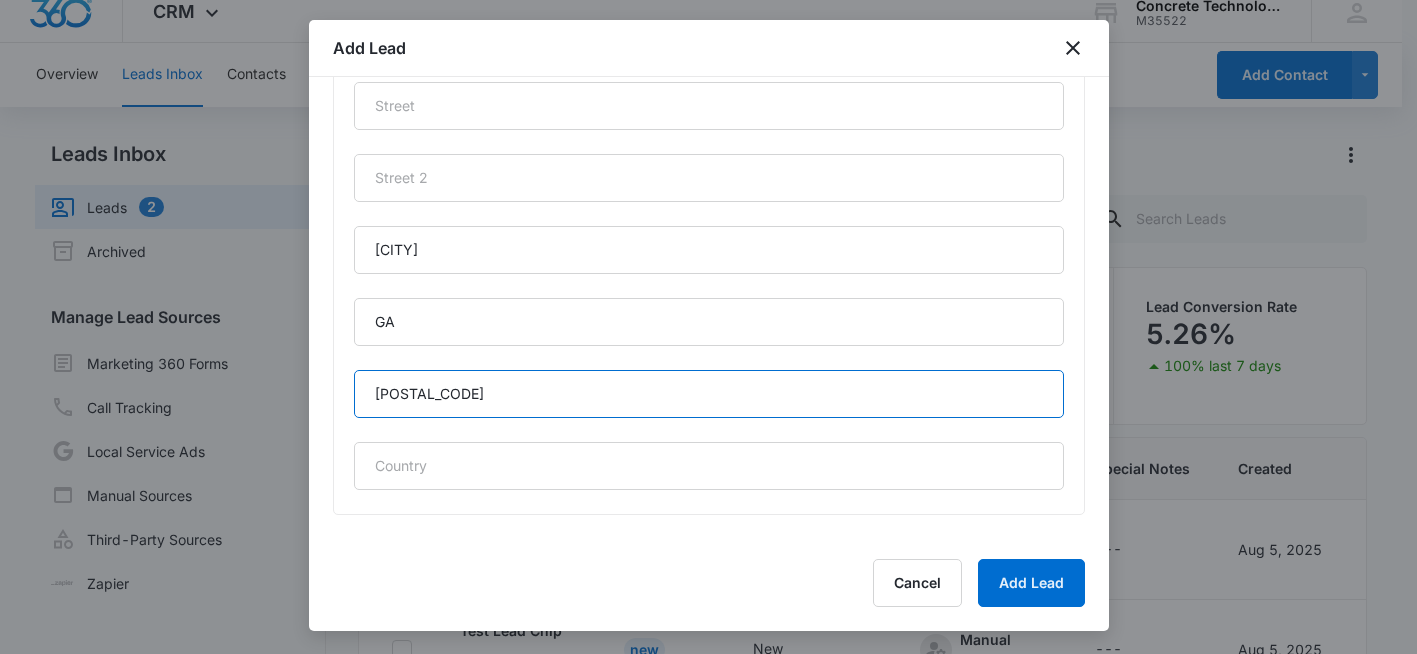 scroll, scrollTop: 0, scrollLeft: 0, axis: both 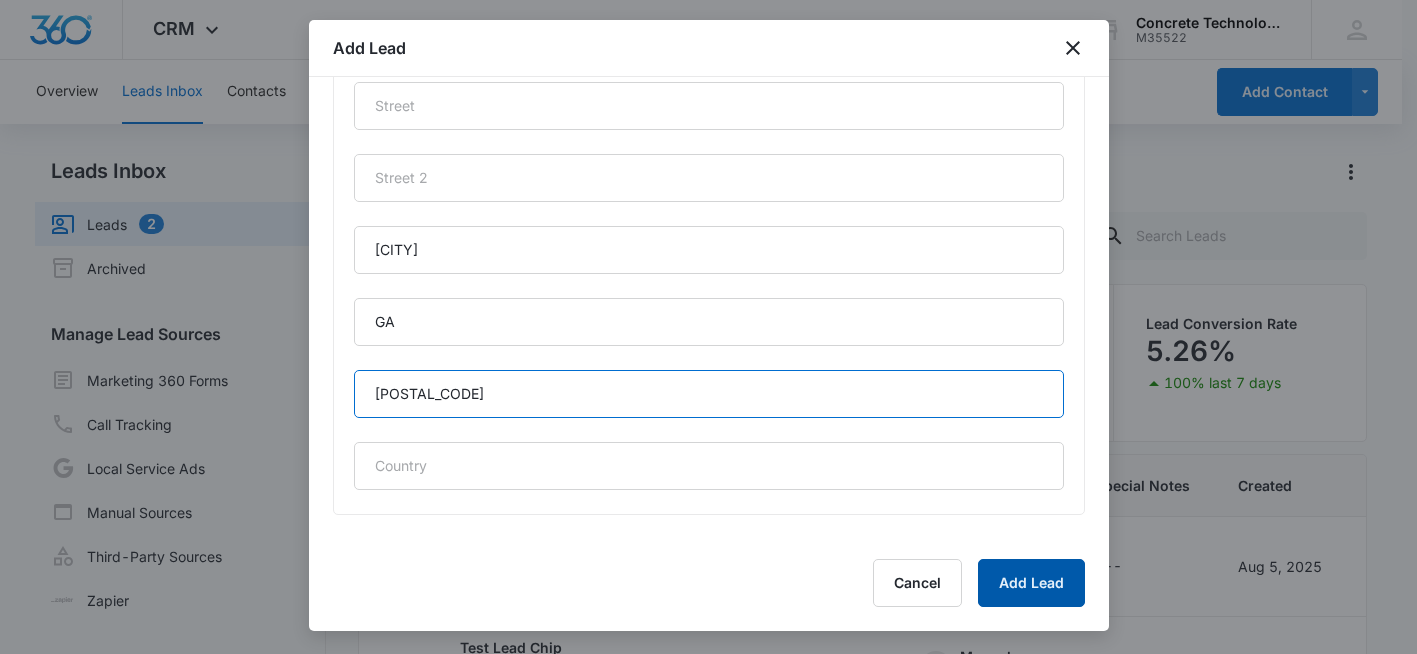 type on "30269" 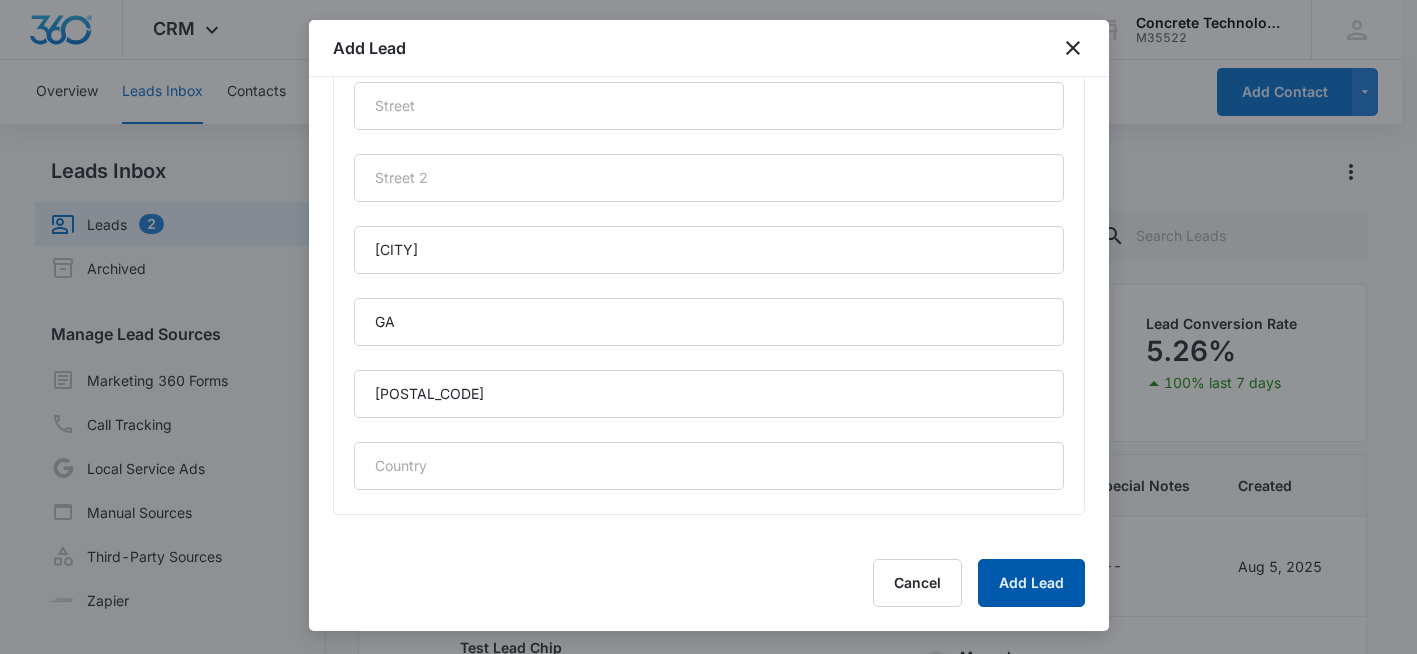 click on "Add Lead" at bounding box center [1031, 583] 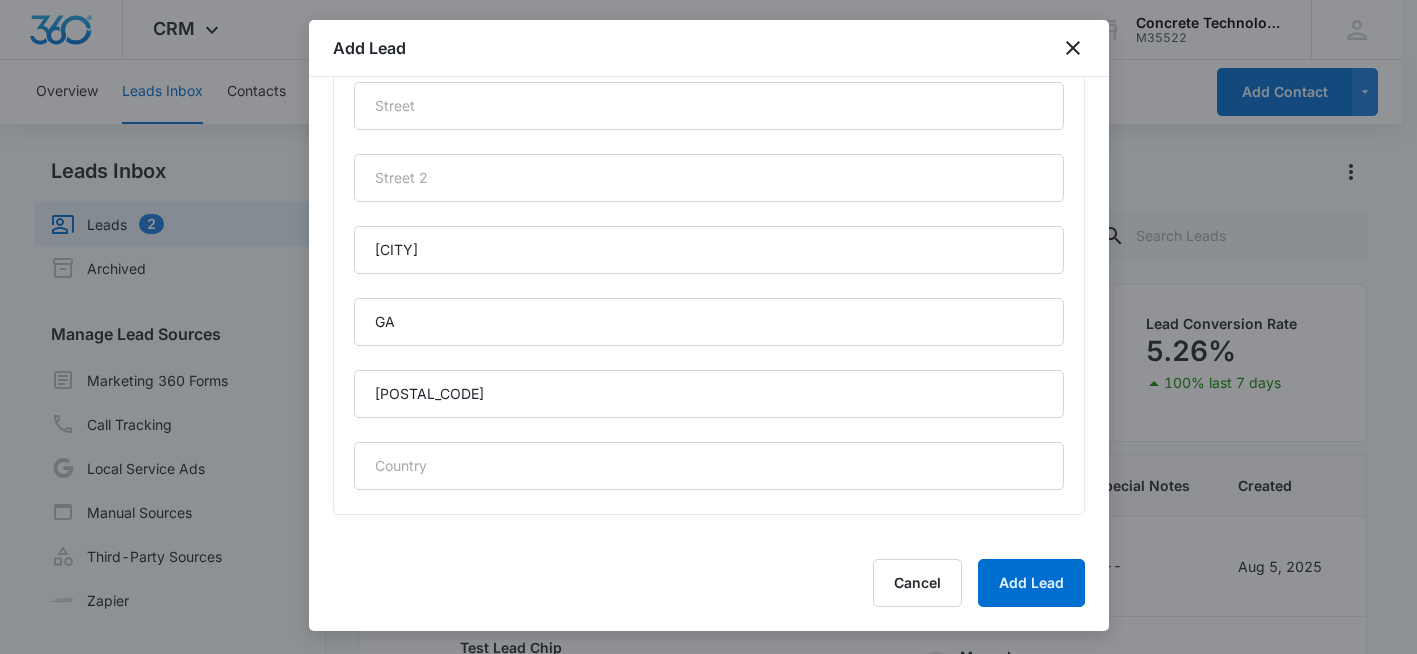 scroll, scrollTop: 0, scrollLeft: 0, axis: both 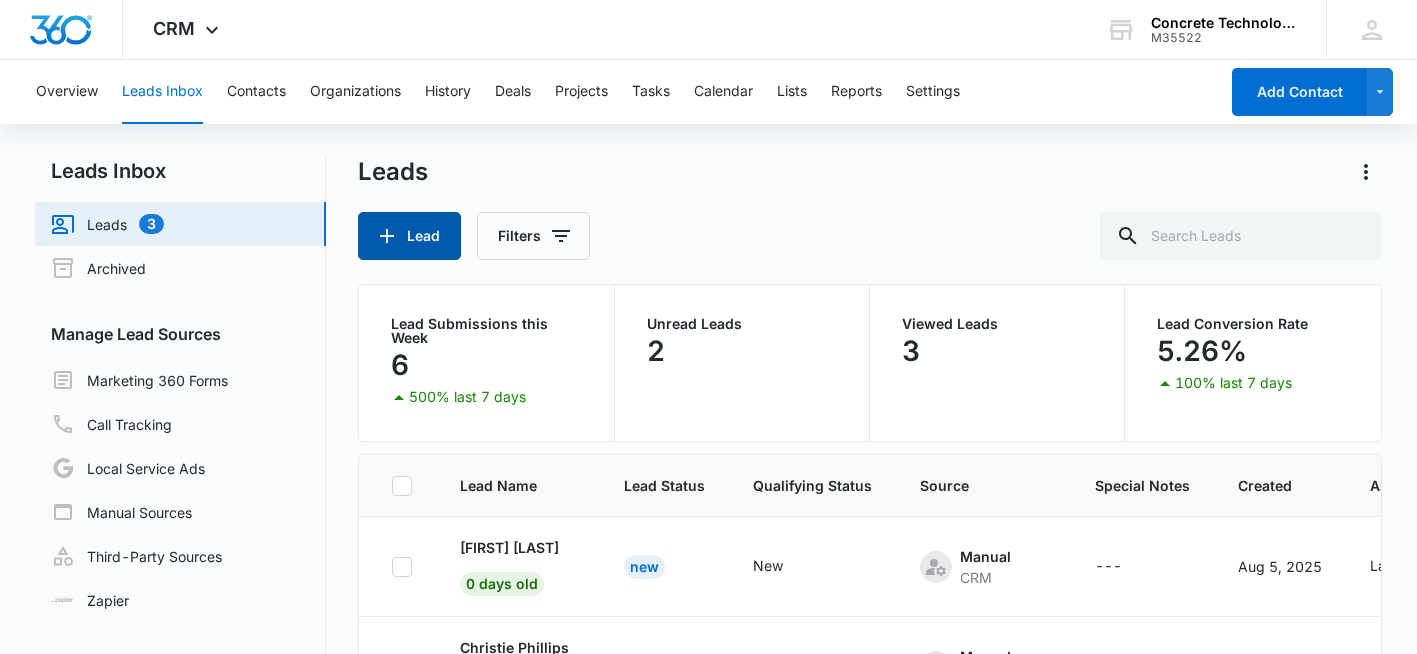 click 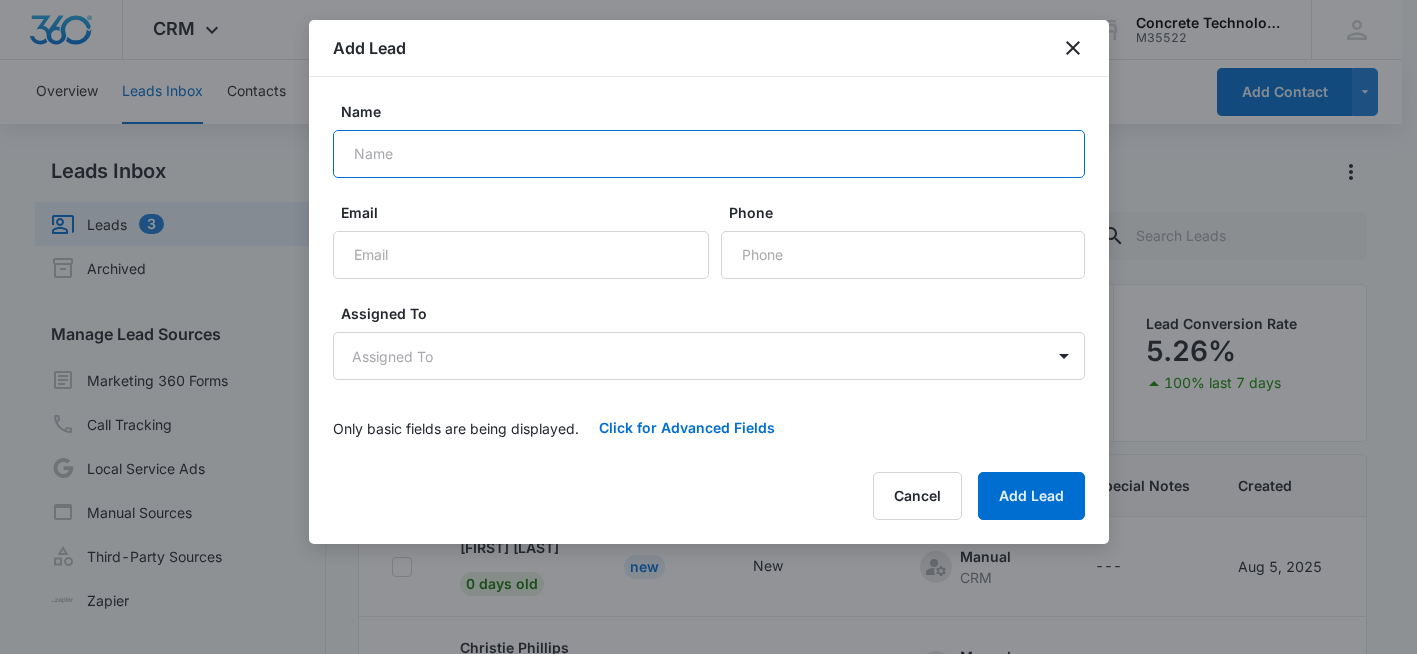 click on "Name" at bounding box center (709, 154) 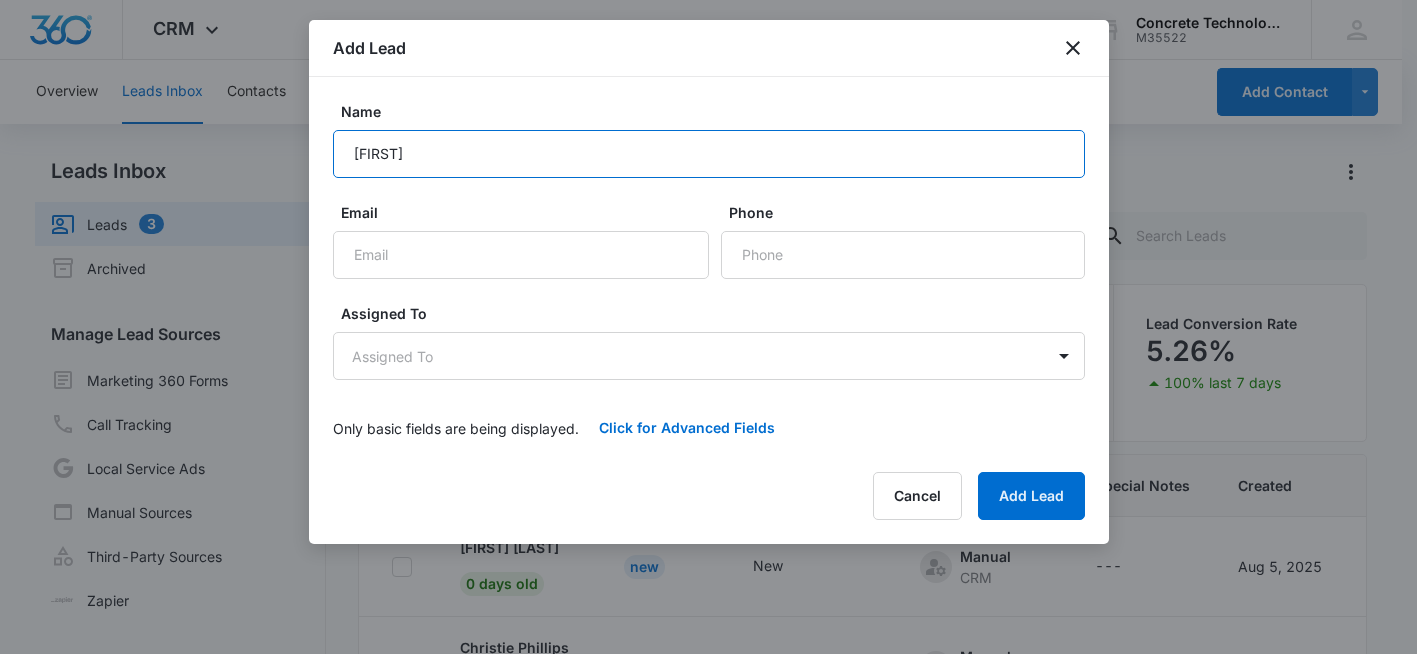 click on "Kerline" at bounding box center (709, 154) 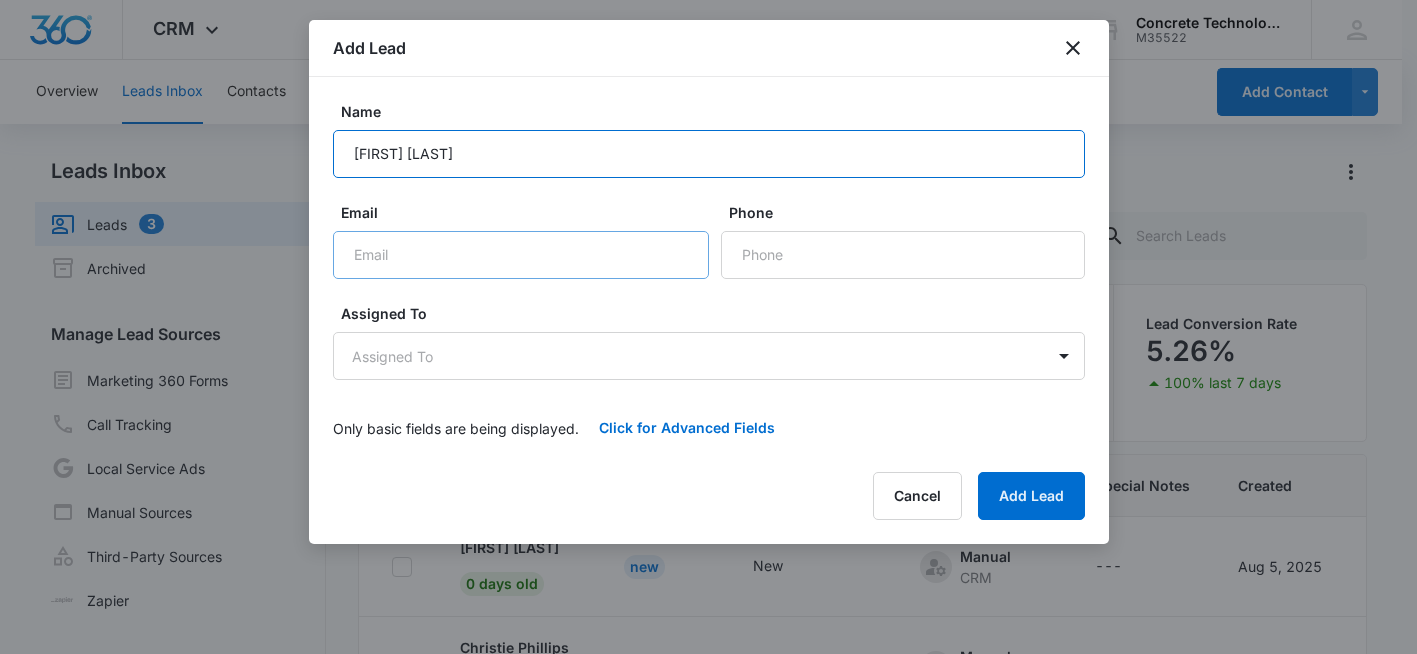 type on "Kerline Jean Marie" 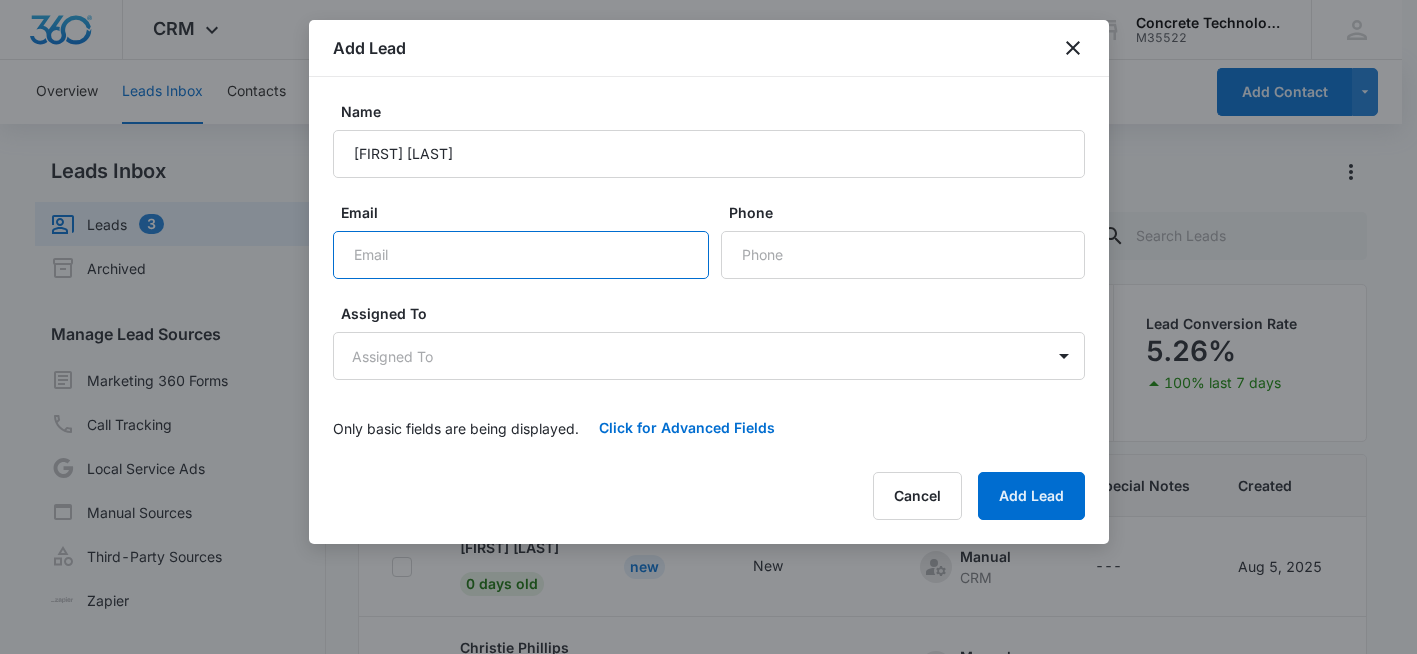 click on "Email" at bounding box center [521, 255] 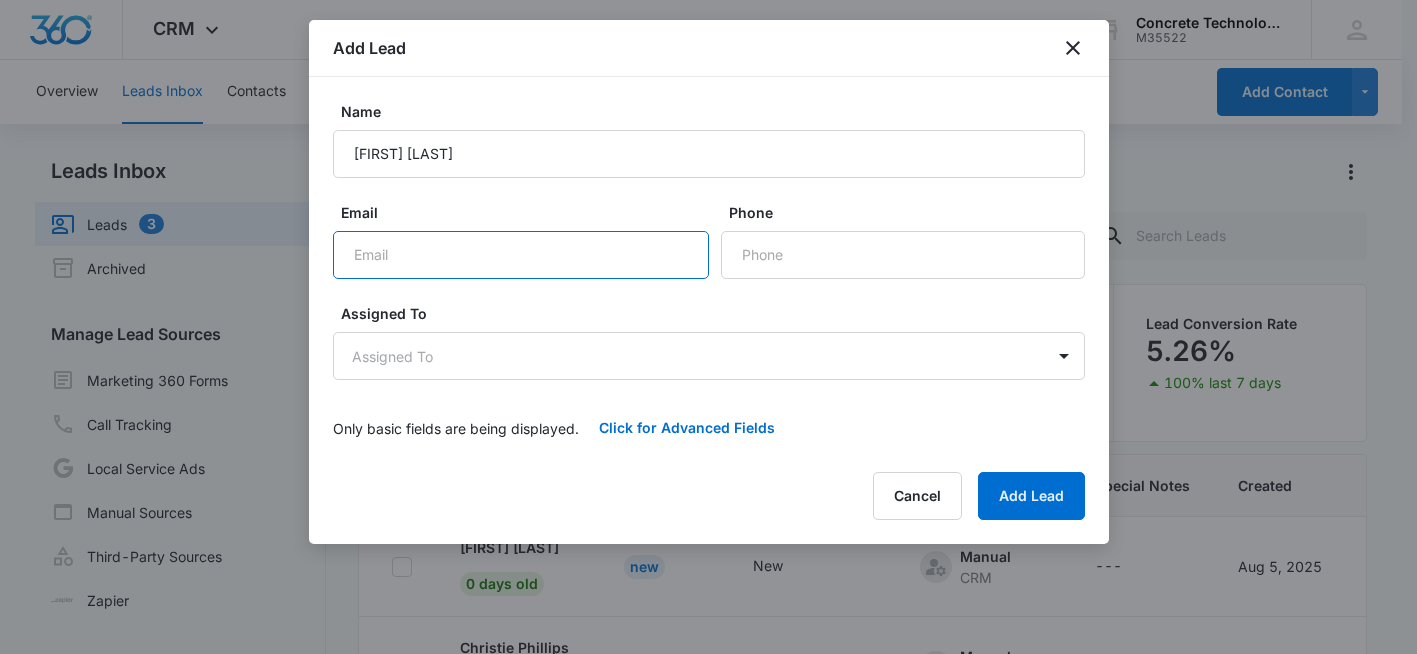 paste on "Alpahomega777@gmail.com" 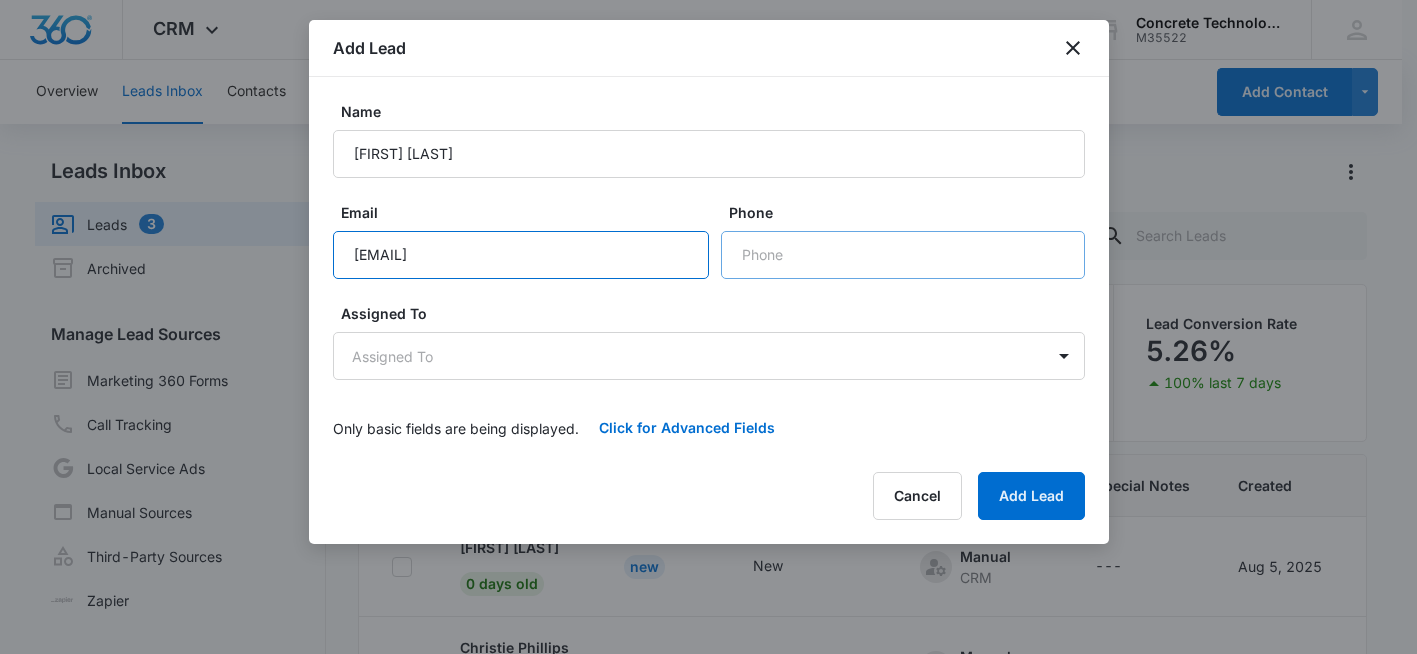 type on "Alpahomega777@gmail.com" 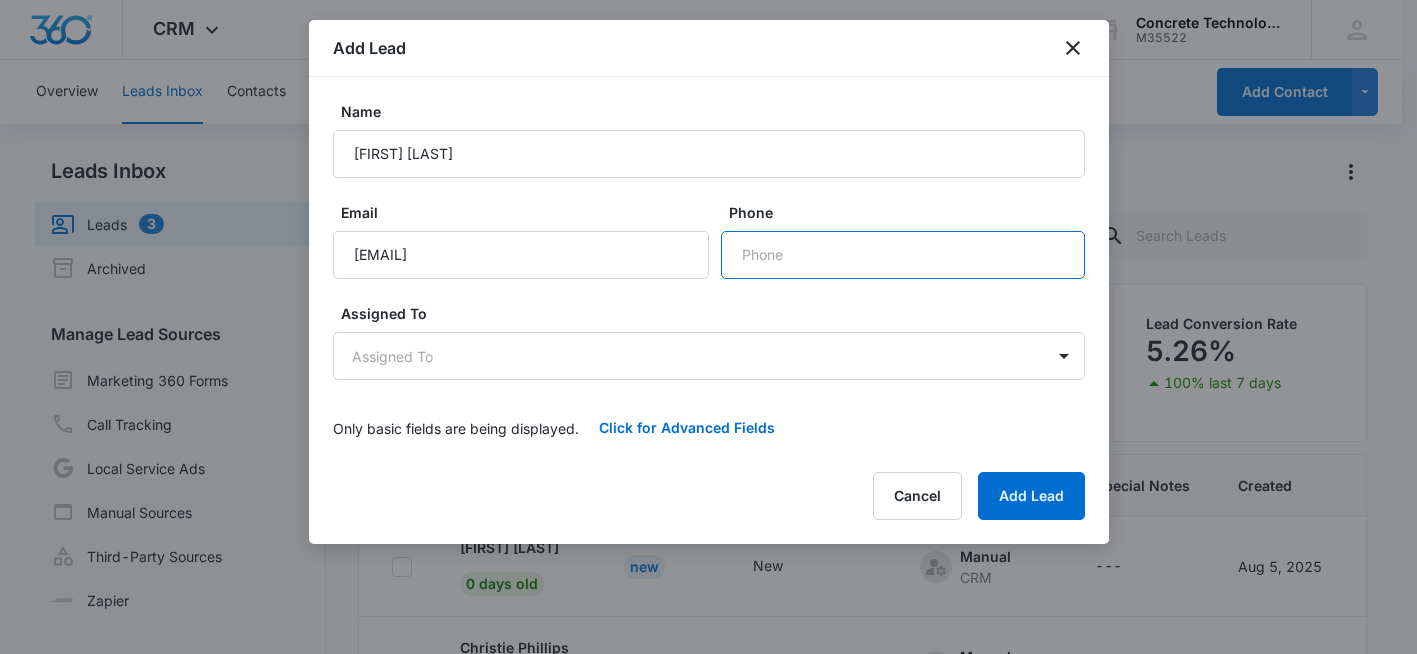 click on "Phone" at bounding box center (903, 255) 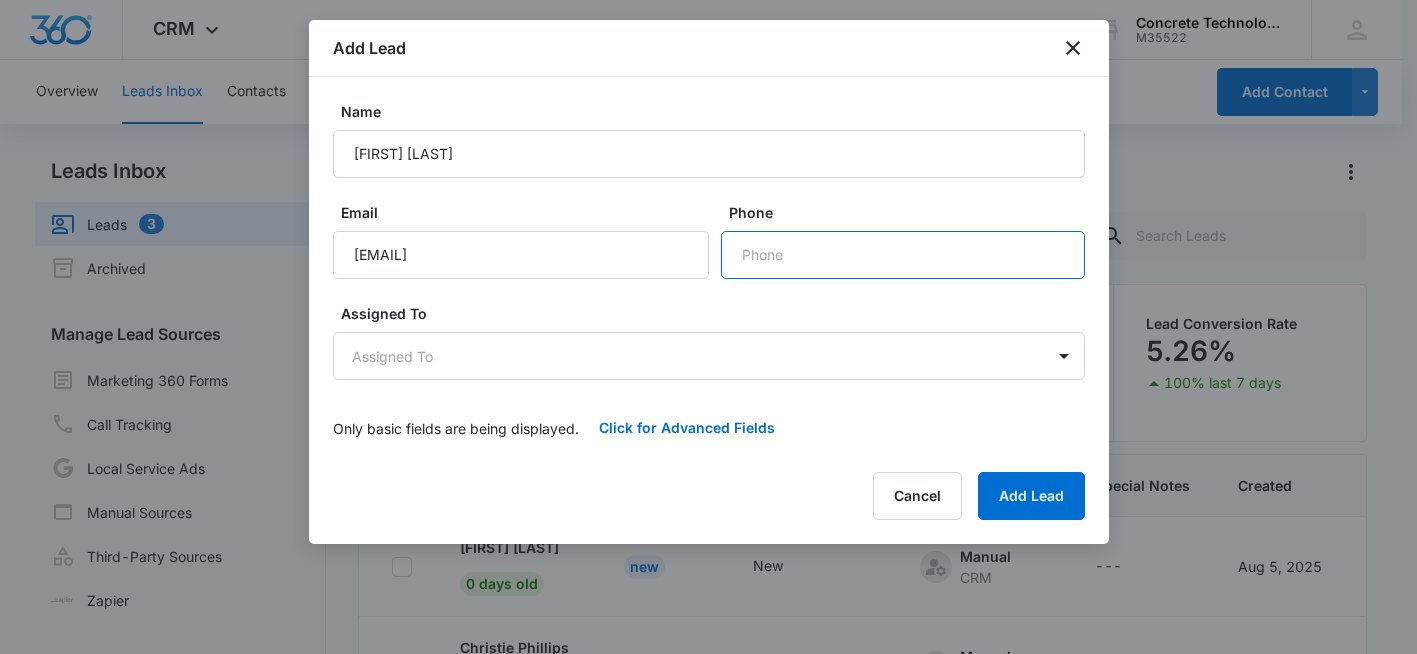 paste on "(239) 316-6040" 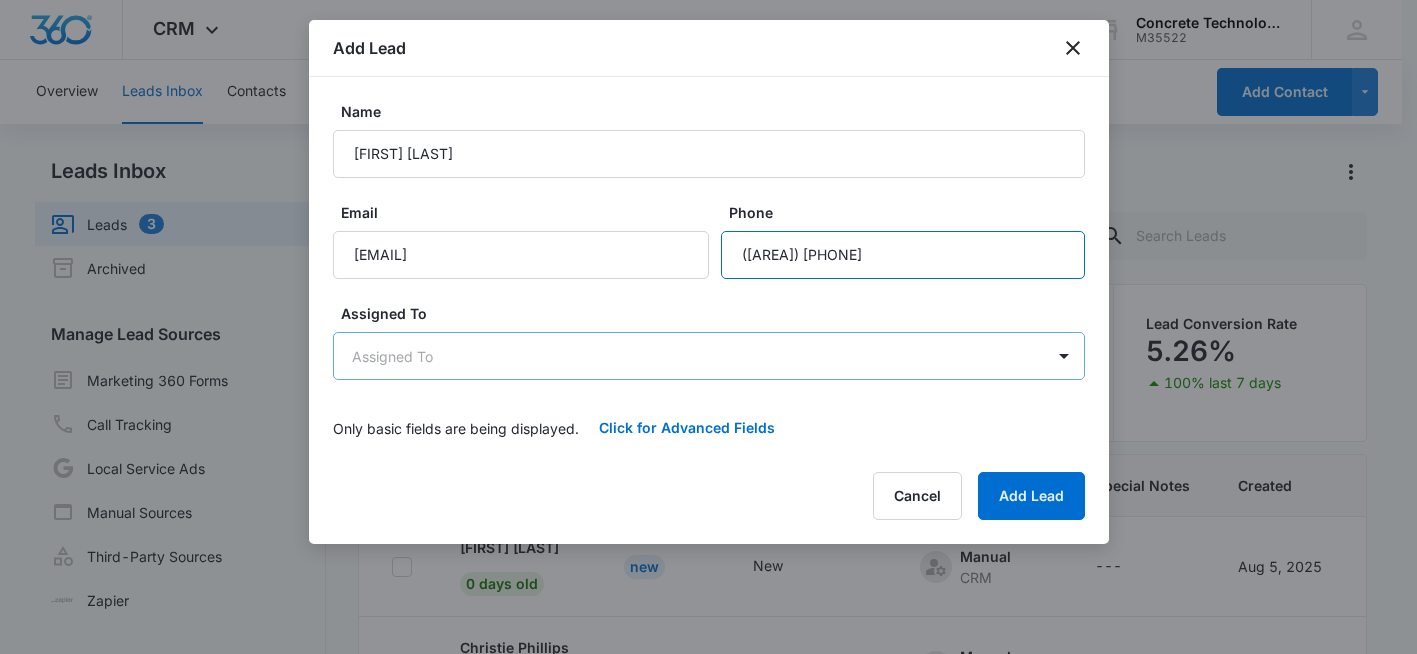 type on "(239) 316-6040" 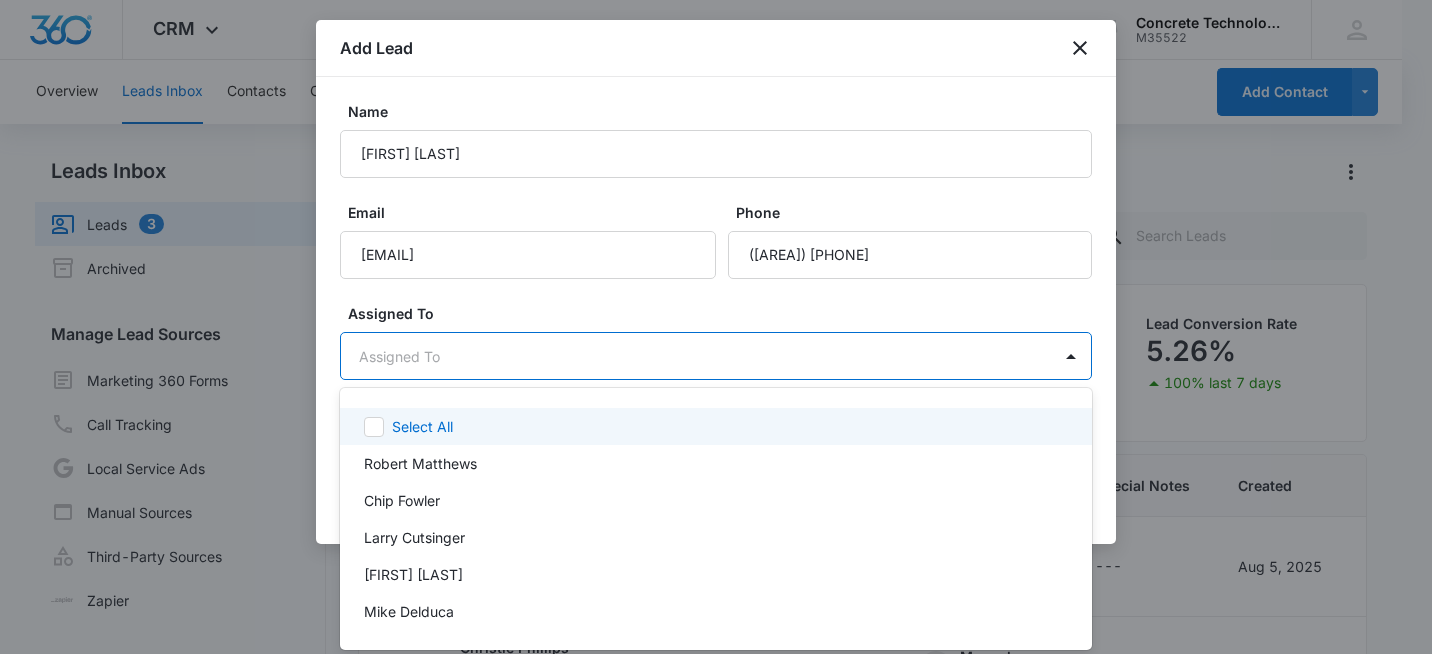click on "CRM Apps Reputation Websites Forms CRM Email Social Shop Payments POS Content Ads Intelligence Files Brand Settings Concrete Technology M35522 Your Accounts View All sr sonny restivo sonny@flyctise.com My Profile Notifications Support Logout Terms & Conditions   •   Privacy Policy Overview Leads Inbox Contacts Organizations History Deals Projects Tasks Calendar Lists Reports Settings Add Contact Leads Inbox Leads 3 Archived Manage Lead Sources Marketing 360 Forms Call Tracking Local Service Ads Manual Sources Third-Party Sources Zapier Leads Lead Filters Lead Submissions this Week 6 500% last 7 days Unread Leads 2 Viewed Leads 3 Lead Conversion Rate 5.26% 100% last 7 days Lead Name Lead Status Qualifying Status Source Special Notes Created Assigned To     Damian Yerger 0 days old New New Manual CRM --- Aug 5, 2025 Larry Cutsinger Christie Phillips 0 days old Viewed New Manual CRM --- Aug 5, 2025 Mike Delduca Test Lead Chip 0 days old New New Manual CRM --- Aug 5, 2025 Chip Fowler Test Lead Mike New New" at bounding box center [716, 327] 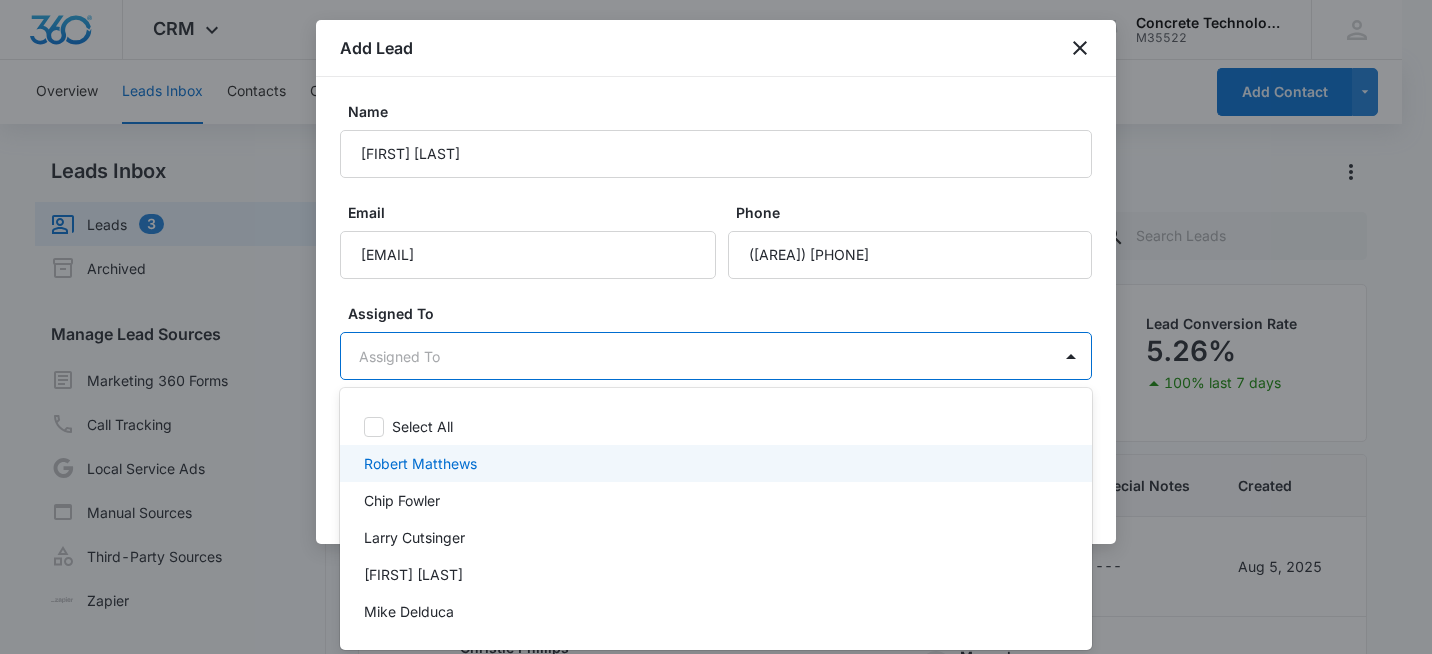 click on "[FIRST] [LAST]" at bounding box center (420, 463) 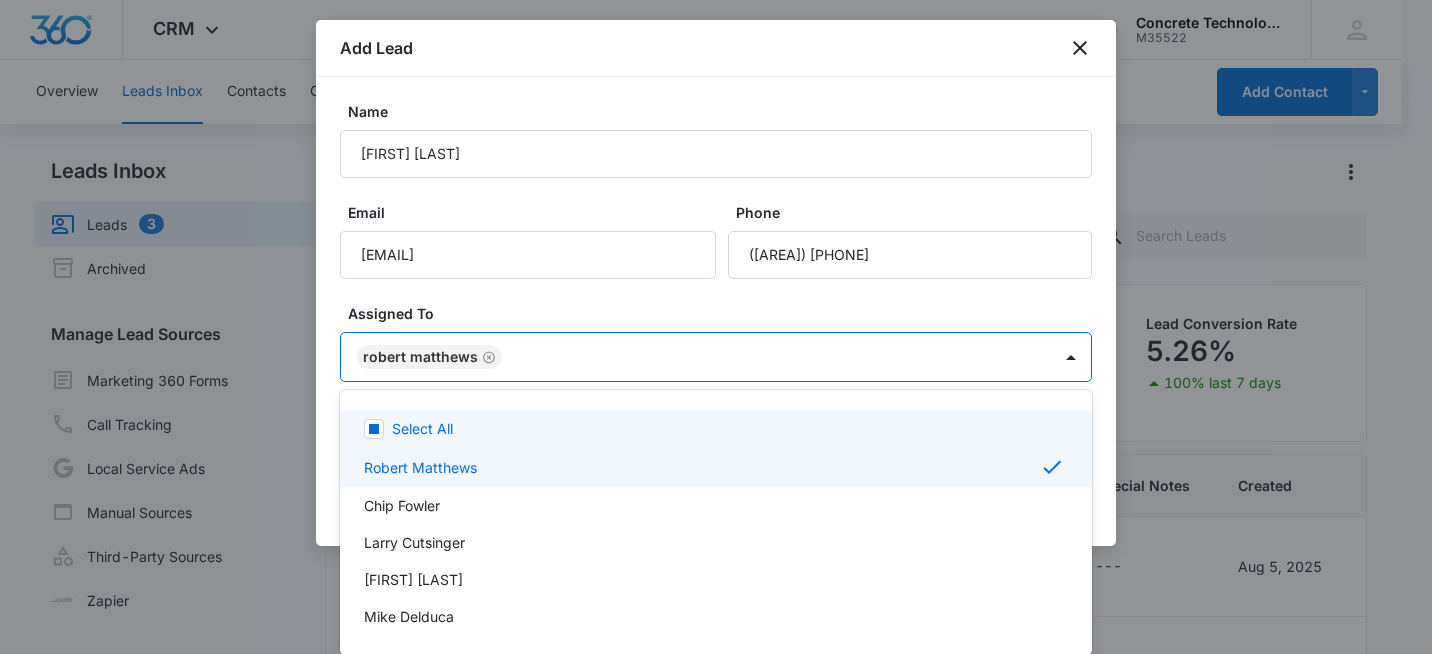 click at bounding box center (716, 327) 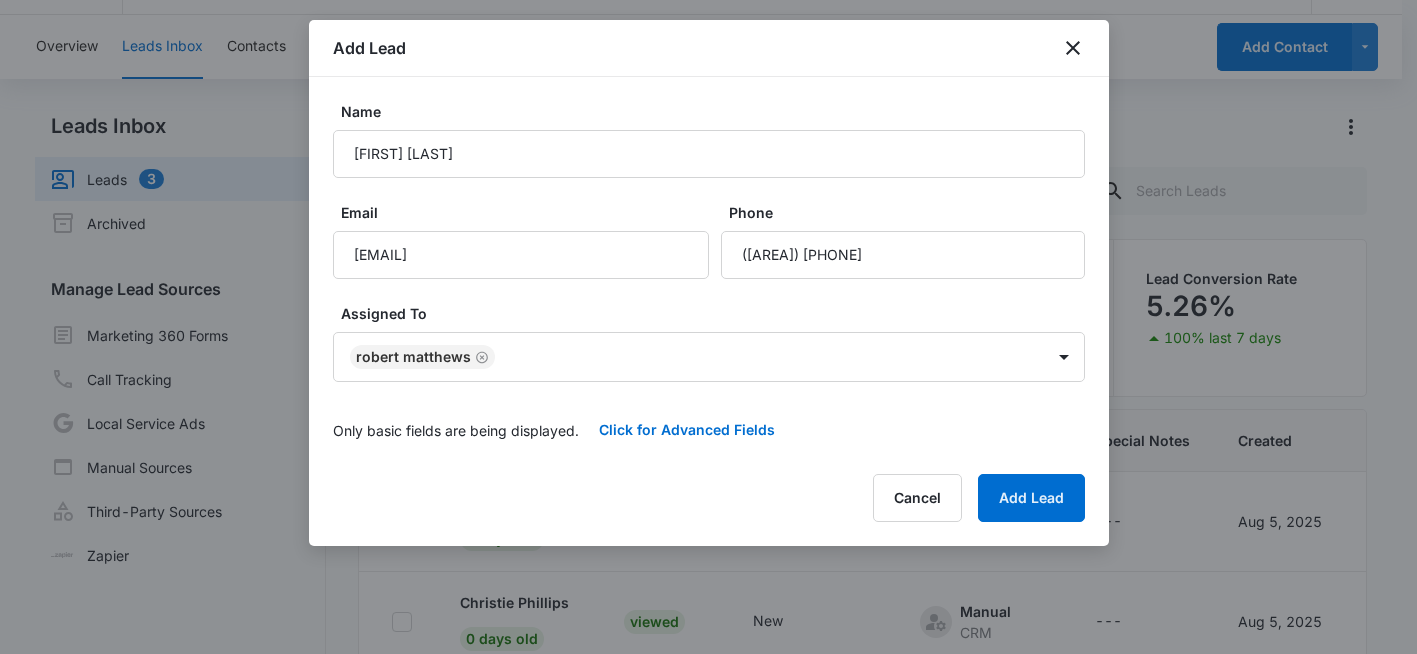 scroll, scrollTop: 100, scrollLeft: 0, axis: vertical 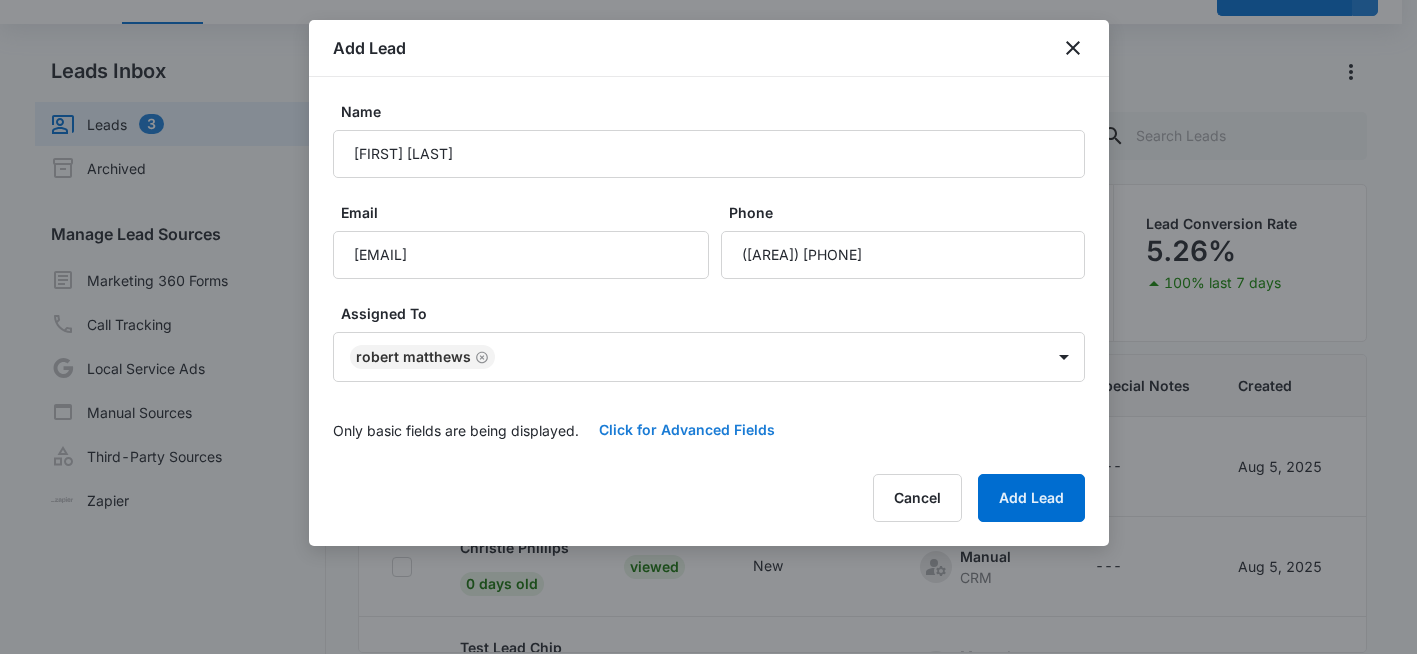click on "Click for Advanced Fields" at bounding box center [687, 430] 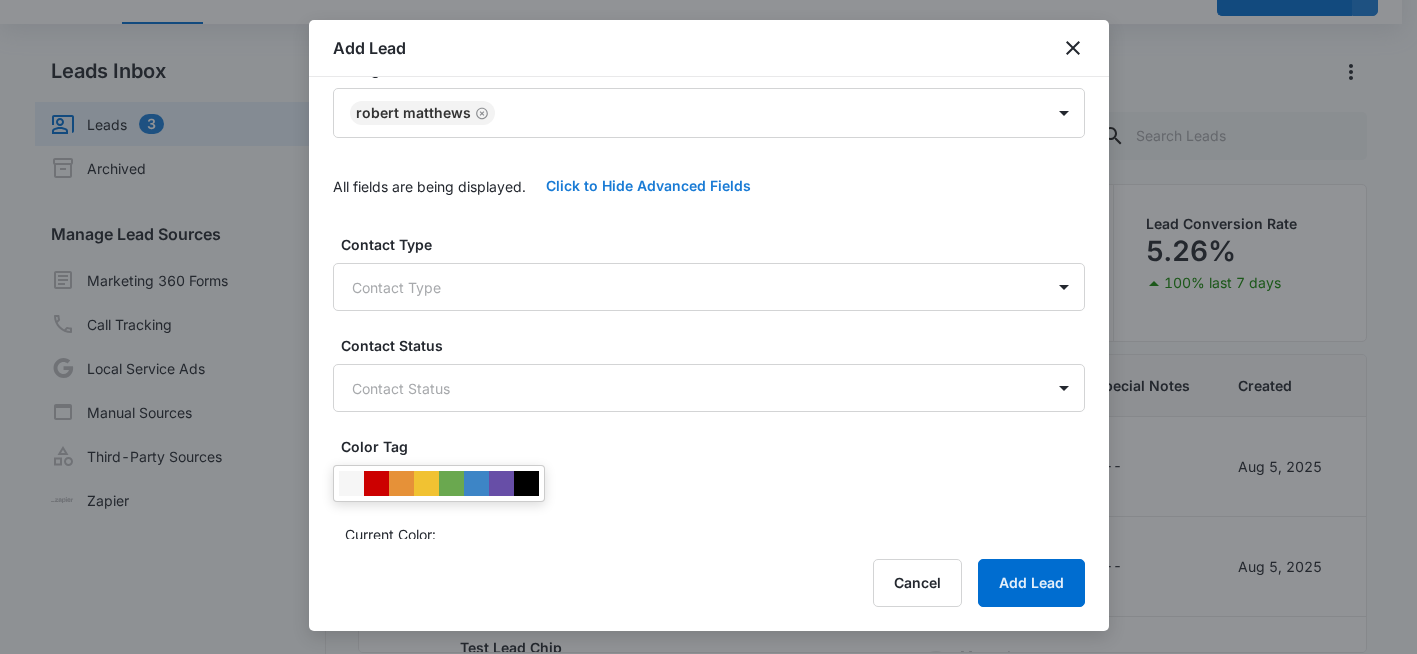 scroll, scrollTop: 300, scrollLeft: 0, axis: vertical 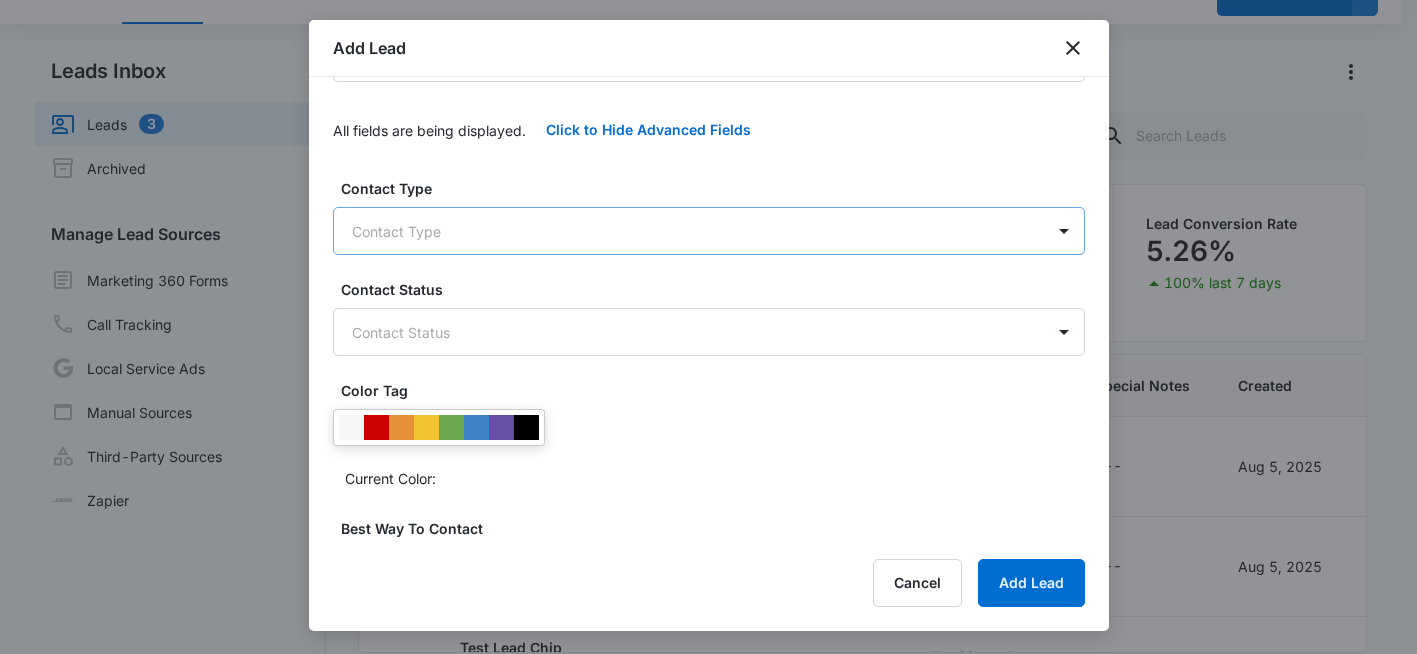 click on "CRM Apps Reputation Websites Forms CRM Email Social Shop Payments POS Content Ads Intelligence Files Brand Settings Concrete Technology M35522 Your Accounts View All sr sonny restivo sonny@flyctise.com My Profile Notifications Support Logout Terms & Conditions   •   Privacy Policy Overview Leads Inbox Contacts Organizations History Deals Projects Tasks Calendar Lists Reports Settings Add Contact Leads Inbox Leads 3 Archived Manage Lead Sources Marketing 360 Forms Call Tracking Local Service Ads Manual Sources Third-Party Sources Zapier Leads Lead Filters Lead Submissions this Week 6 500% last 7 days Unread Leads 2 Viewed Leads 3 Lead Conversion Rate 5.26% 100% last 7 days Lead Name Lead Status Qualifying Status Source Special Notes Created Assigned To     Damian Yerger 0 days old New New Manual CRM --- Aug 5, 2025 Larry Cutsinger Christie Phillips 0 days old Viewed New Manual CRM --- Aug 5, 2025 Mike Delduca Test Lead Chip 0 days old New New Manual CRM --- Aug 5, 2025 Chip Fowler Test Lead Mike New New" at bounding box center [708, 311] 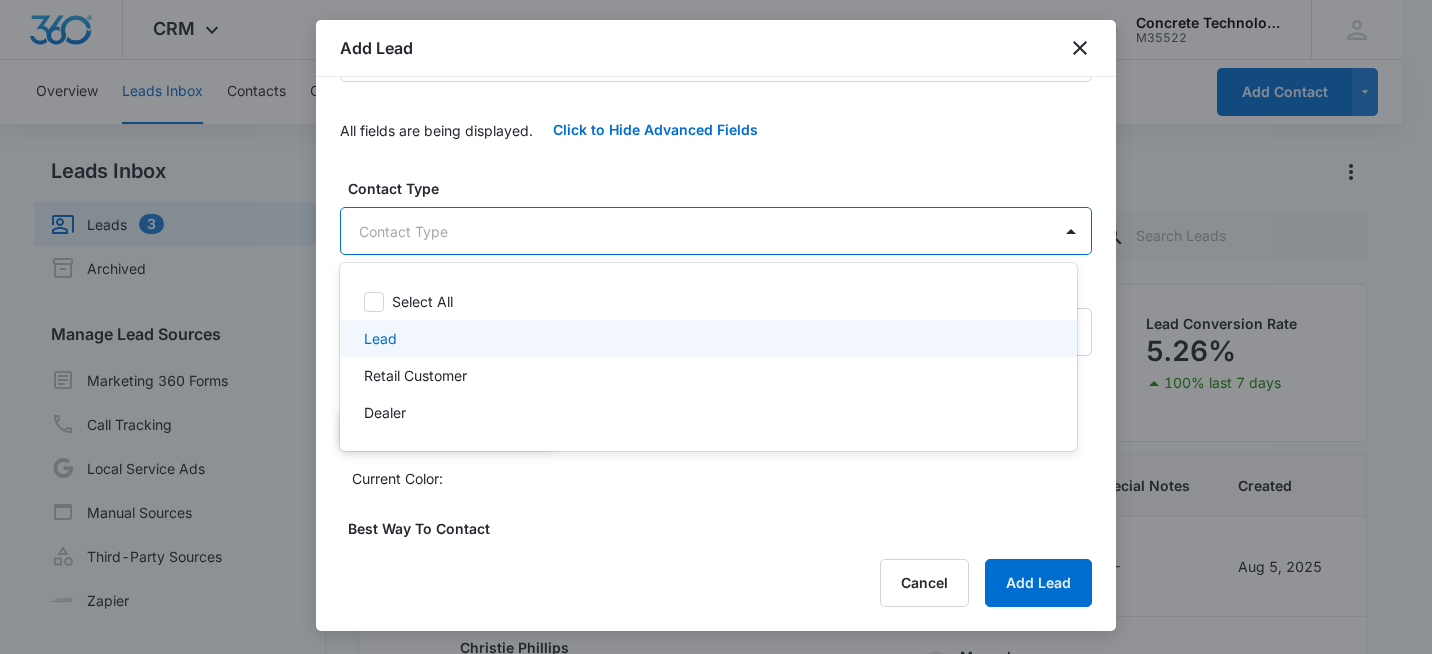 click on "Lead" at bounding box center [706, 338] 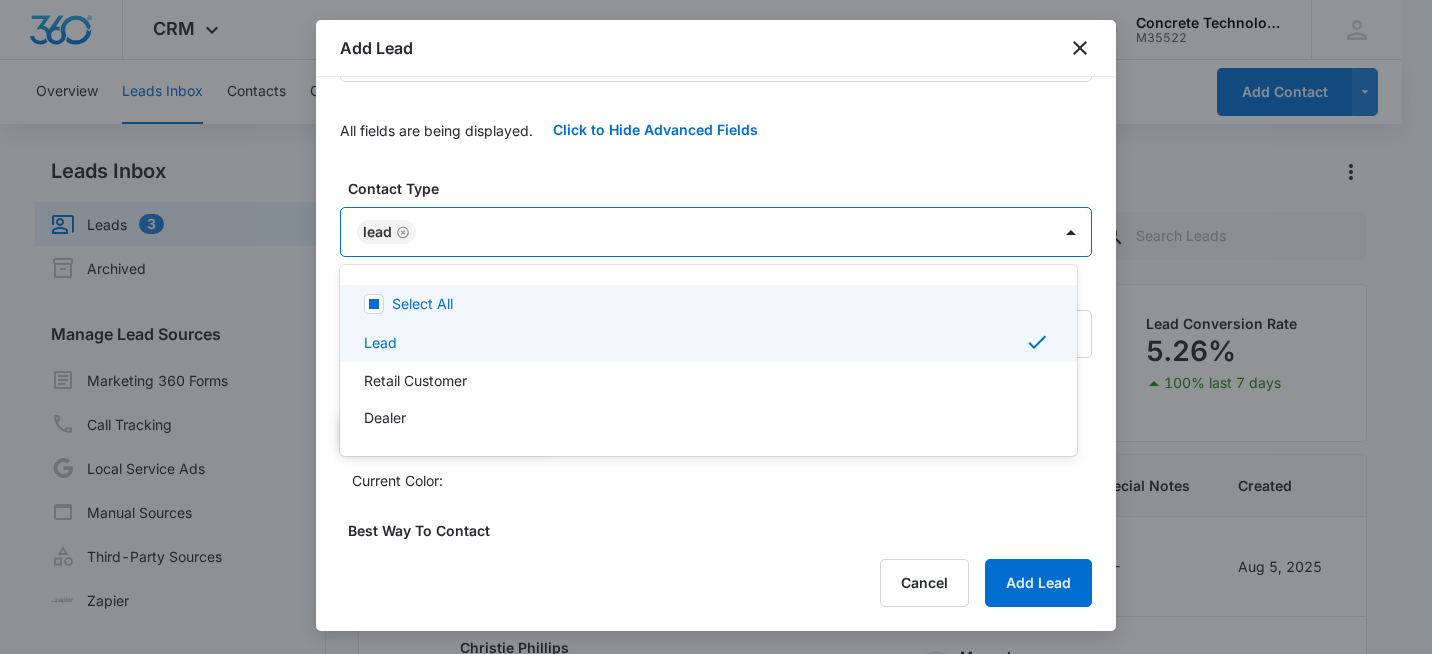 click at bounding box center [716, 327] 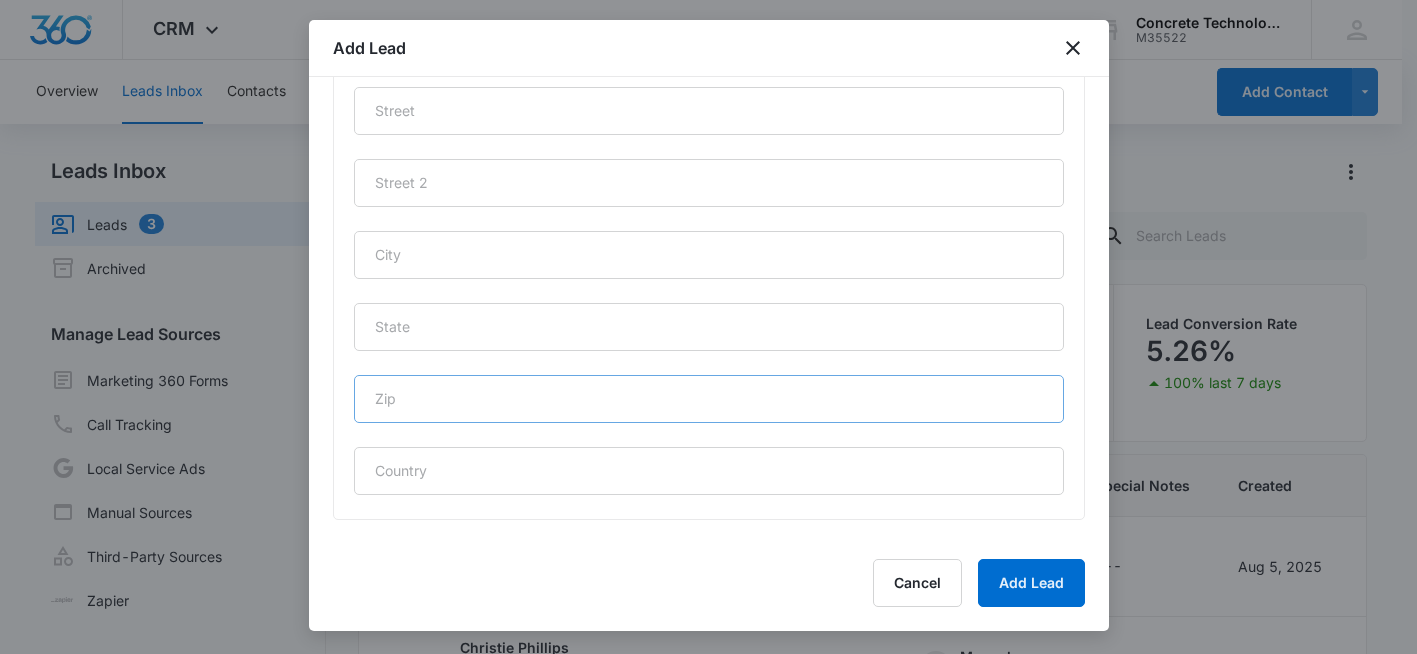scroll, scrollTop: 994, scrollLeft: 0, axis: vertical 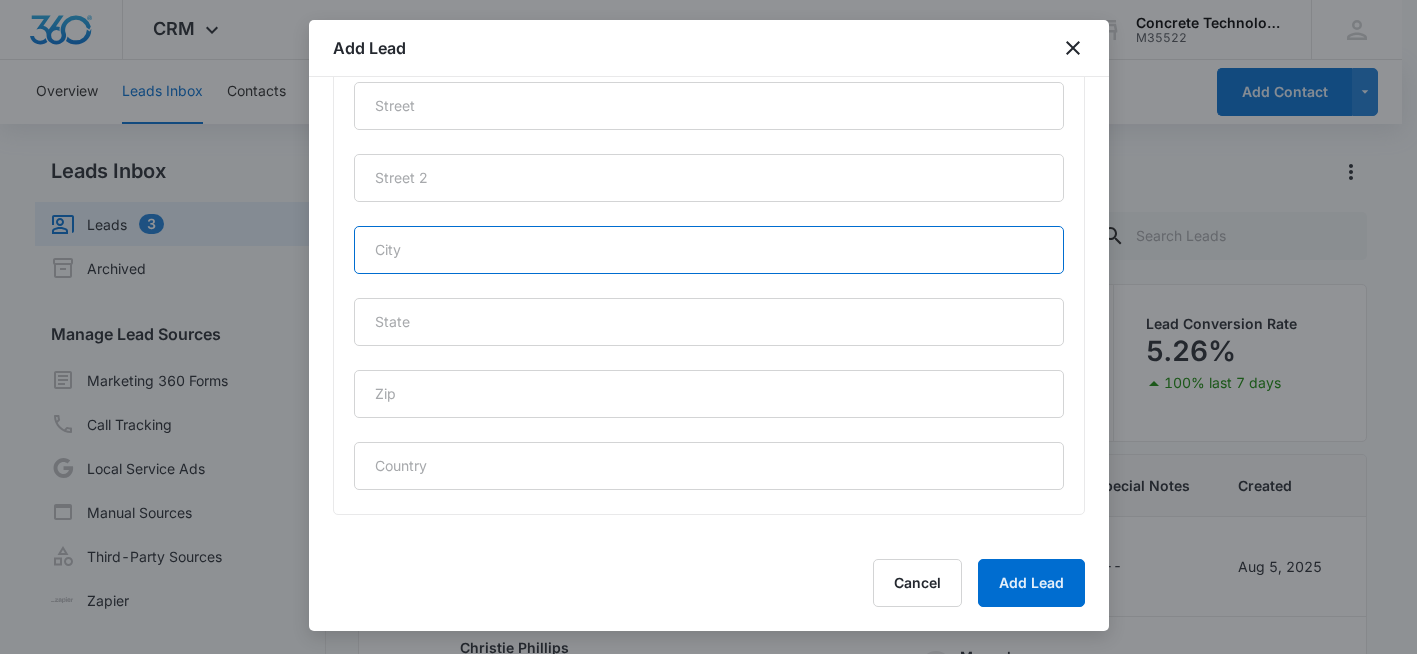 click at bounding box center (709, 250) 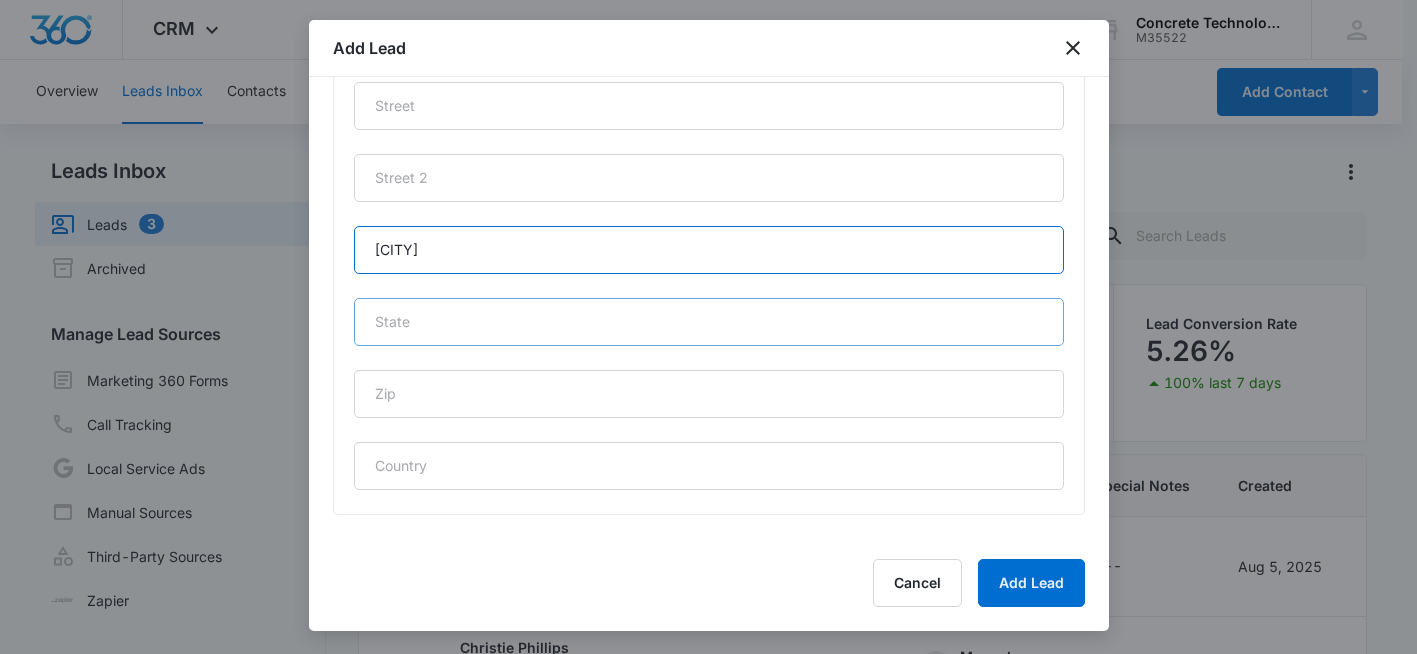 type on "Lake Wales" 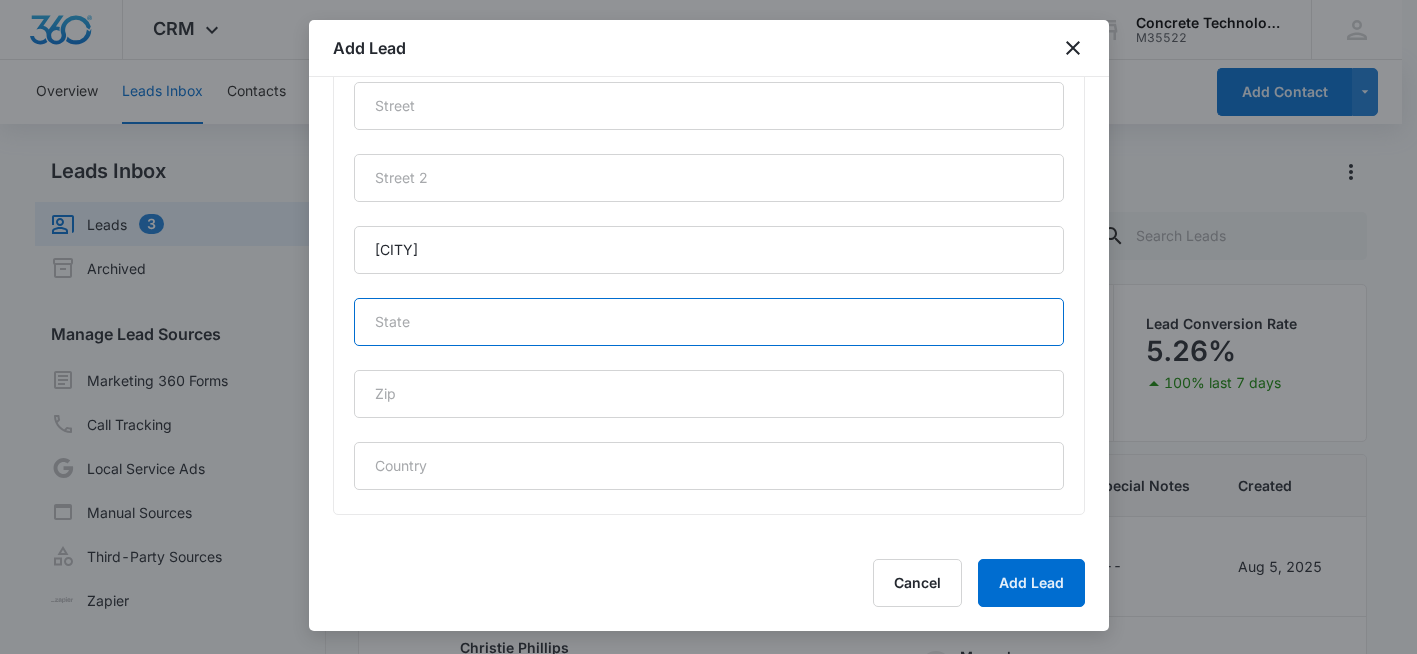 click at bounding box center (709, 322) 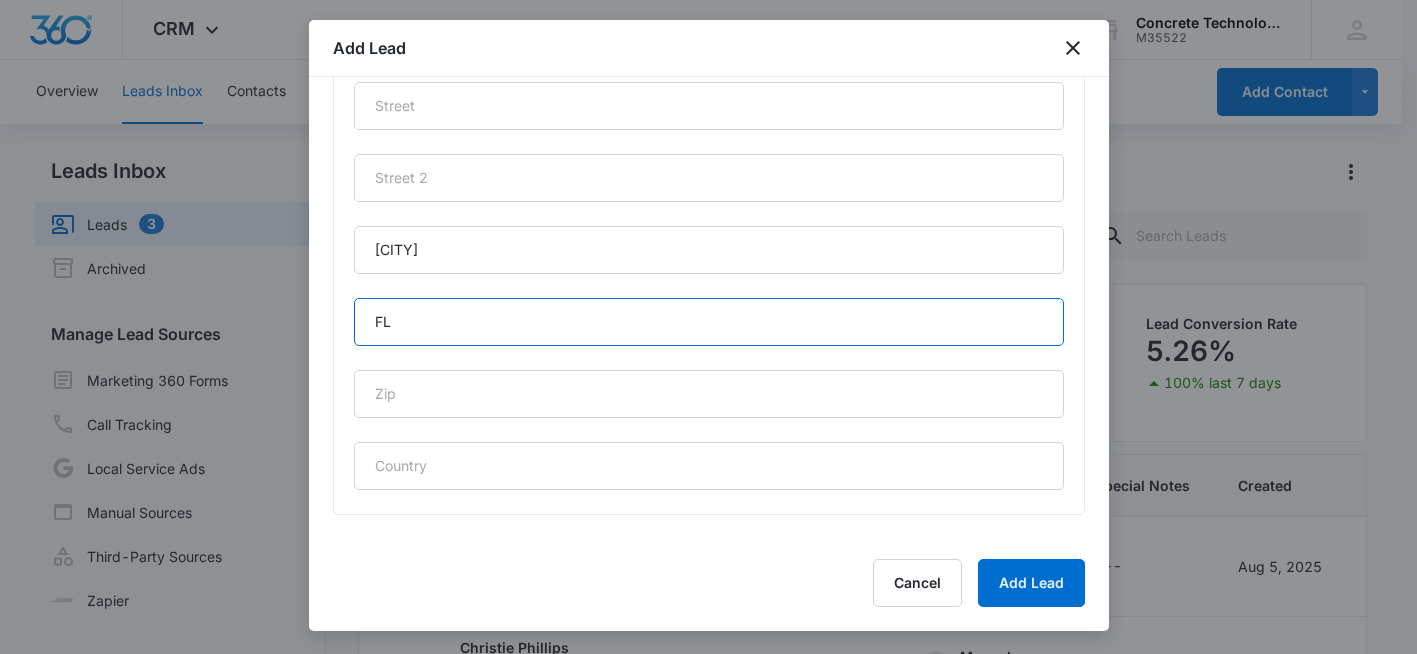 type on "Florida" 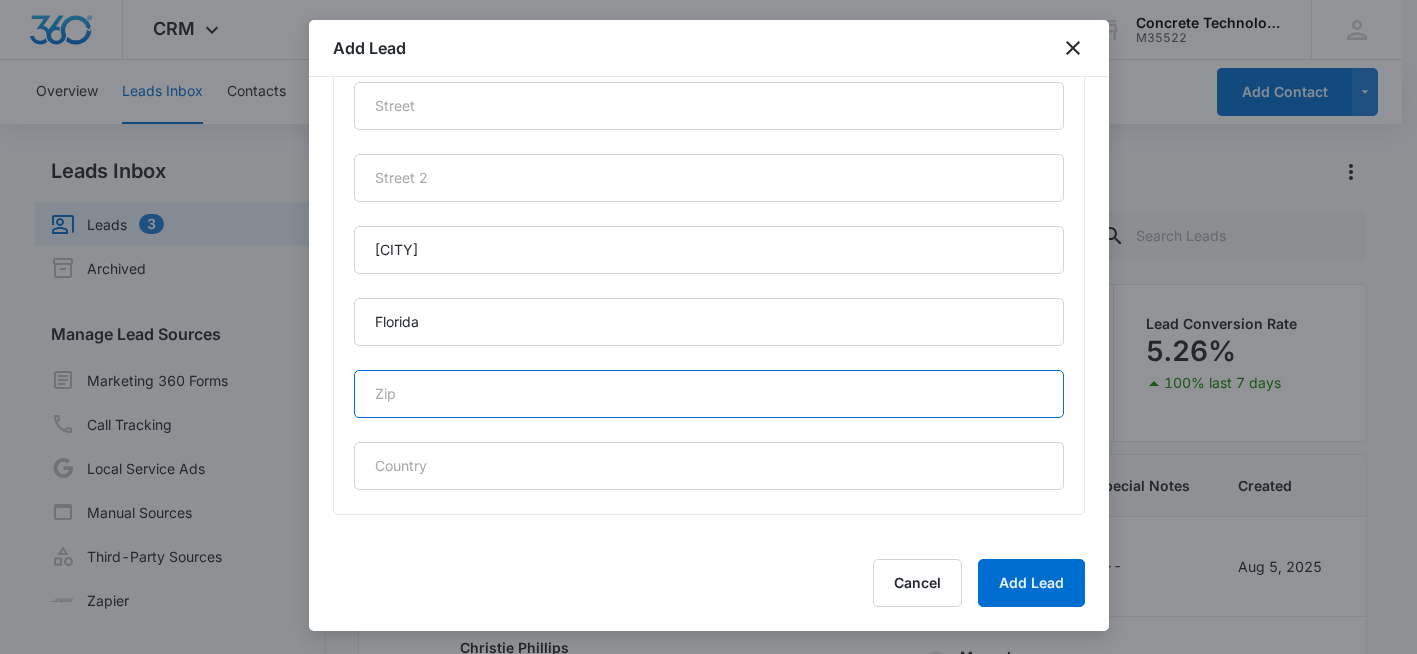 click at bounding box center [709, 394] 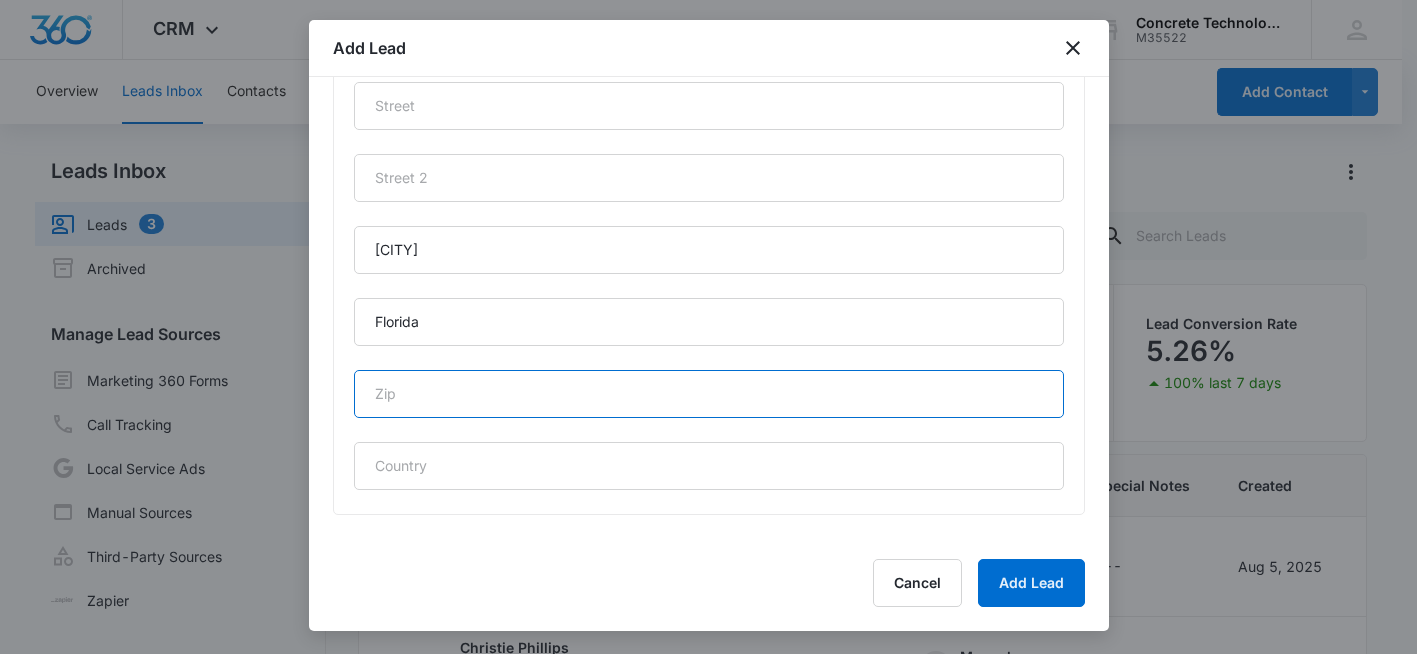 click at bounding box center (709, 394) 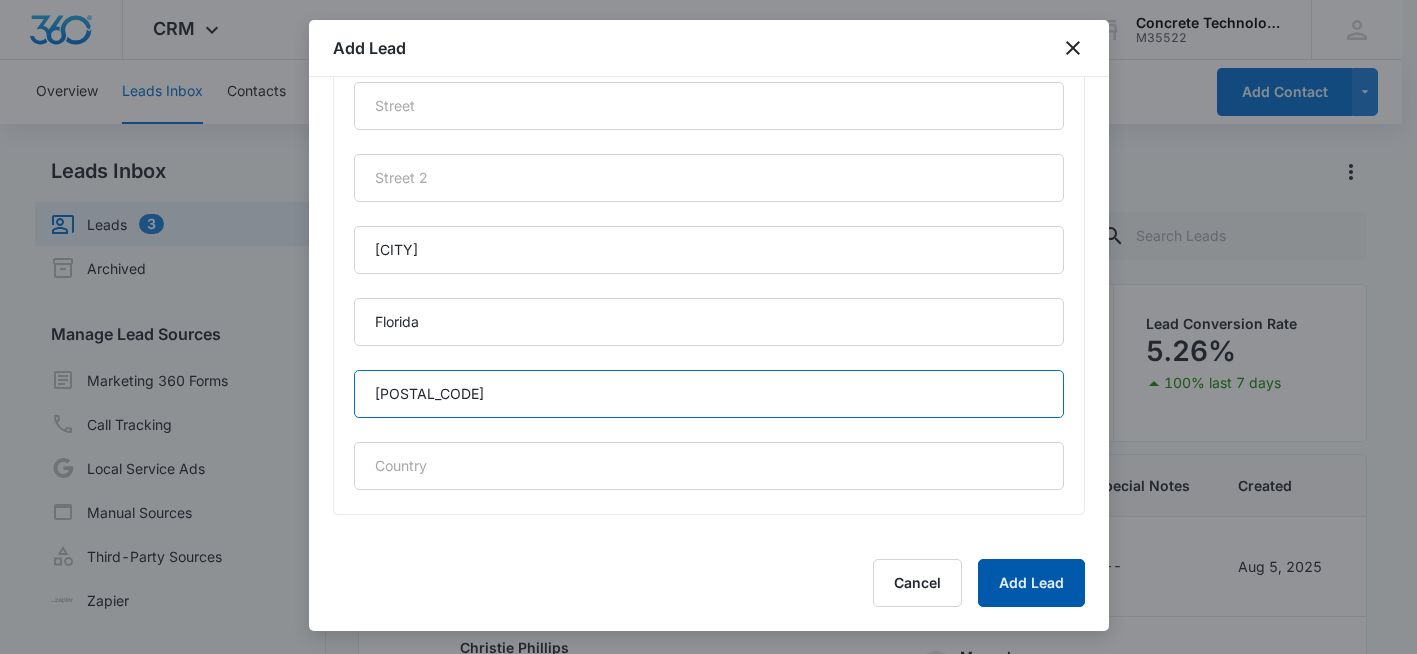 type on "33859" 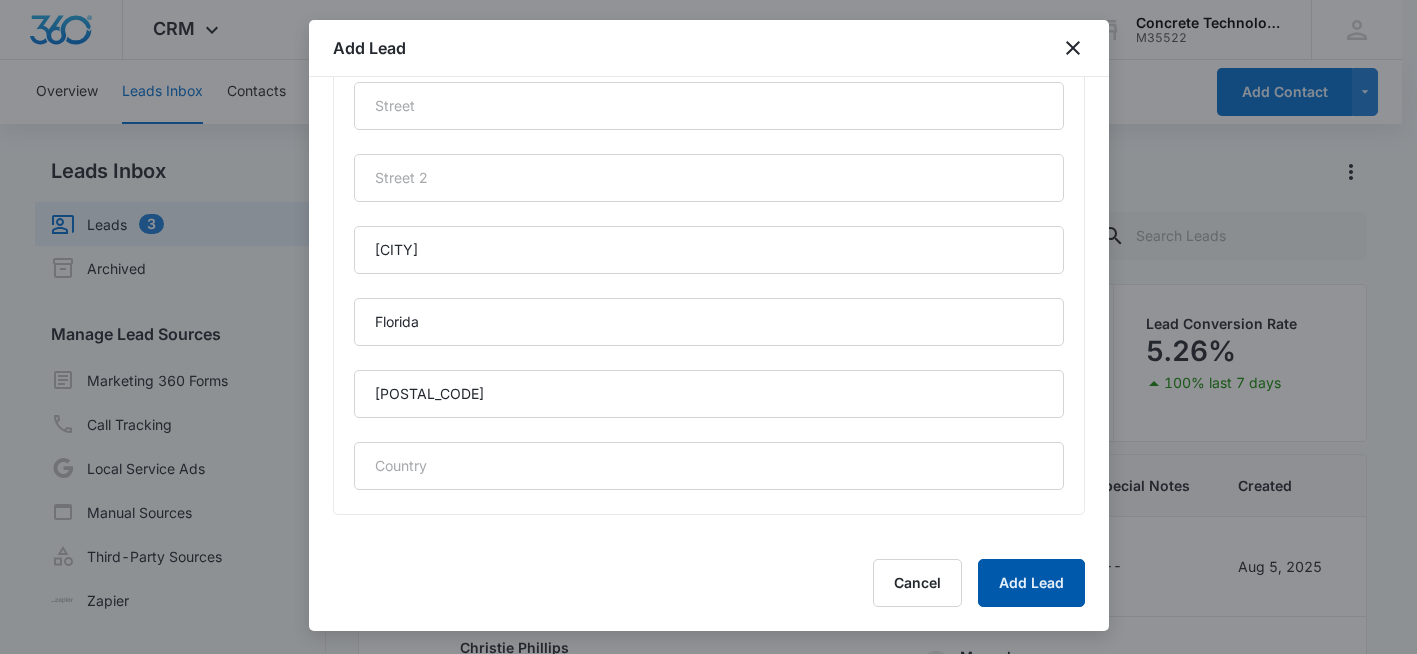 click on "Add Lead" at bounding box center [1031, 583] 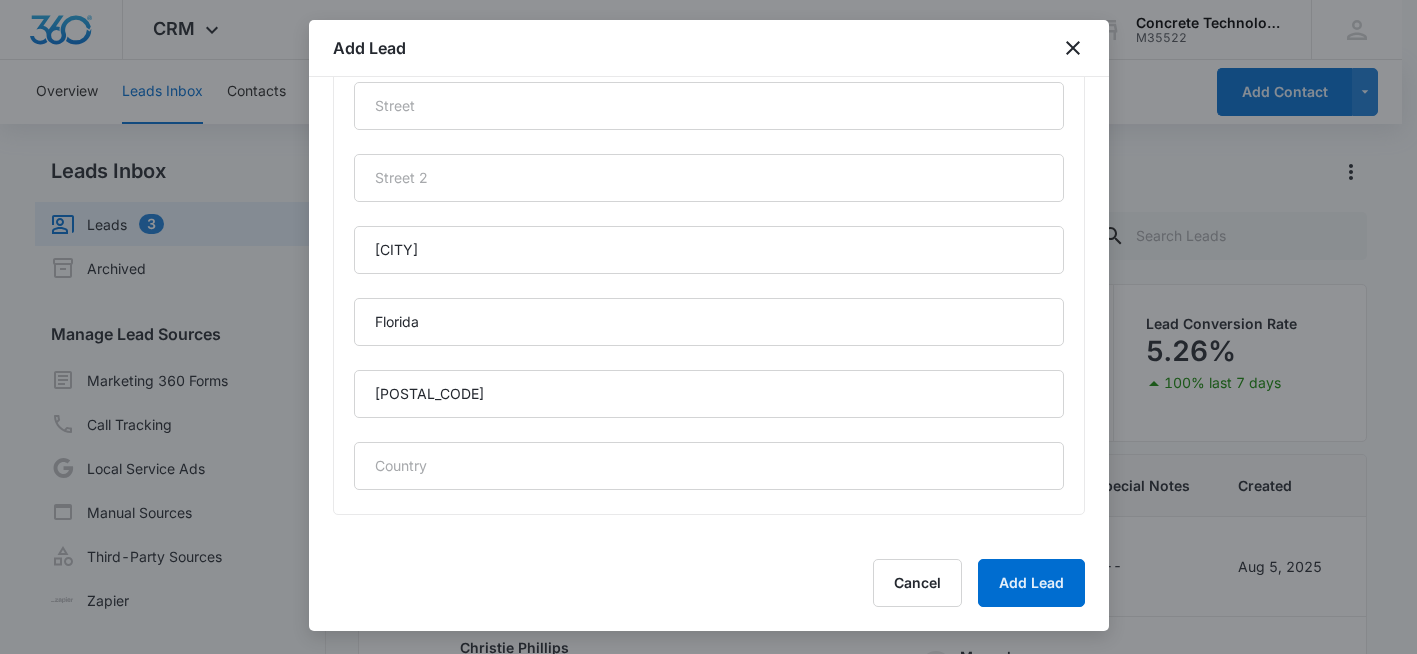 scroll, scrollTop: 0, scrollLeft: 0, axis: both 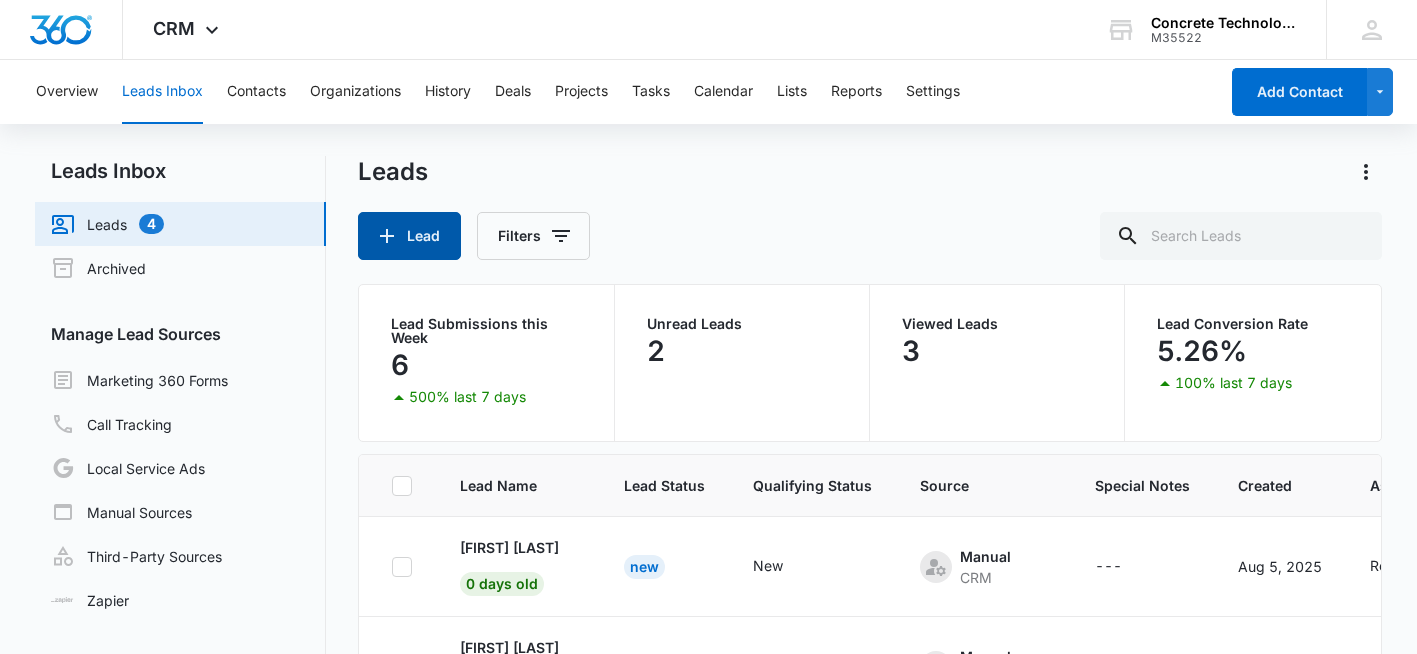 click on "Lead" at bounding box center [409, 236] 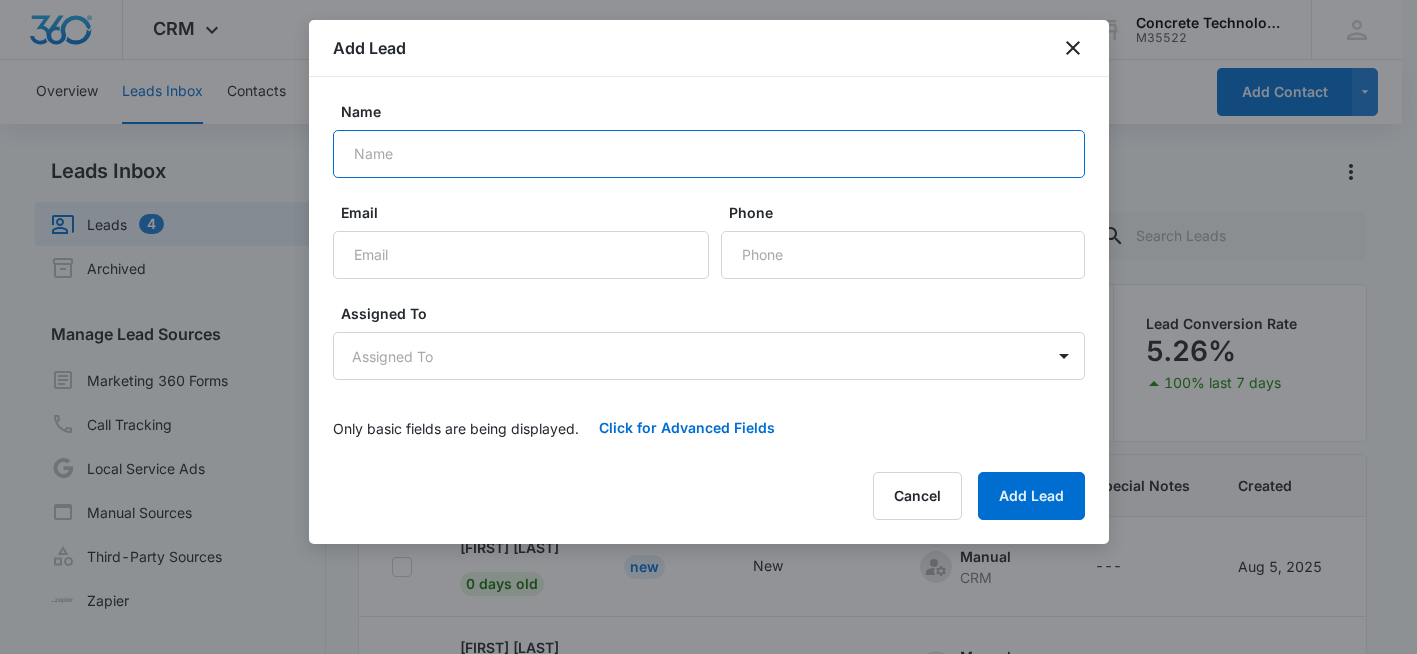 click on "Name" at bounding box center [709, 154] 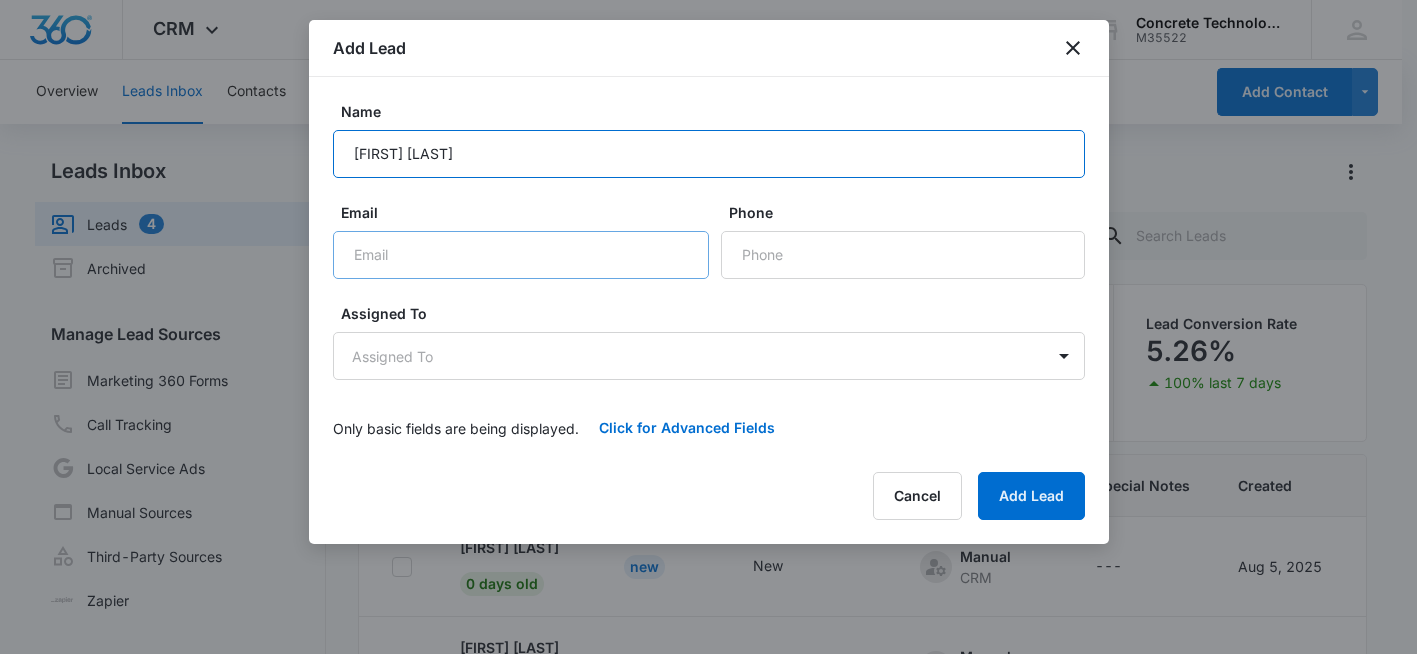 type on "Ed Green" 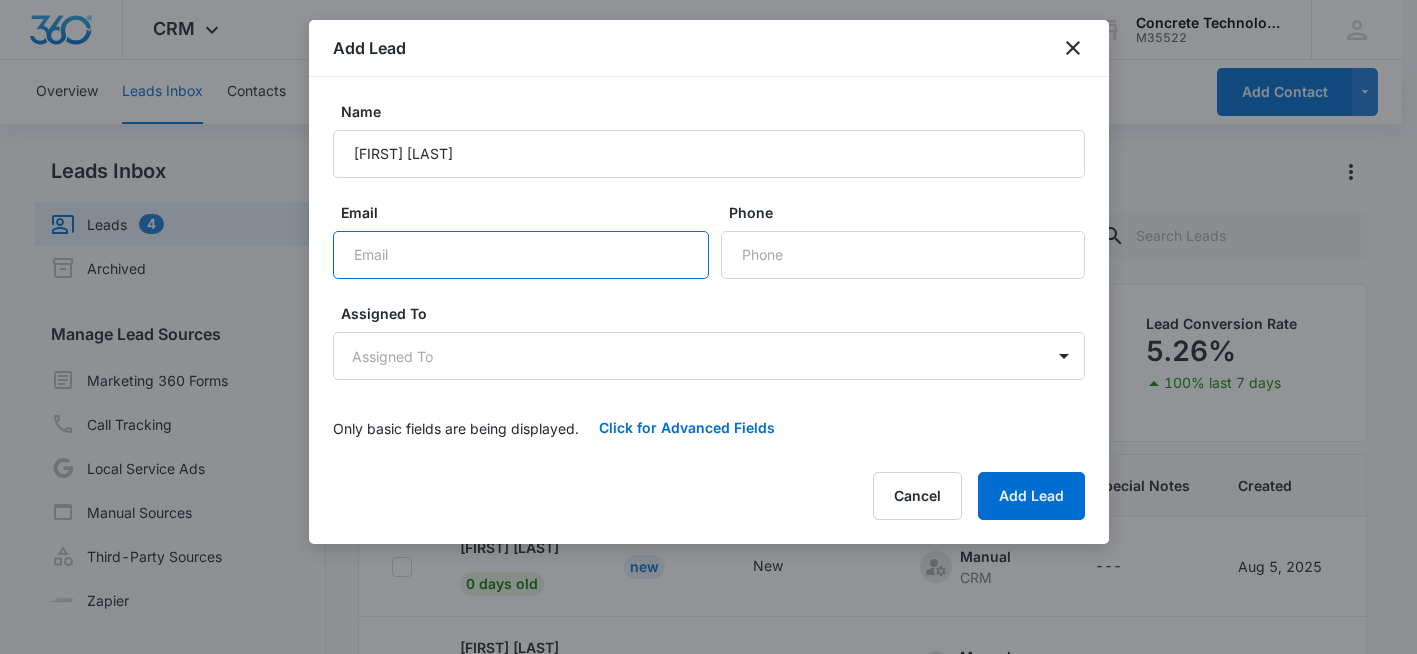 click on "Email" at bounding box center (521, 255) 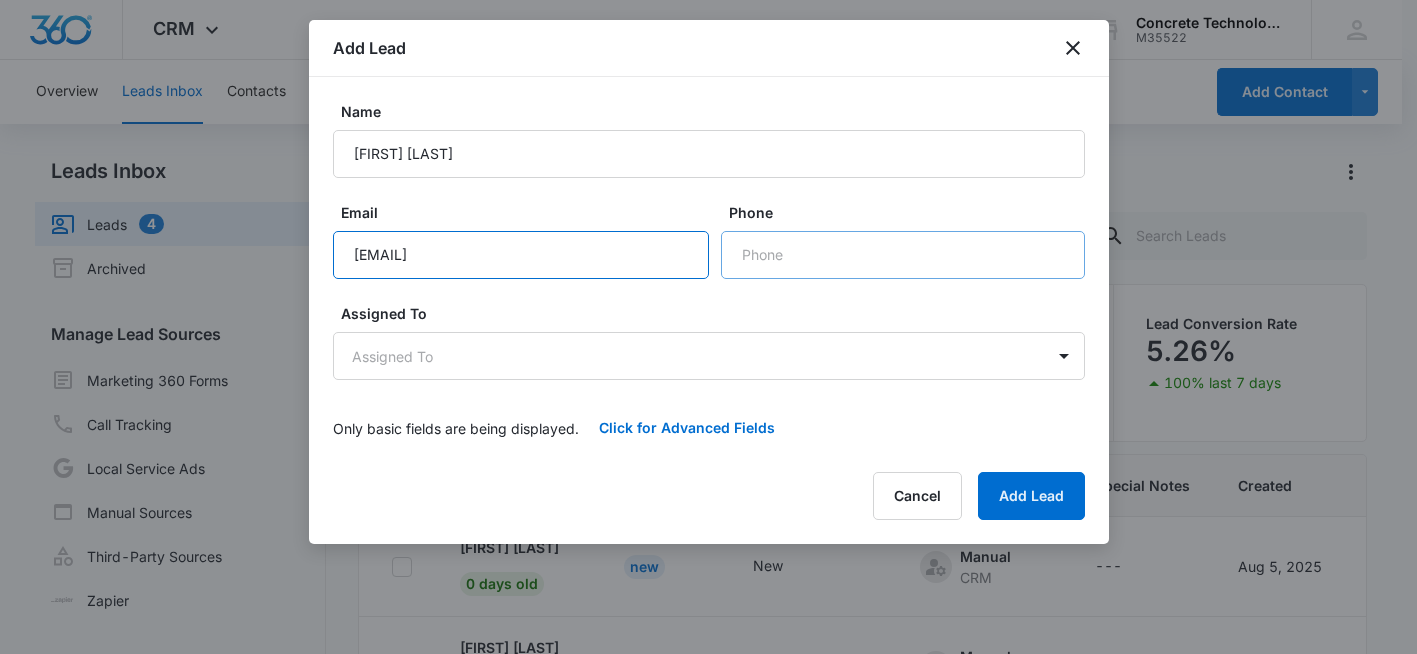 type on "edgreene@gmail.com" 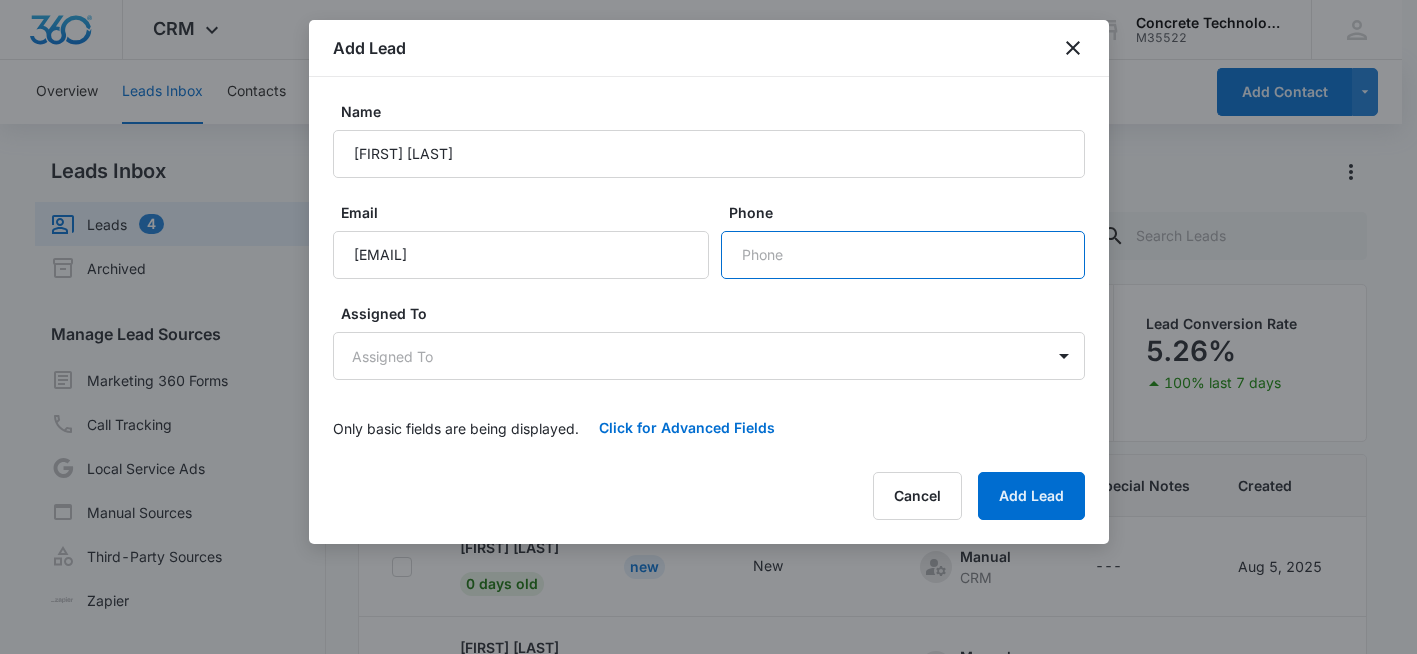drag, startPoint x: 766, startPoint y: 263, endPoint x: 762, endPoint y: 292, distance: 29.274563 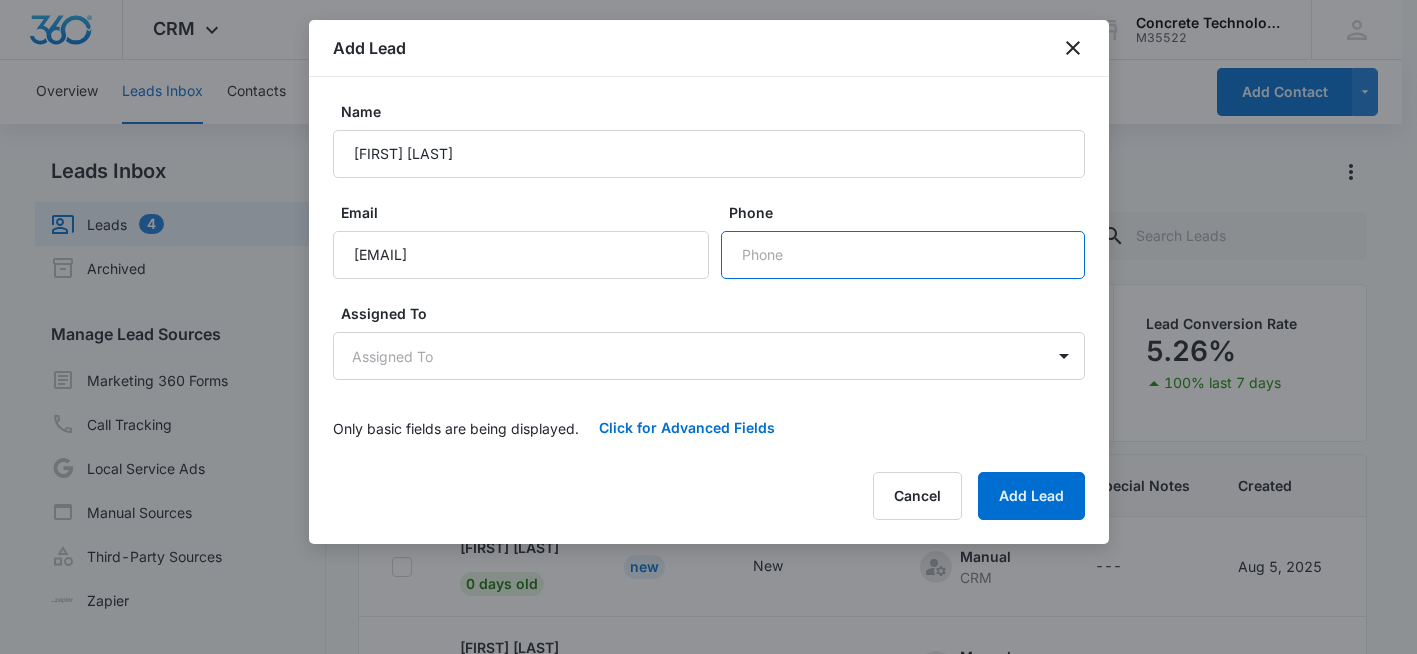 paste on "(732) 859-8880" 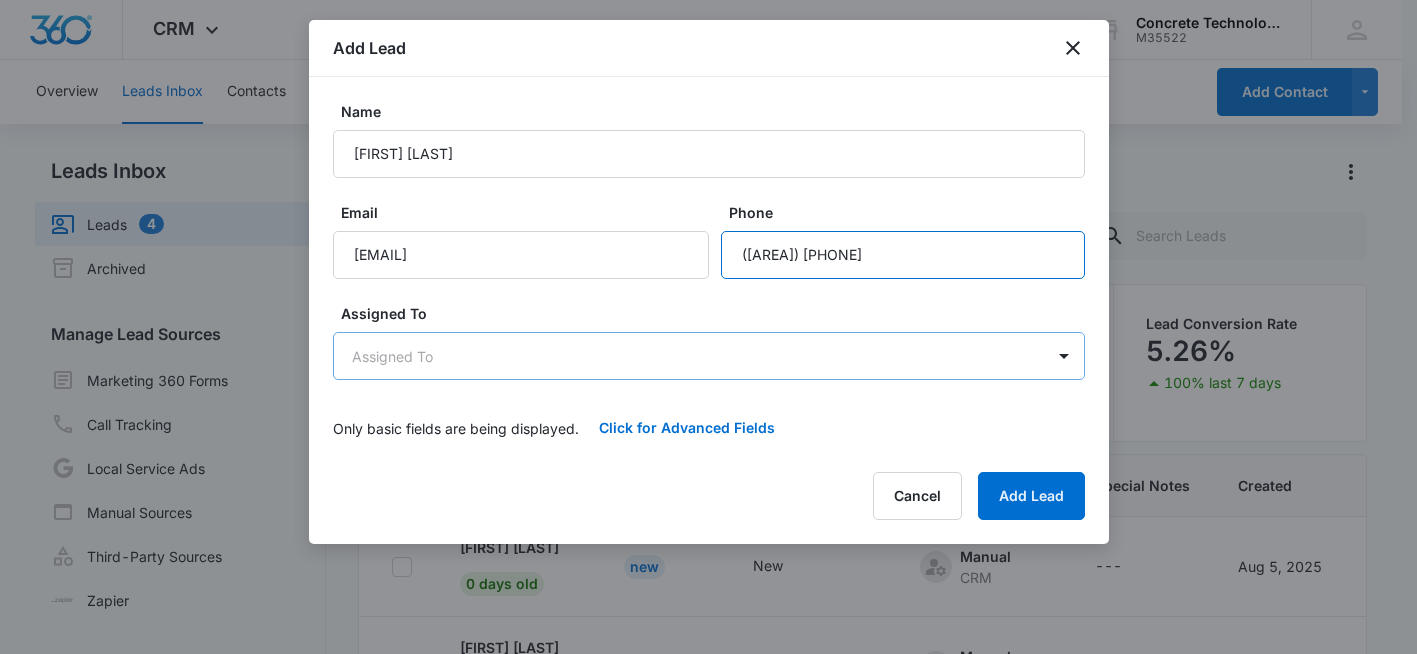 type on "(732) 859-8880" 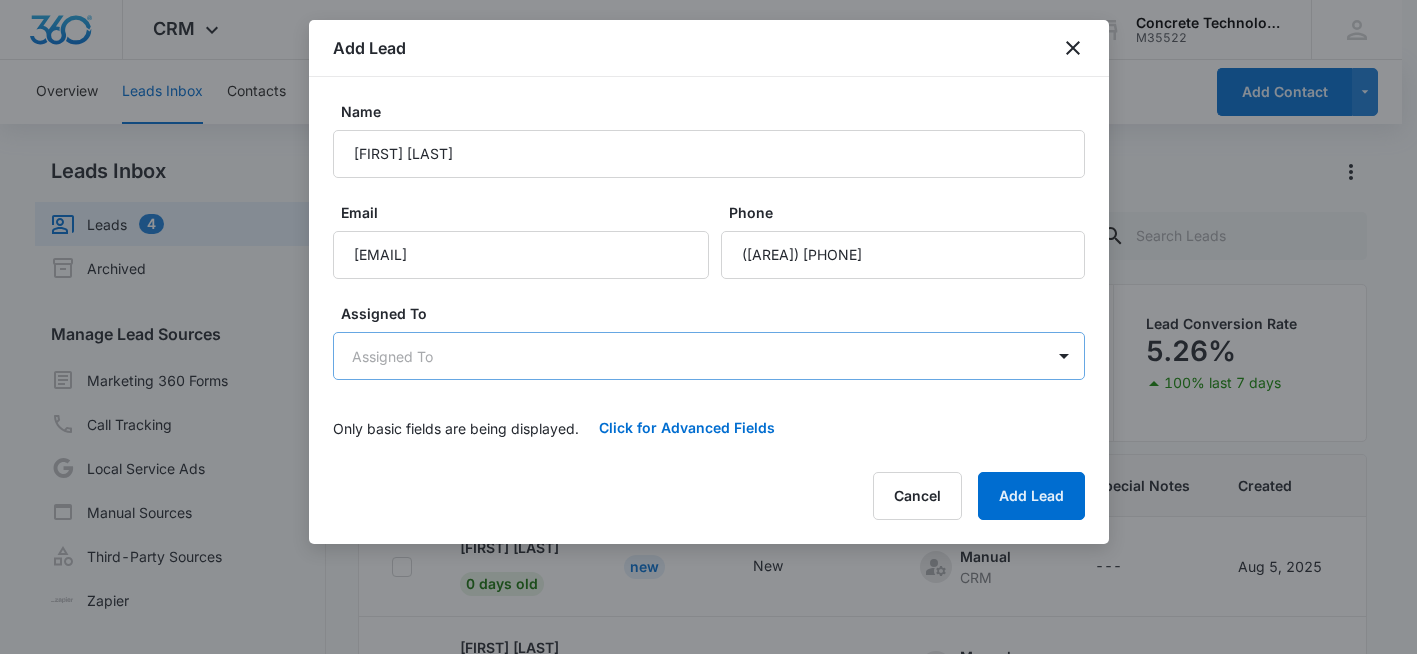 click on "CRM Apps Reputation Websites Forms CRM Email Social Shop Payments POS Content Ads Intelligence Files Brand Settings Concrete Technology M35522 Your Accounts View All sr sonny restivo sonny@flyctise.com My Profile Notifications Support Logout Terms & Conditions   •   Privacy Policy Overview Leads Inbox Contacts Organizations History Deals Projects Tasks Calendar Lists Reports Settings Add Contact Leads Inbox Leads 4 Archived Manage Lead Sources Marketing 360 Forms Call Tracking Local Service Ads Manual Sources Third-Party Sources Zapier Leads Lead Filters Lead Submissions this Week 6 500% last 7 days Unread Leads 2 Viewed Leads 3 Lead Conversion Rate 5.26% 100% last 7 days Lead Name Lead Status Qualifying Status Source Special Notes Created Assigned To     Kerline Jean Marie 0 days old New New Manual CRM --- Aug 5, 2025 Robert Matthews Damian Yerger 0 days old New New Manual CRM --- Aug 5, 2025 Larry Cutsinger Christie Phillips 0 days old Viewed New Manual CRM --- Aug 5, 2025 Mike Delduca Test Lead Chip" at bounding box center (708, 411) 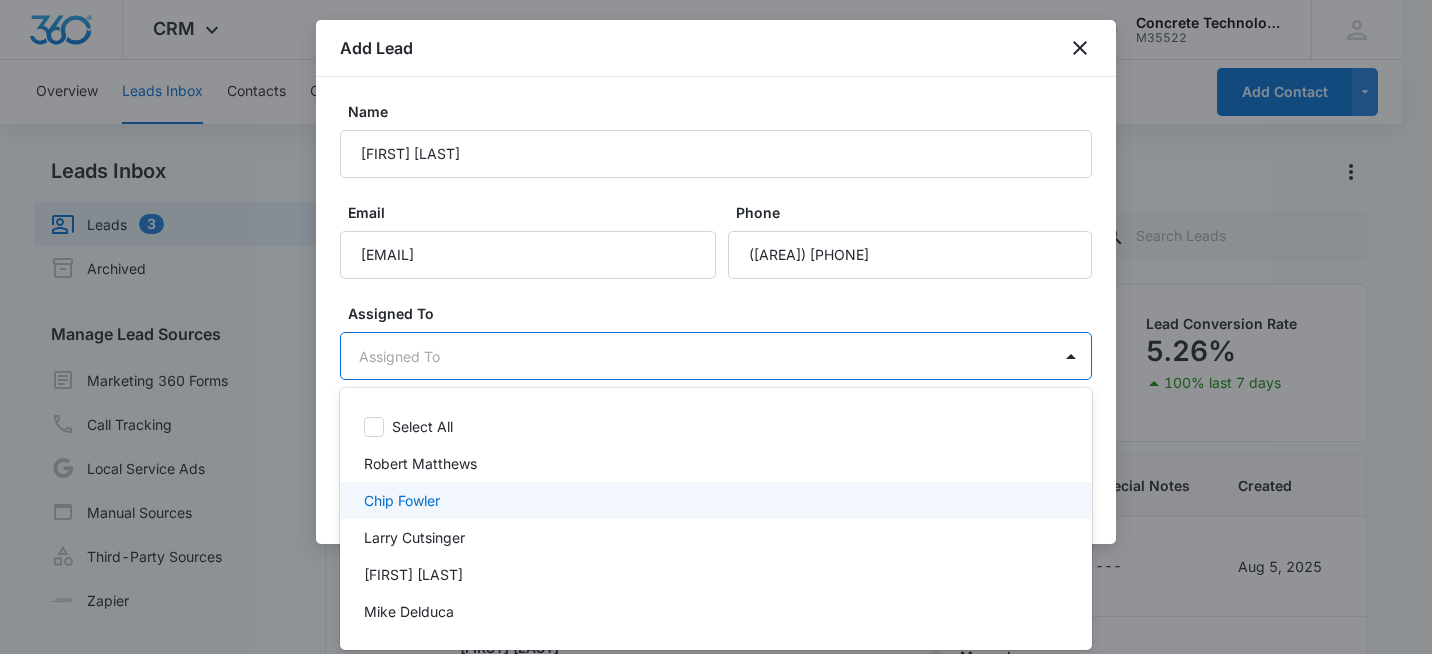 click on "[FIRST] [LAST]" at bounding box center [714, 500] 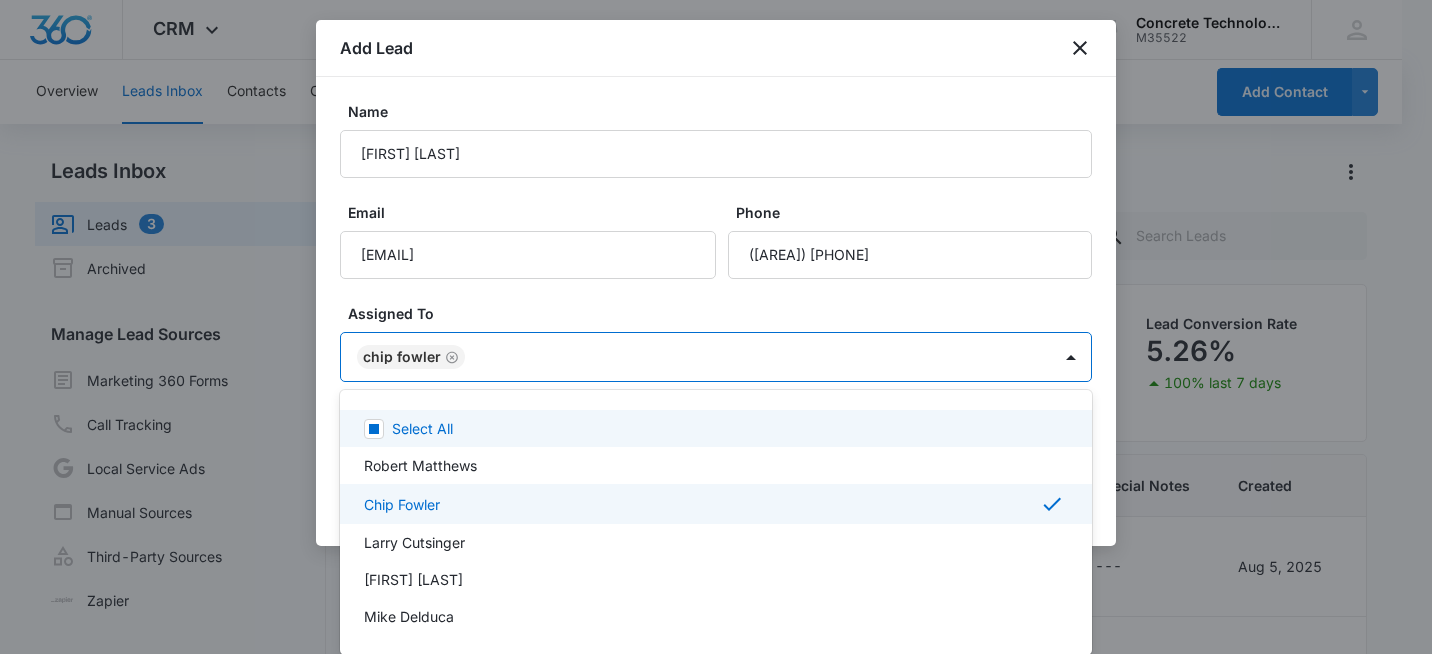 drag, startPoint x: 665, startPoint y: 303, endPoint x: 648, endPoint y: 318, distance: 22.671568 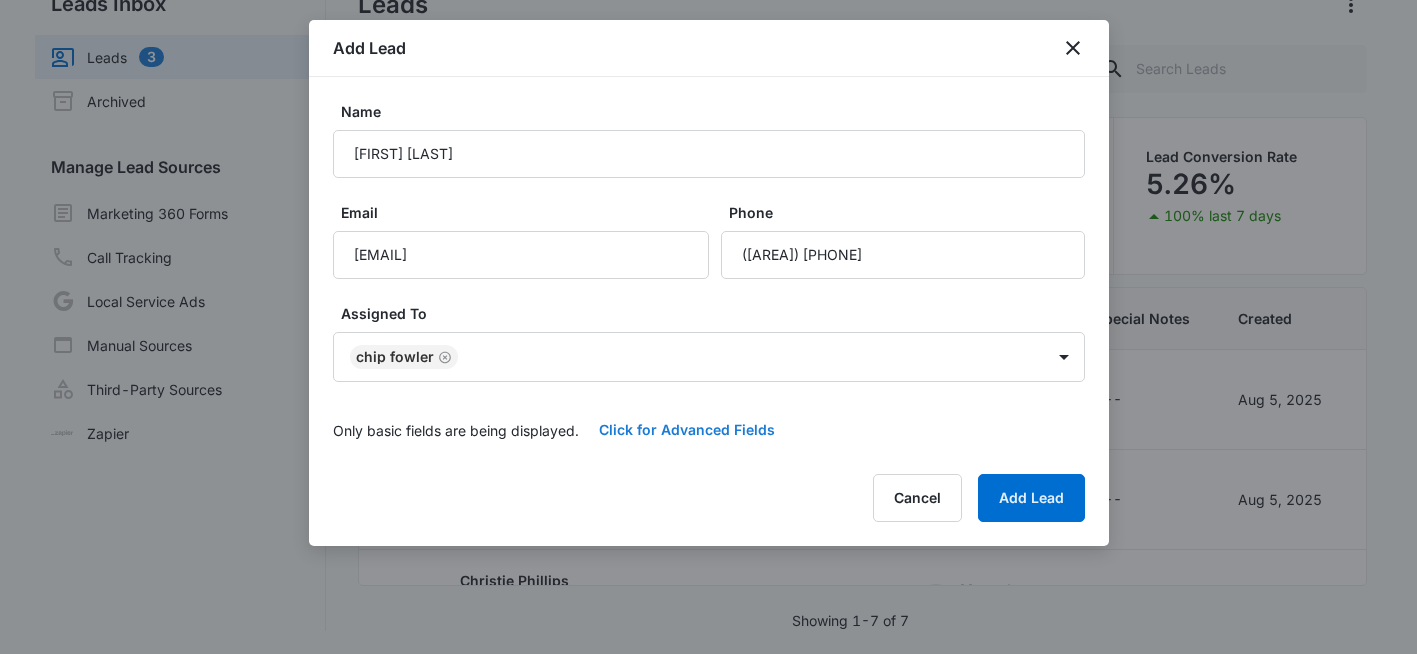 scroll, scrollTop: 168, scrollLeft: 0, axis: vertical 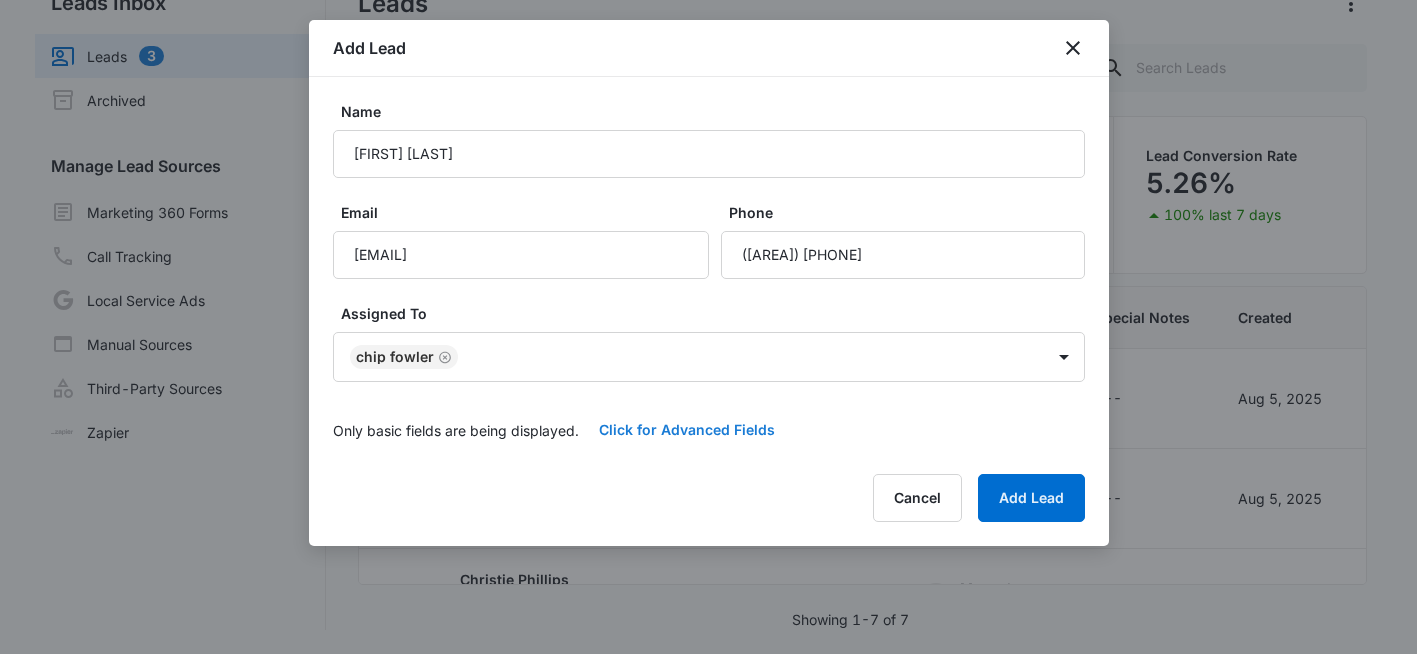 click on "Click for Advanced Fields" at bounding box center (687, 430) 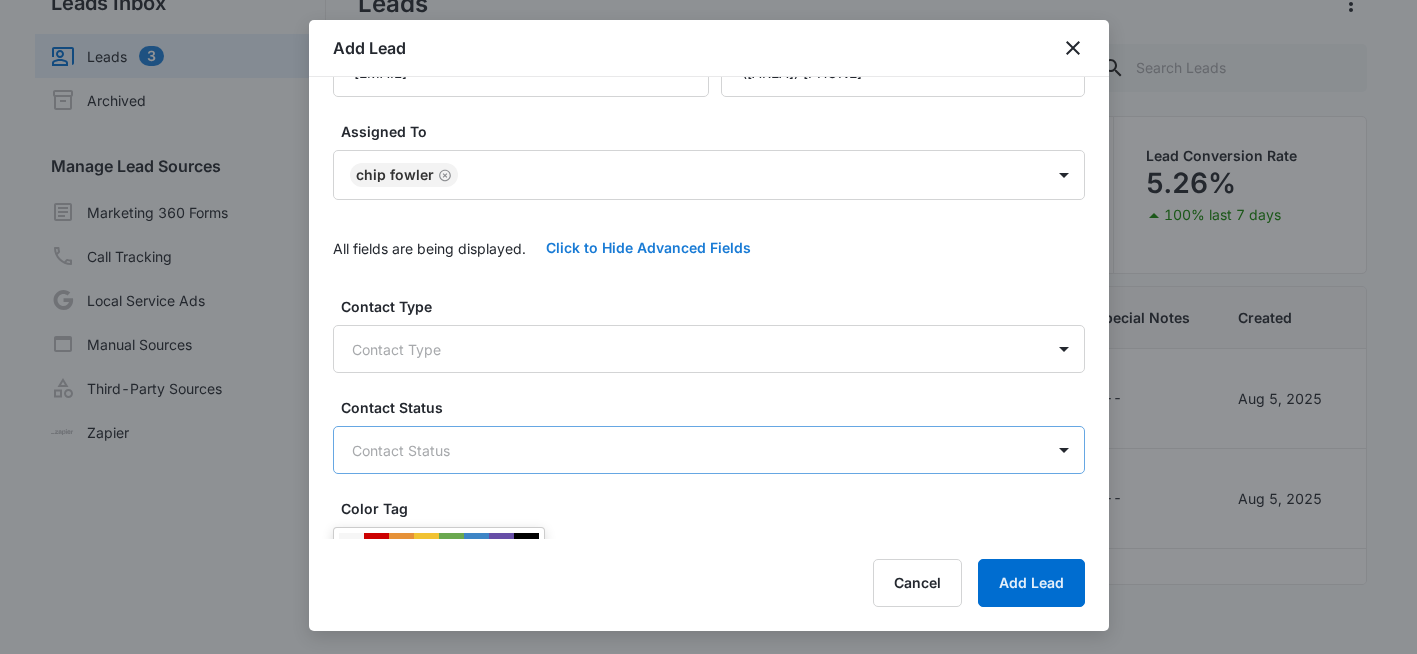 scroll, scrollTop: 200, scrollLeft: 0, axis: vertical 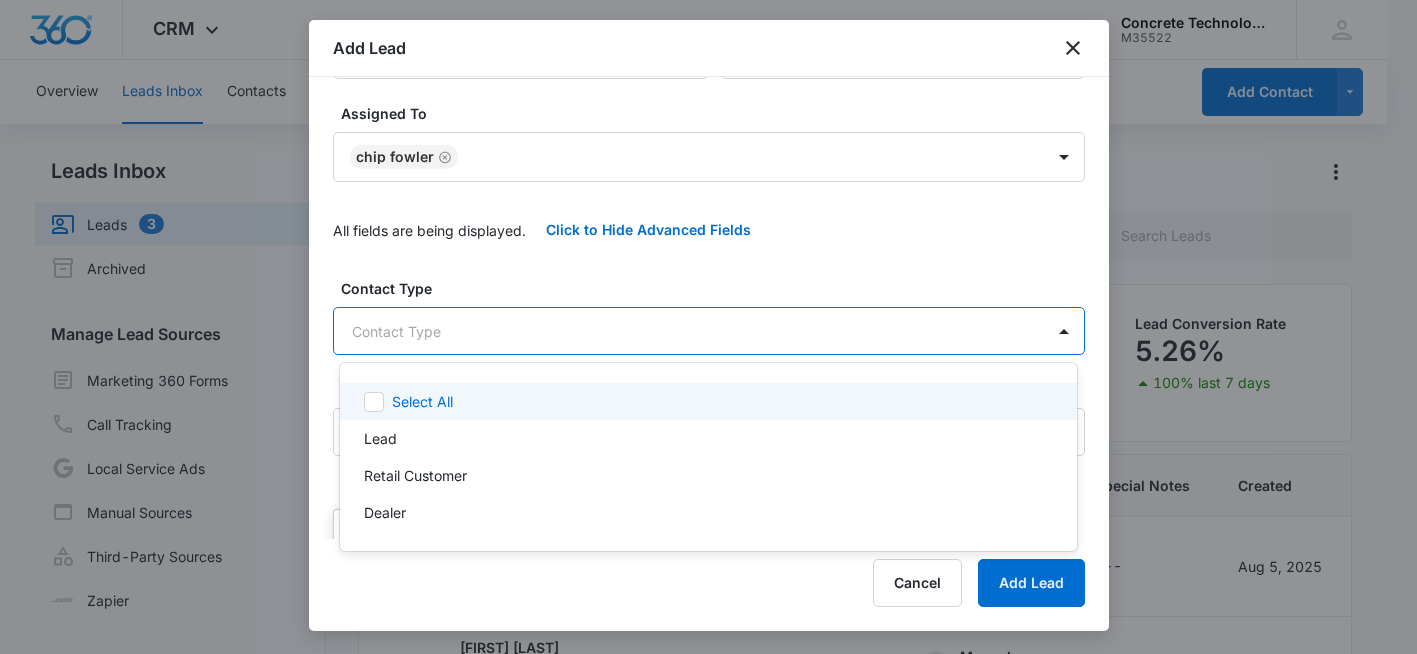 click on "CRM Apps Reputation Websites Forms CRM Email Social Shop Payments POS Content Ads Intelligence Files Brand Settings Concrete Technology M35522 Your Accounts View All sr sonny restivo sonny@flyctise.com My Profile Notifications Support Logout Terms & Conditions   •   Privacy Policy Overview Leads Inbox Contacts Organizations History Deals Projects Tasks Calendar Lists Reports Settings Add Contact Leads Inbox Leads 3 Archived Manage Lead Sources Marketing 360 Forms Call Tracking Local Service Ads Manual Sources Third-Party Sources Zapier Leads Lead Filters Lead Submissions this Week 6 500% last 7 days Unread Leads 2 Viewed Leads 4 Lead Conversion Rate 5.26% 100% last 7 days Lead Name Lead Status Qualifying Status Source Special Notes Created Assigned To     Kerline Jean Marie 0 days old New New Manual CRM --- Aug 5, 2025 Robert Matthews Damian Yerger 0 days old New New Manual CRM --- Aug 5, 2025 Larry Cutsinger Christie Phillips 0 days old Viewed New Manual CRM --- Aug 5, 2025 Mike Delduca Test Lead Chip" at bounding box center (708, 327) 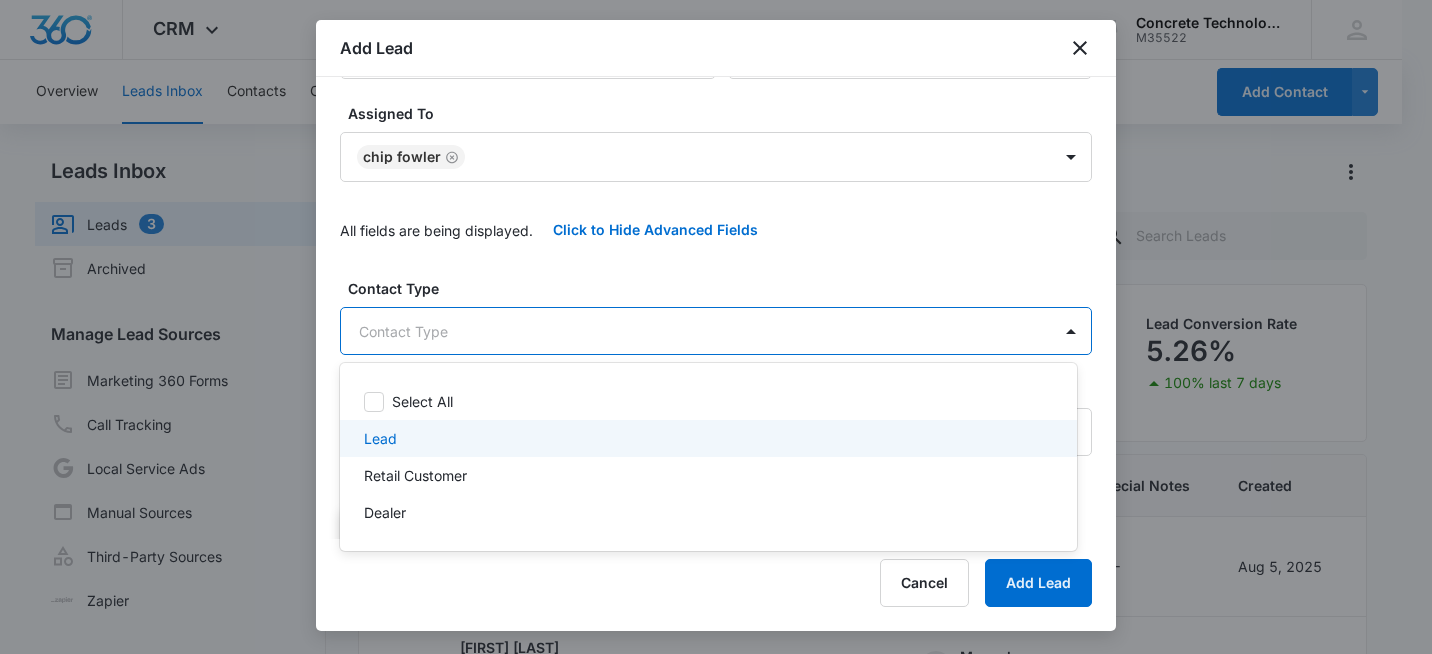 click on "Lead" at bounding box center [706, 438] 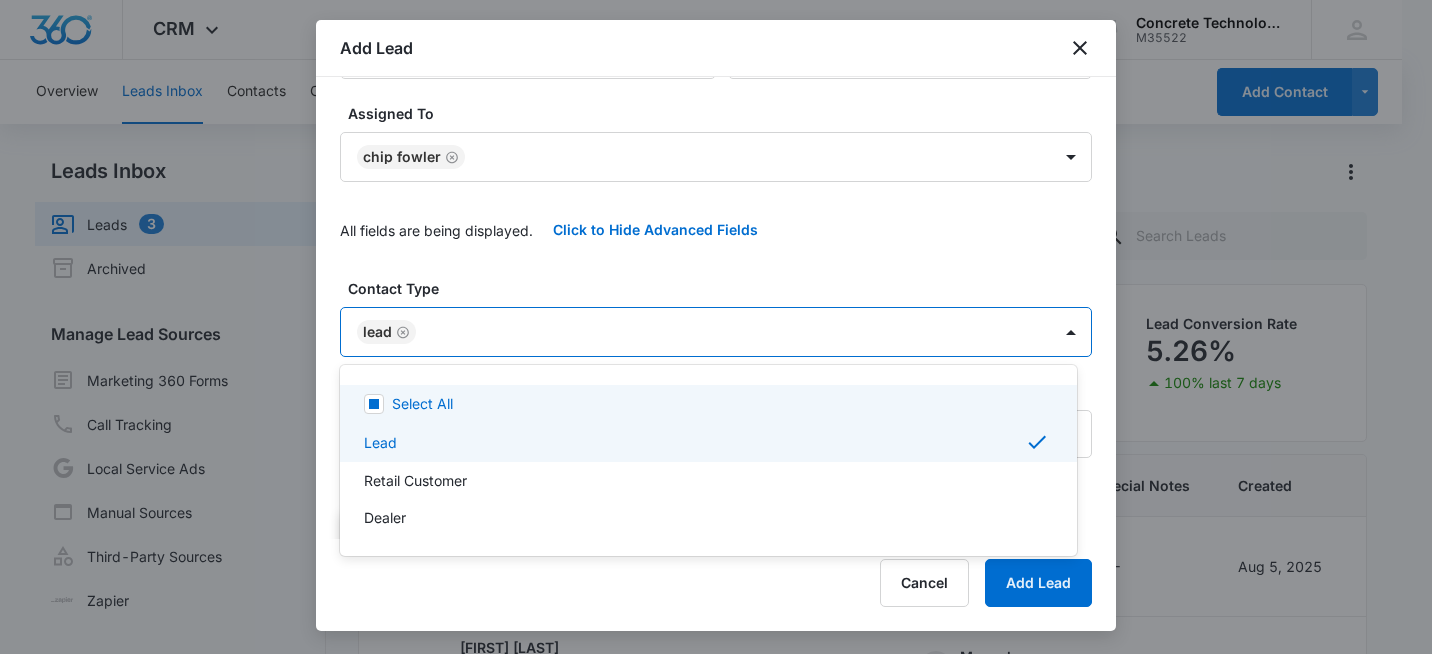 click at bounding box center [716, 327] 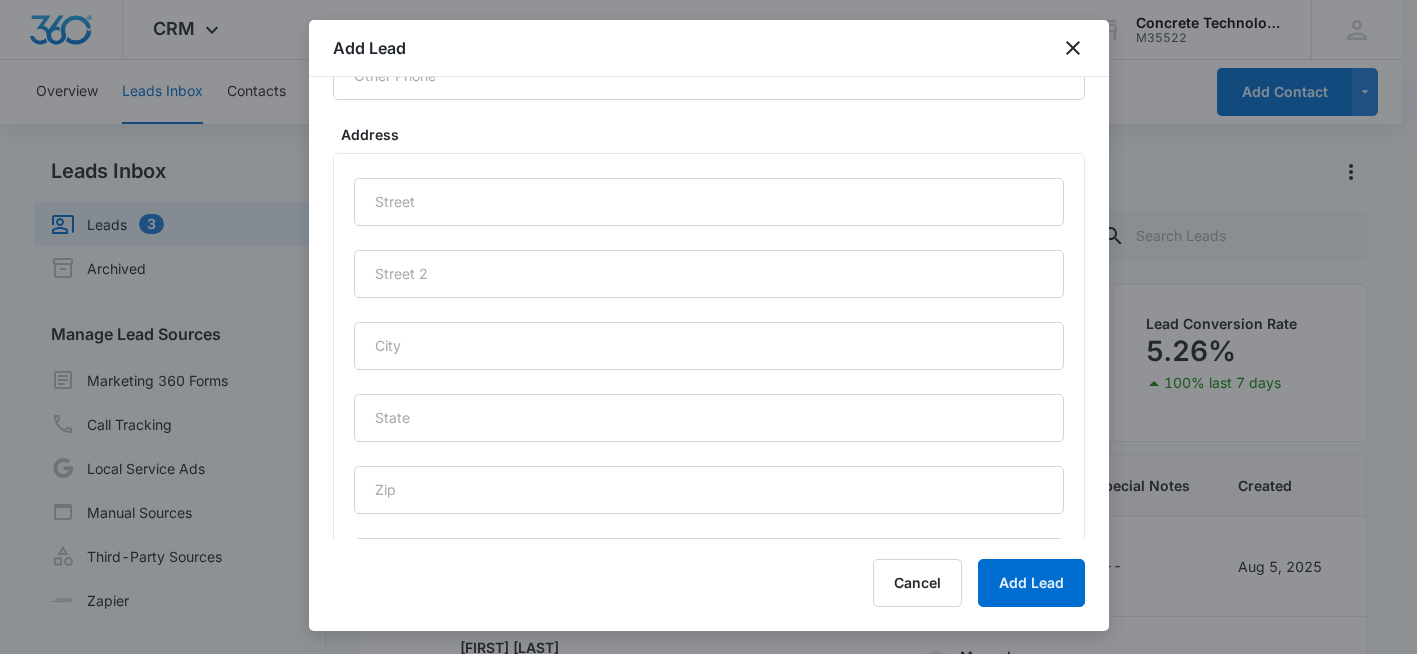 scroll, scrollTop: 900, scrollLeft: 0, axis: vertical 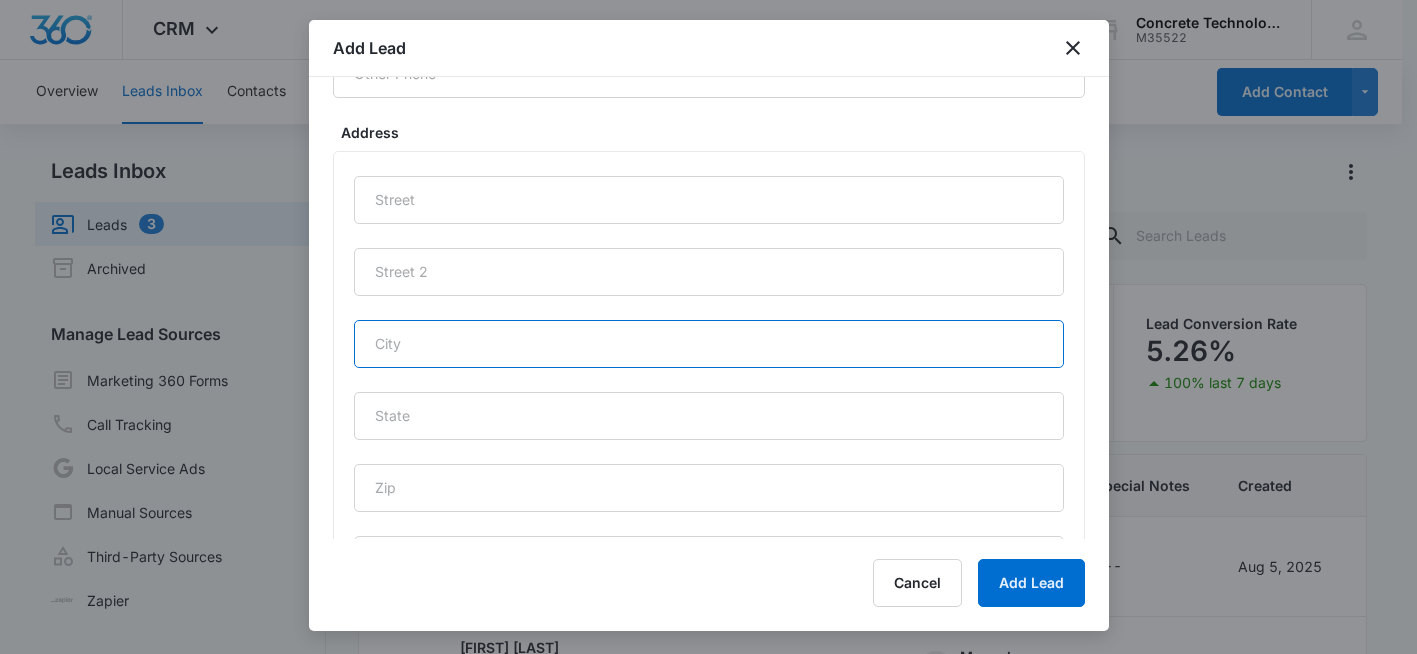 paste on "MORRISTOWN" 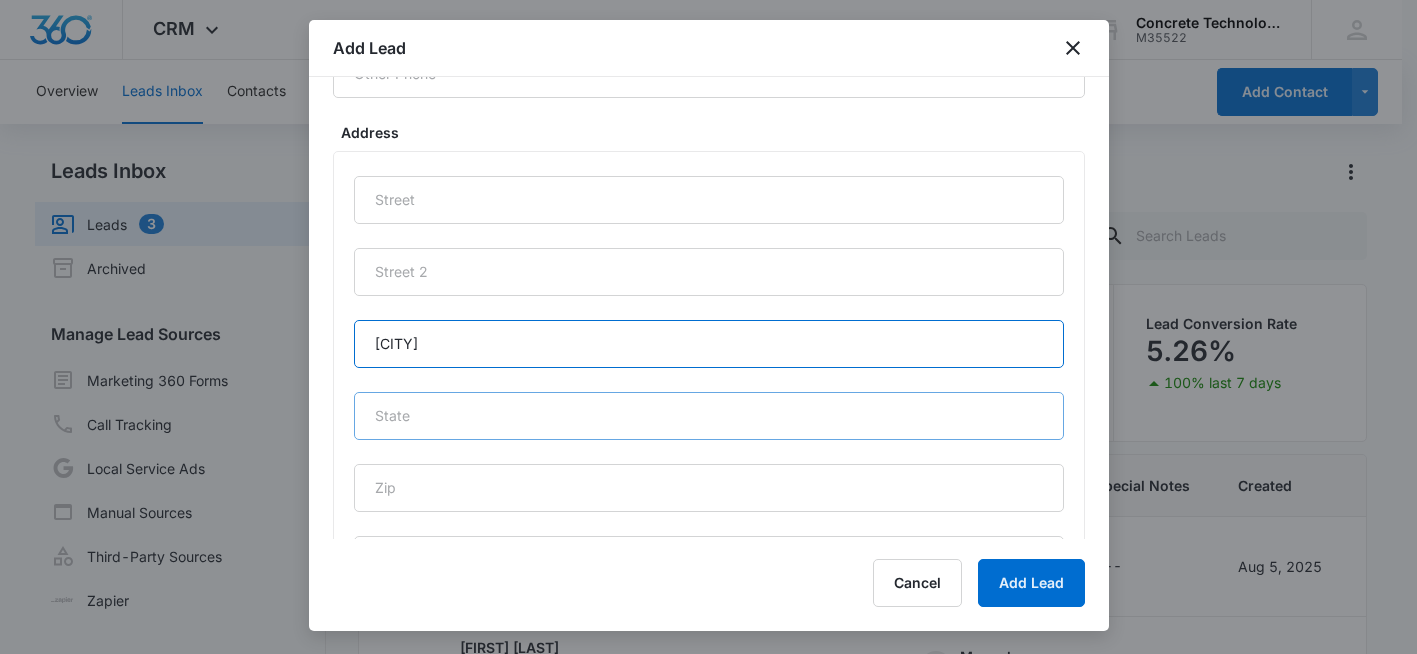 type on "MORRISTOWN" 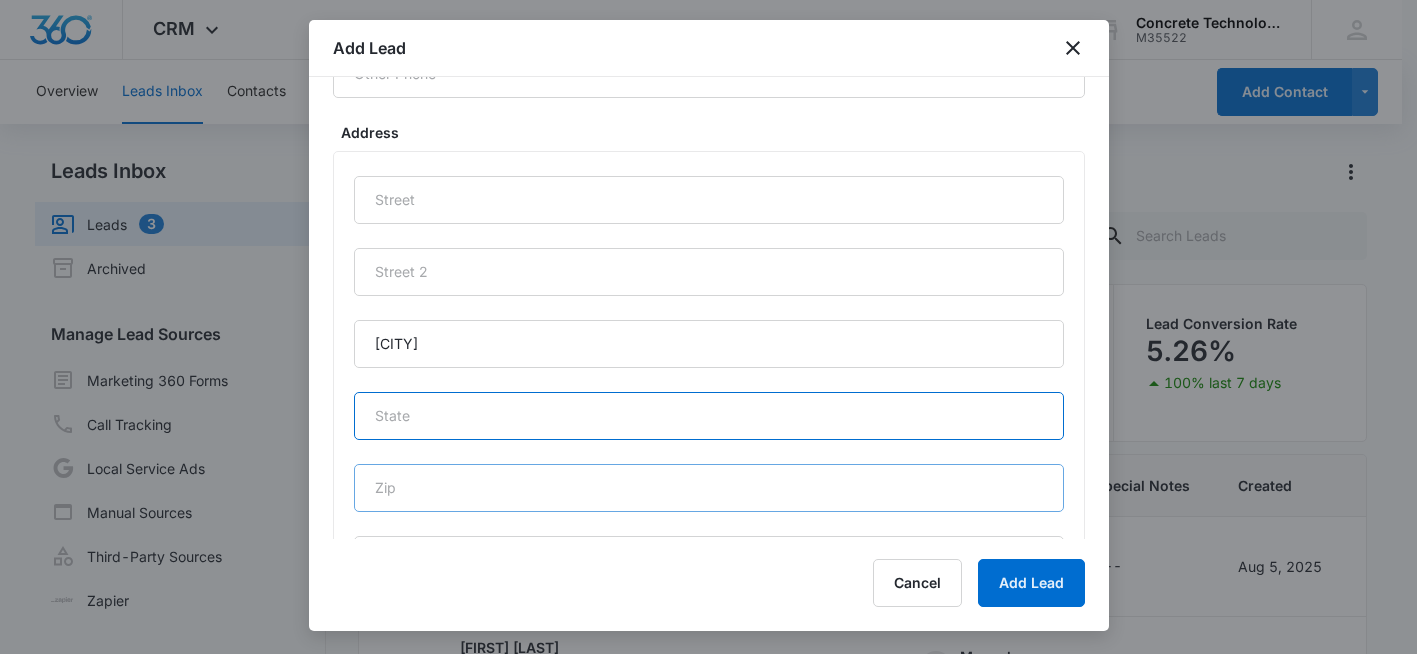 drag, startPoint x: 427, startPoint y: 413, endPoint x: 509, endPoint y: 473, distance: 101.607086 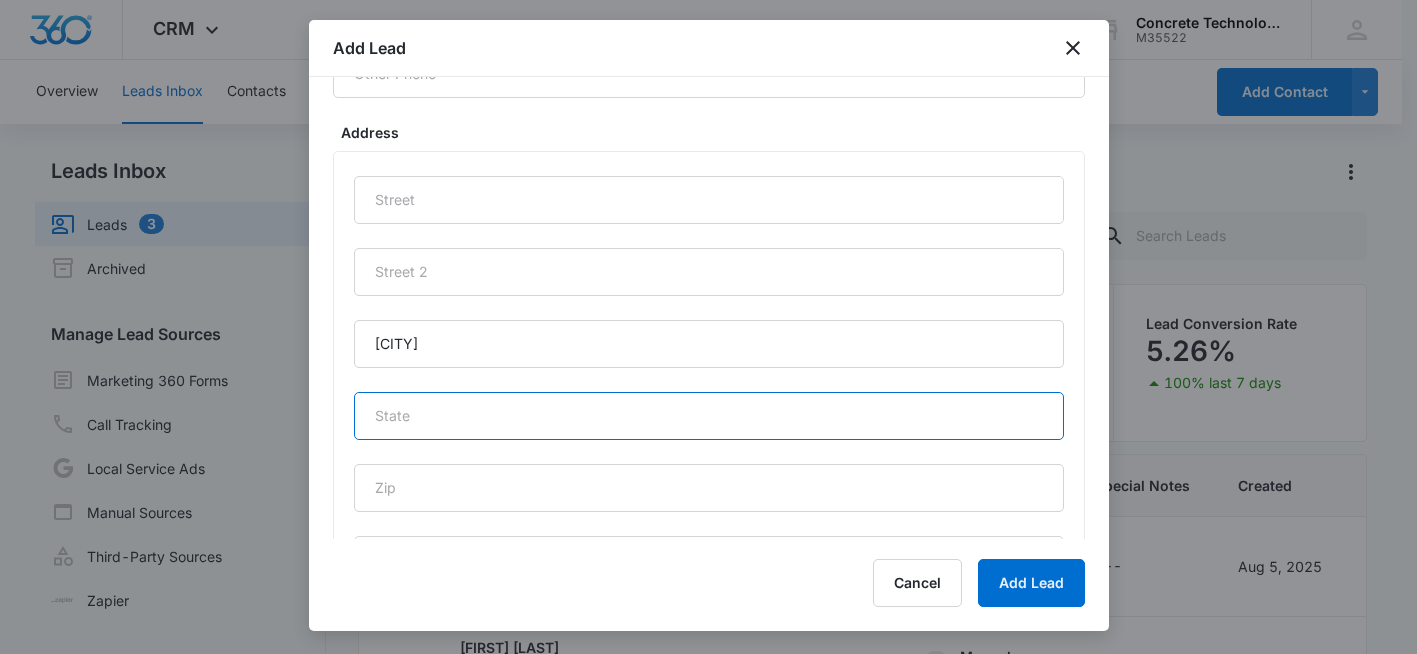 click at bounding box center (709, 416) 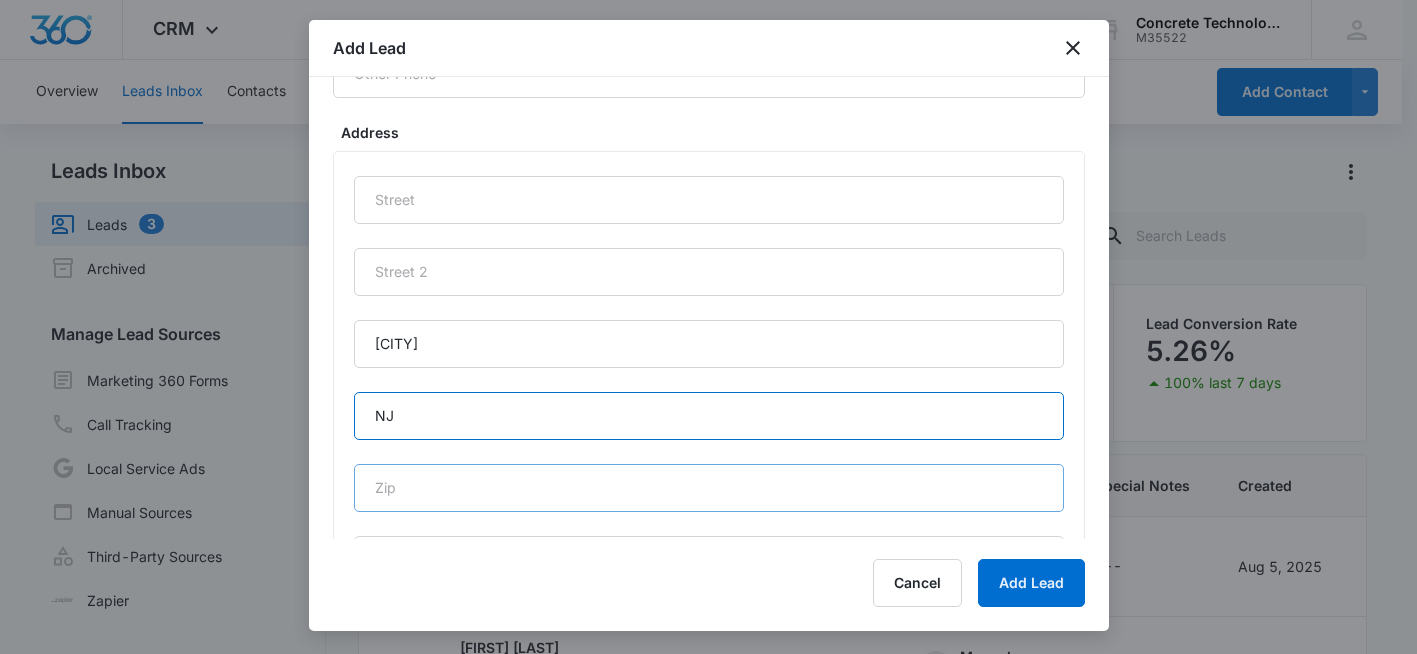 type on "NJ" 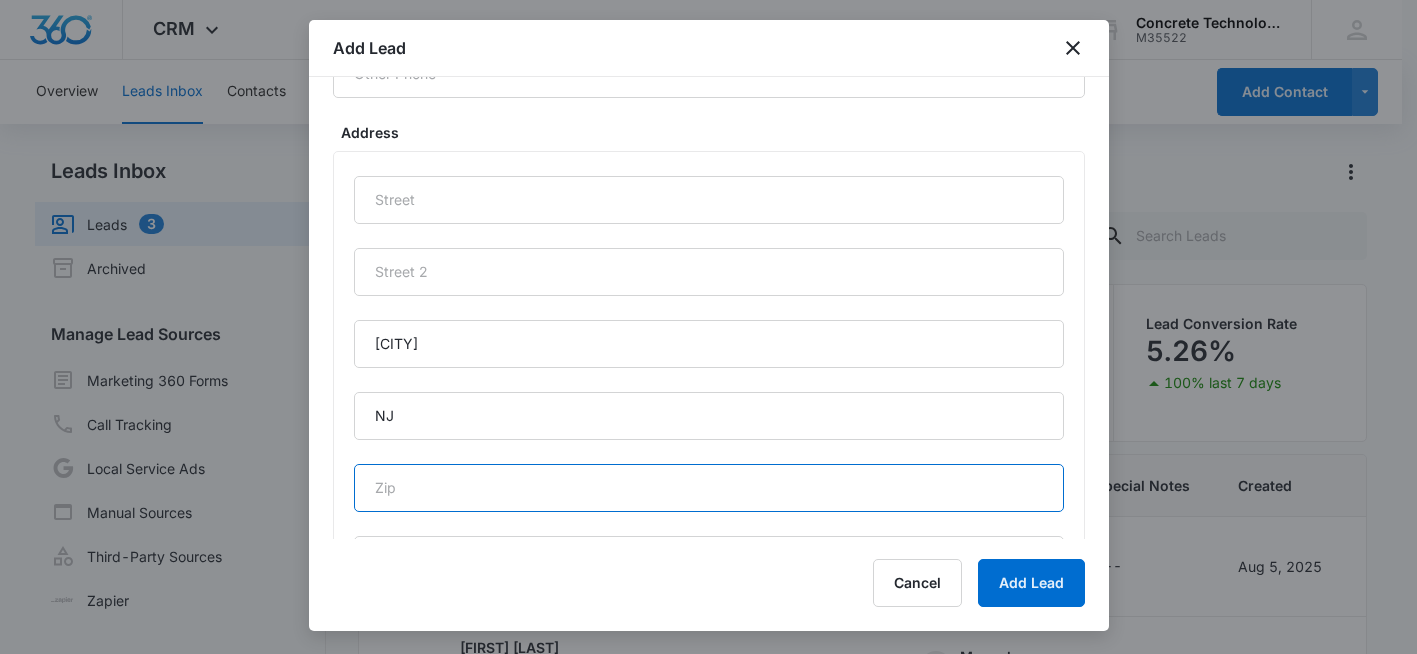 click at bounding box center [709, 488] 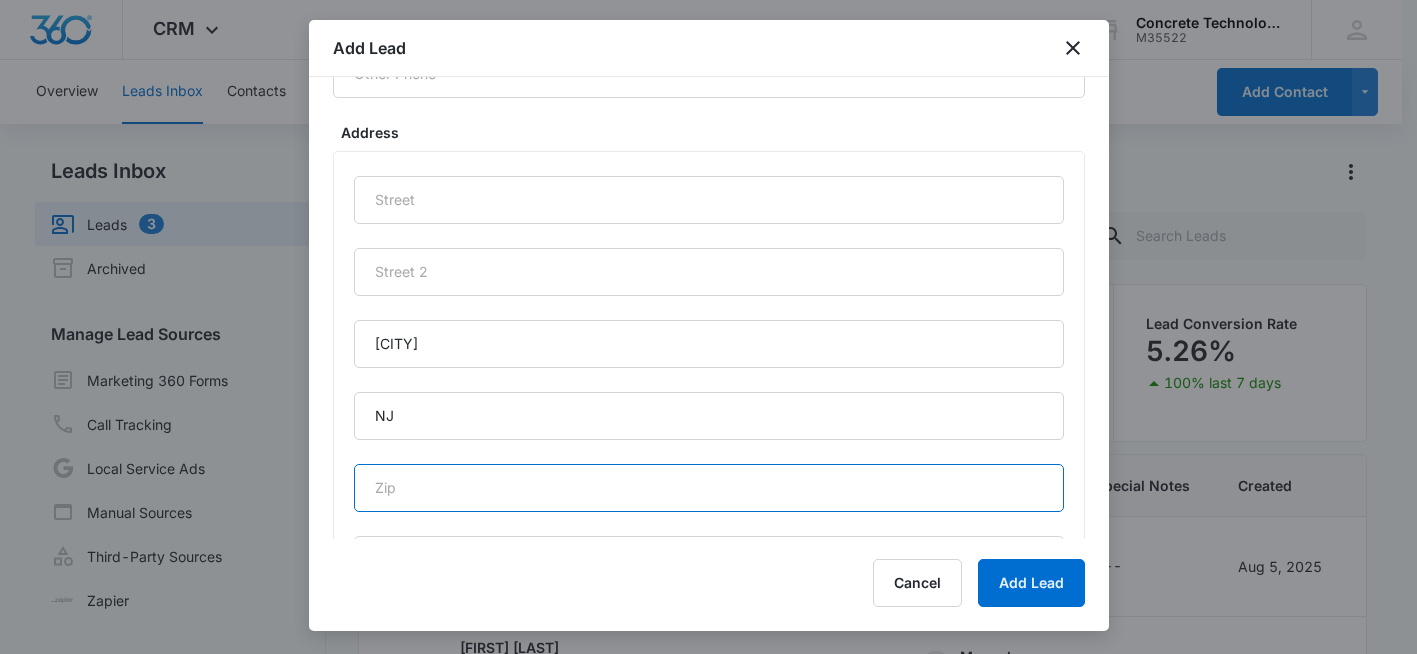 click at bounding box center [709, 488] 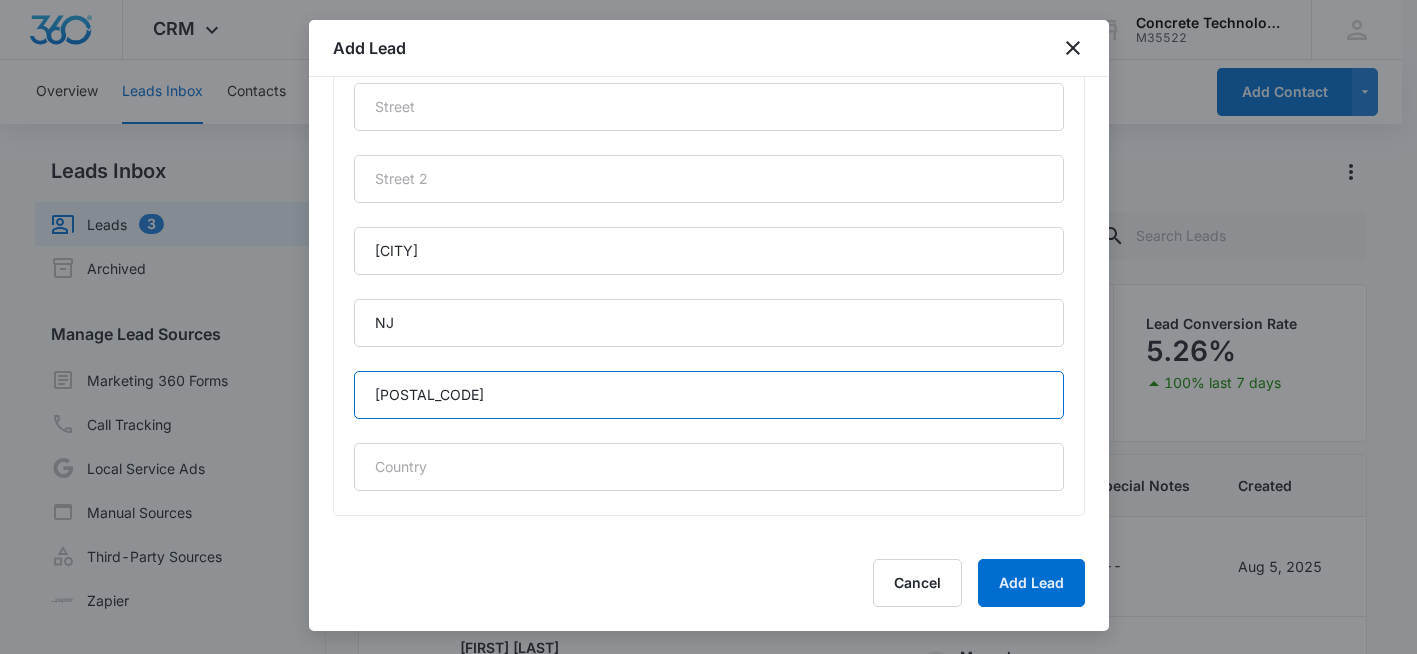 scroll, scrollTop: 994, scrollLeft: 0, axis: vertical 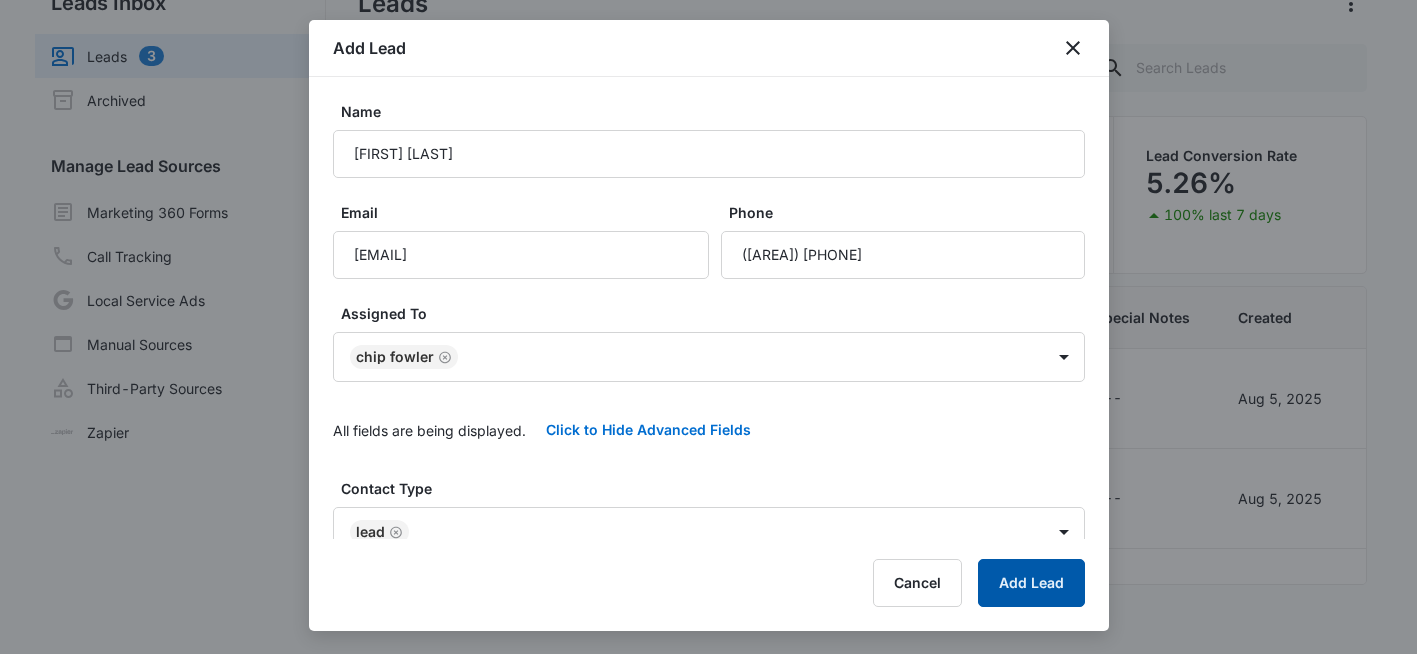 type on "07960" 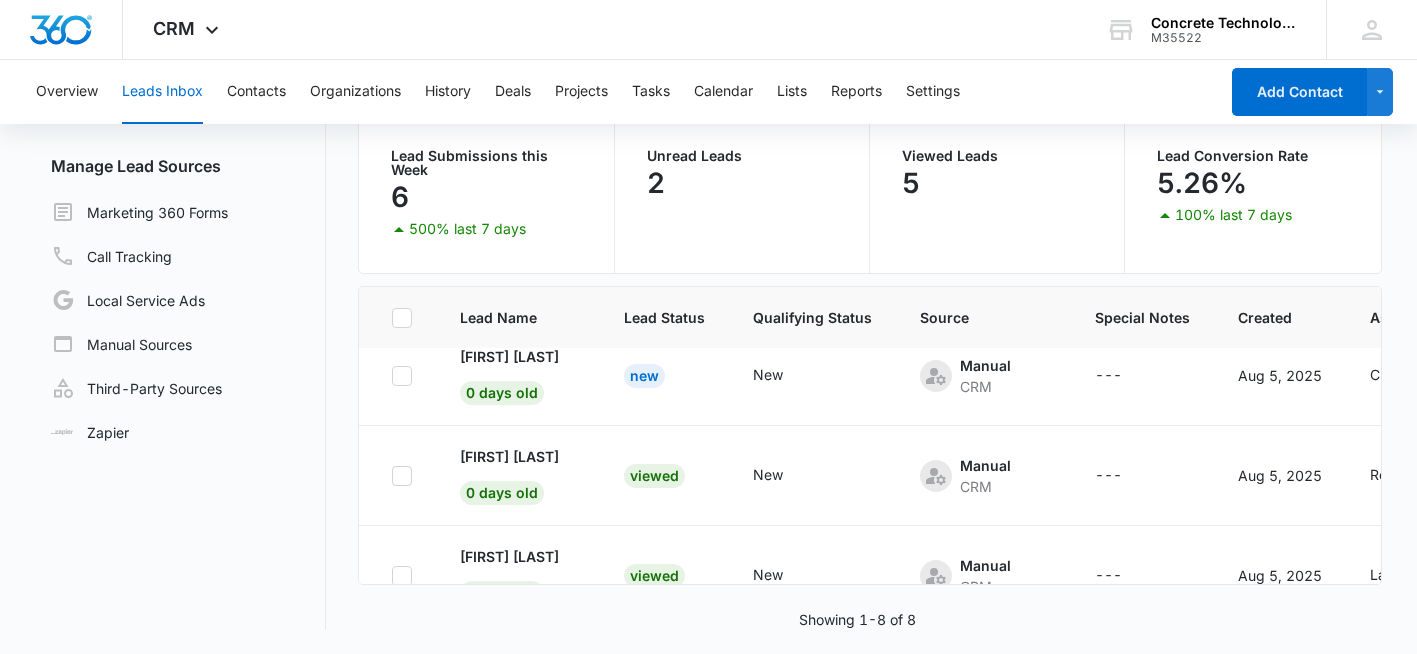 scroll, scrollTop: 0, scrollLeft: 0, axis: both 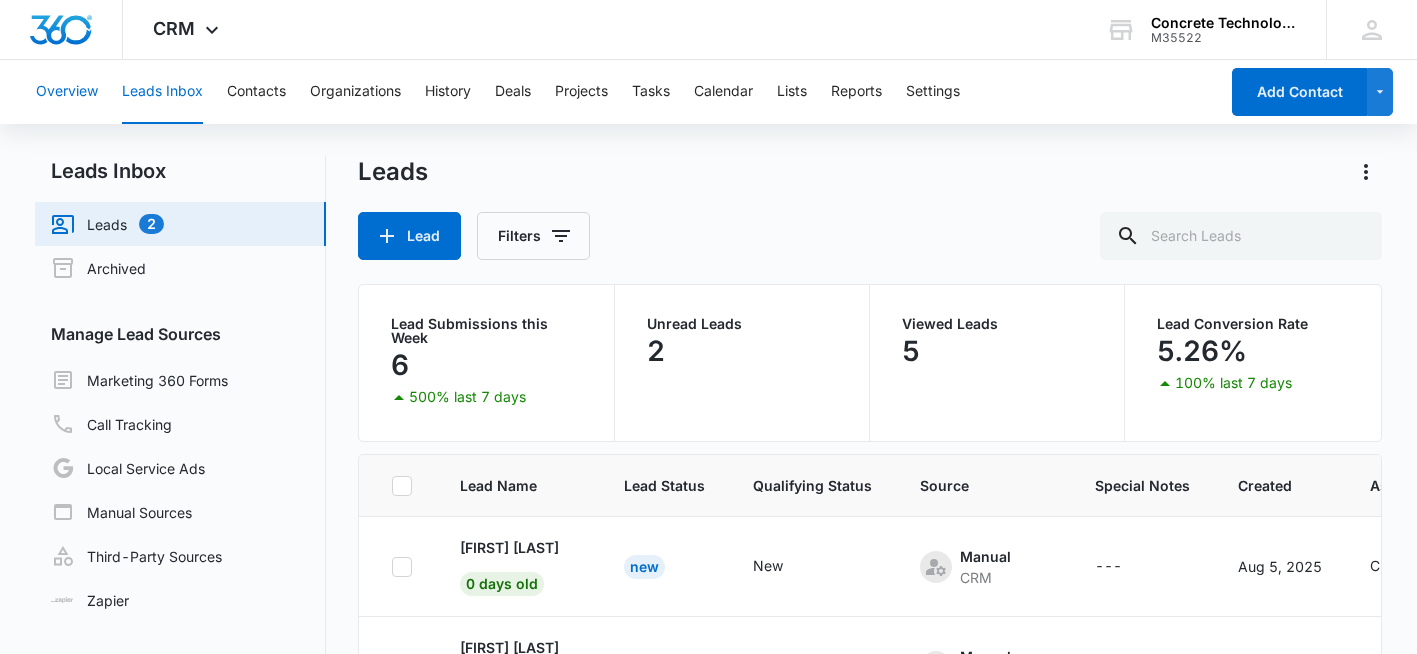 click on "Overview" at bounding box center [67, 92] 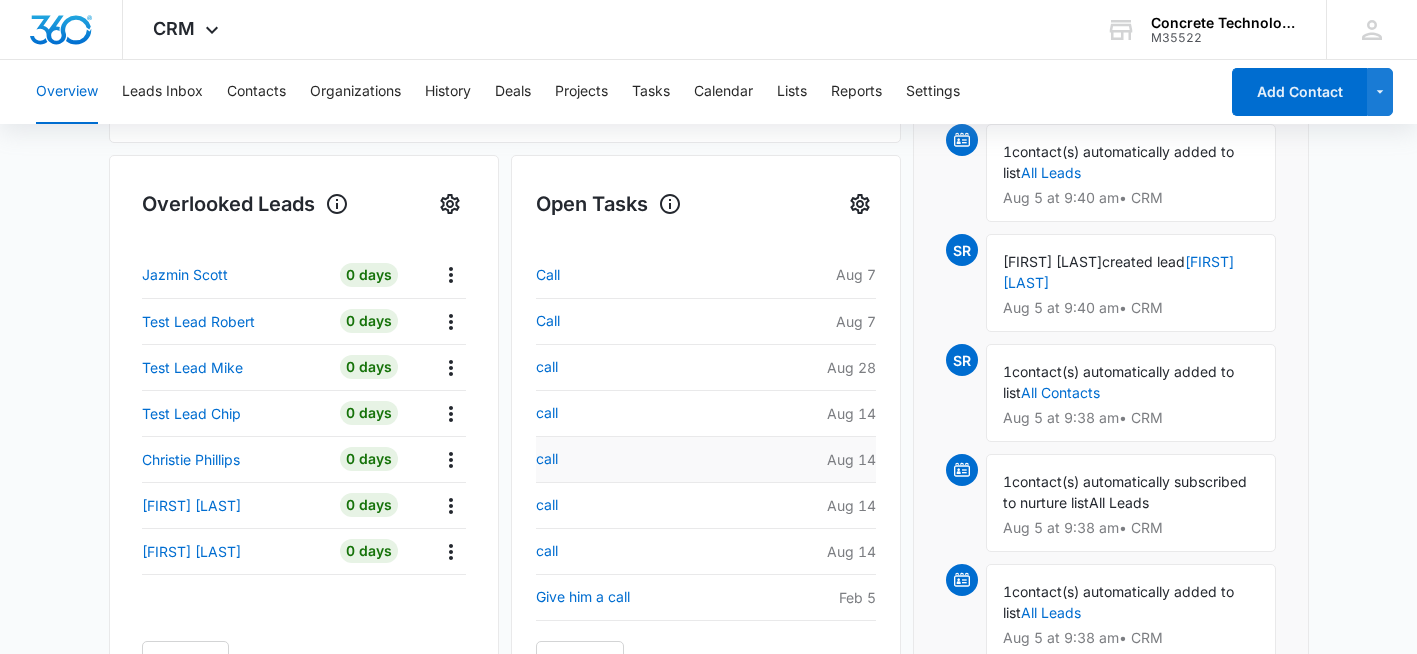 scroll, scrollTop: 600, scrollLeft: 0, axis: vertical 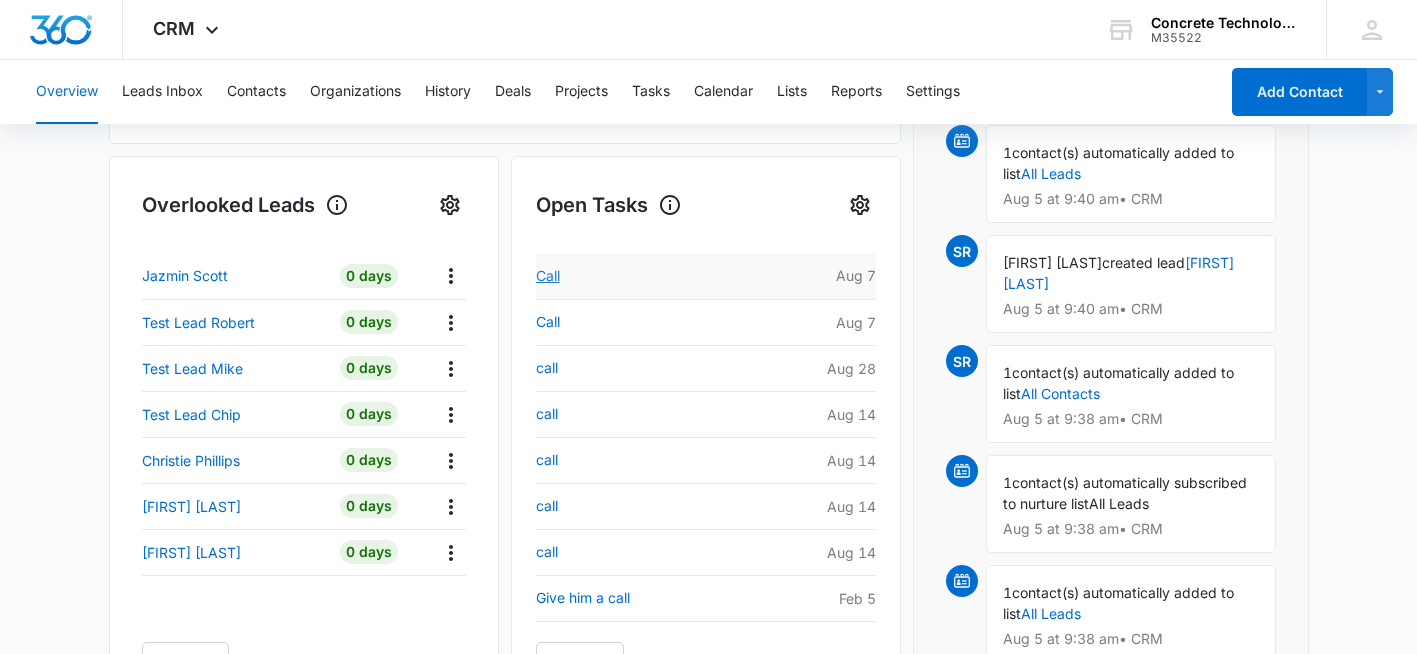 click on "Call" at bounding box center [647, 276] 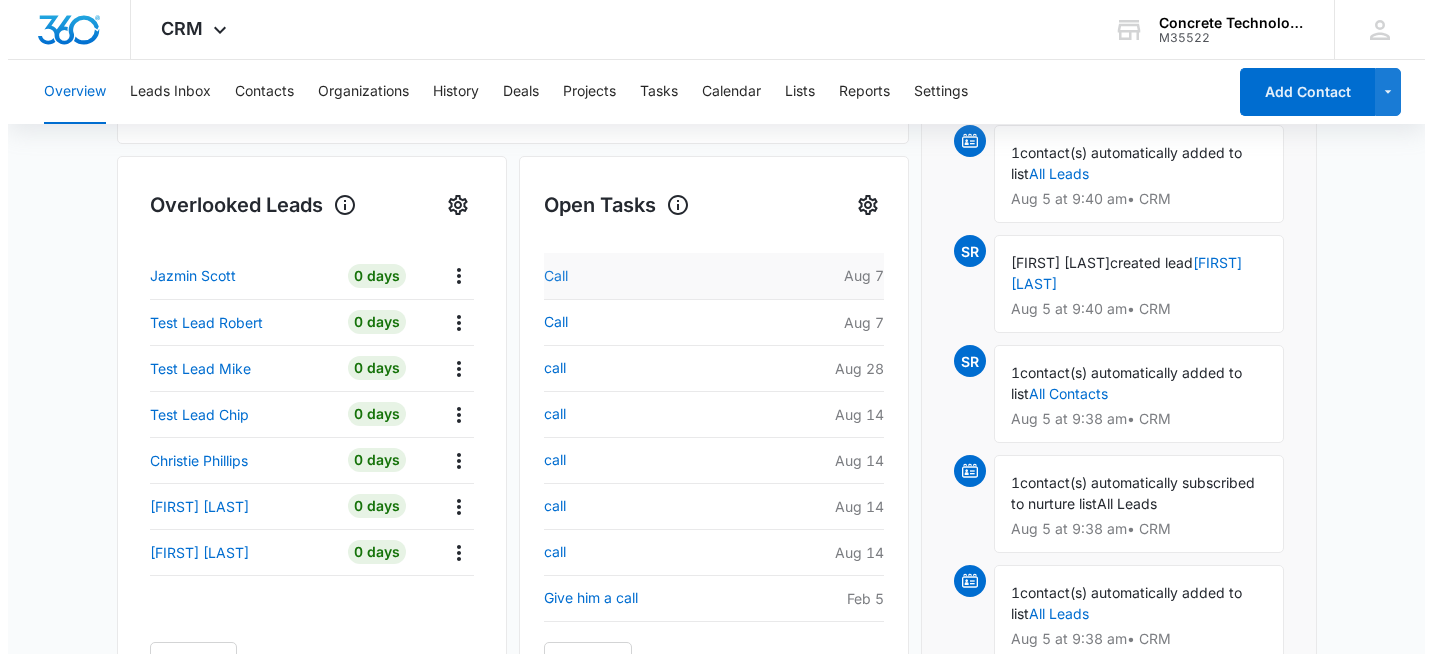 scroll, scrollTop: 0, scrollLeft: 0, axis: both 